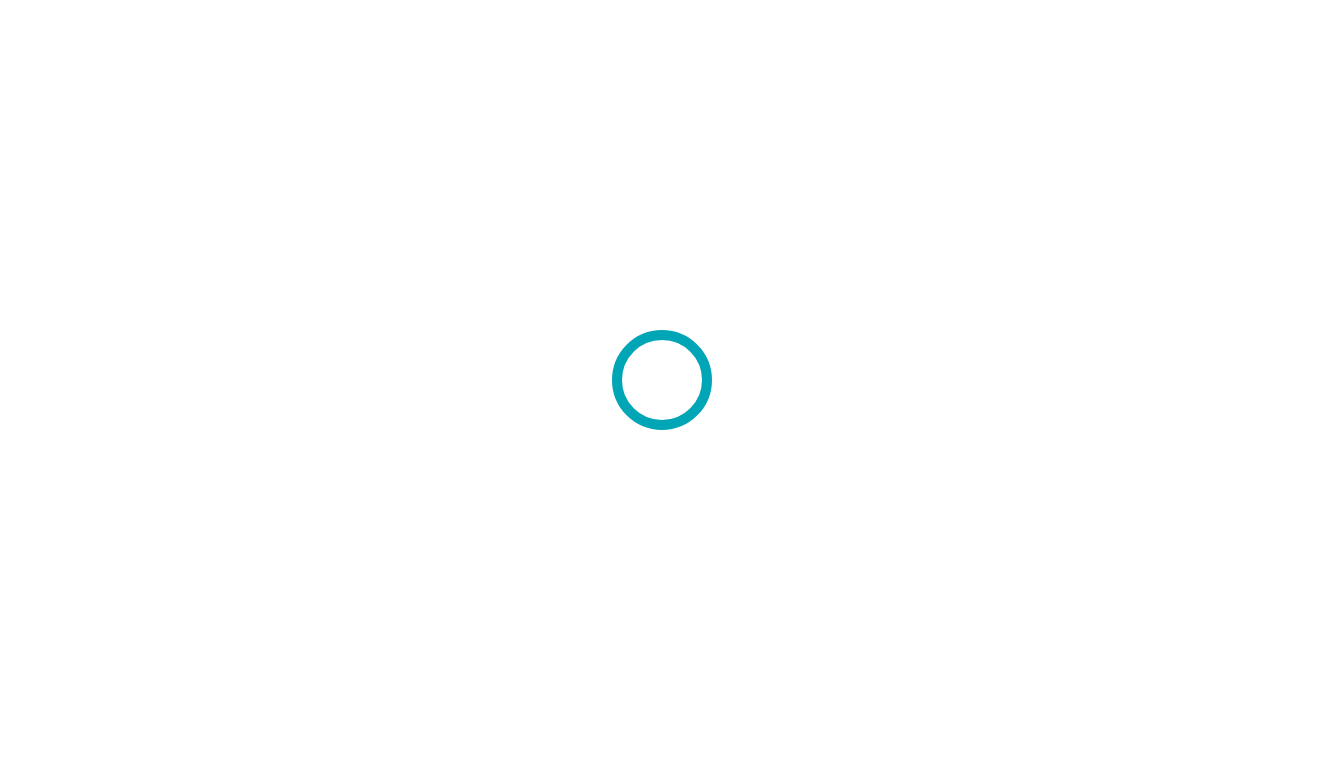 scroll, scrollTop: 0, scrollLeft: 0, axis: both 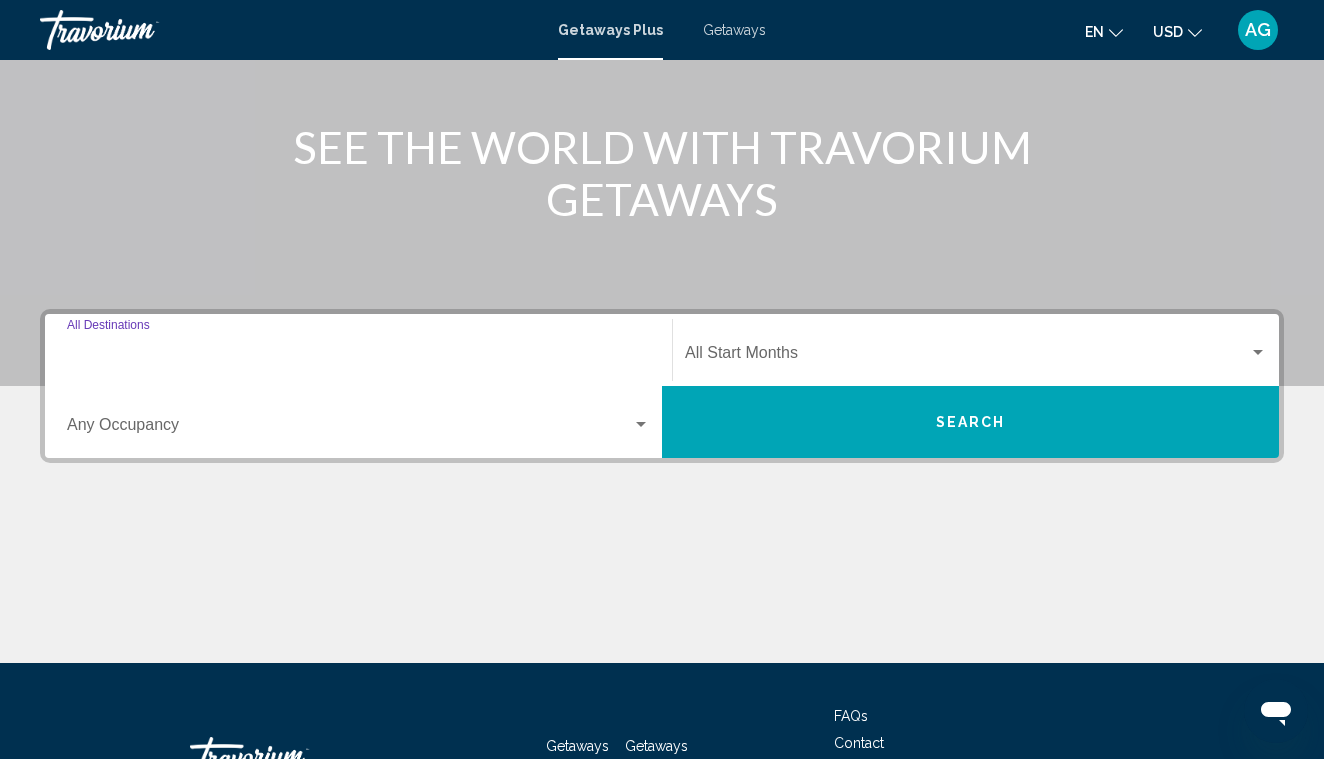 click on "Destination All Destinations" at bounding box center (358, 357) 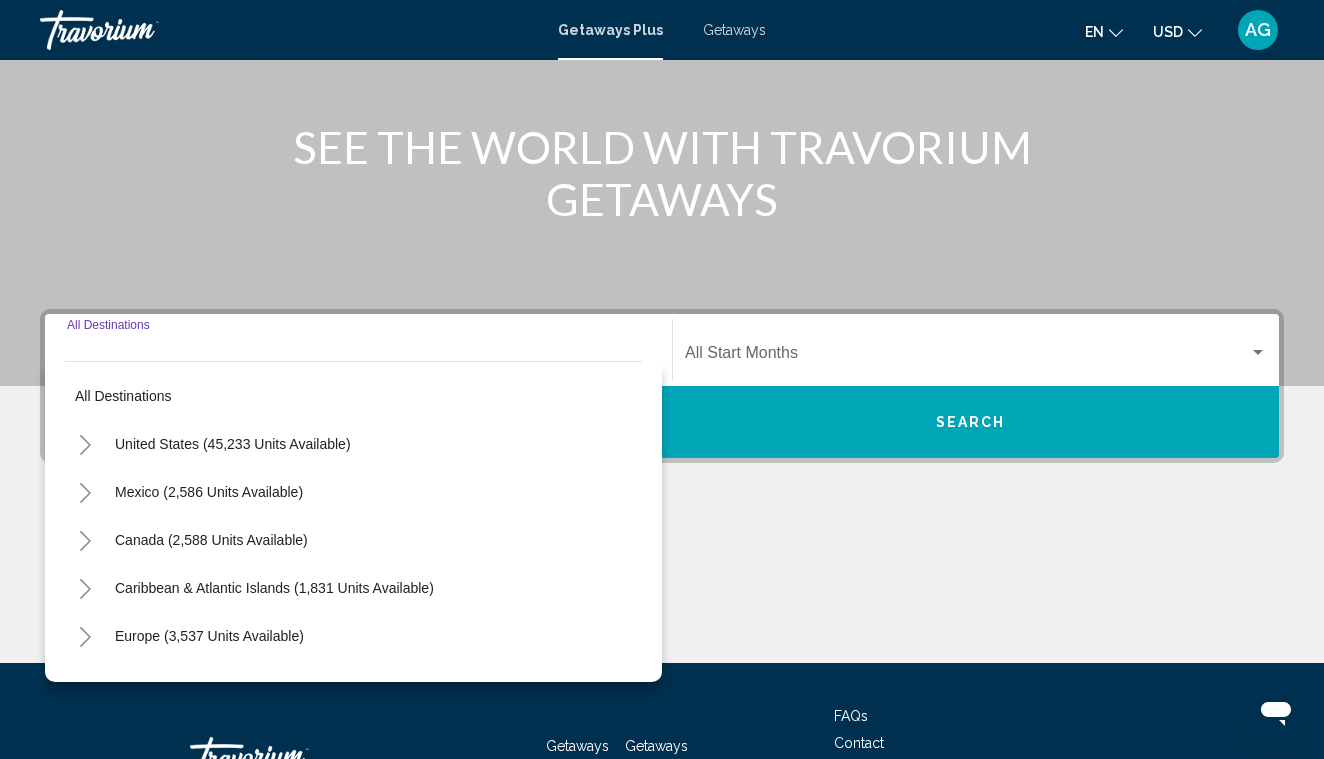 scroll, scrollTop: 363, scrollLeft: 0, axis: vertical 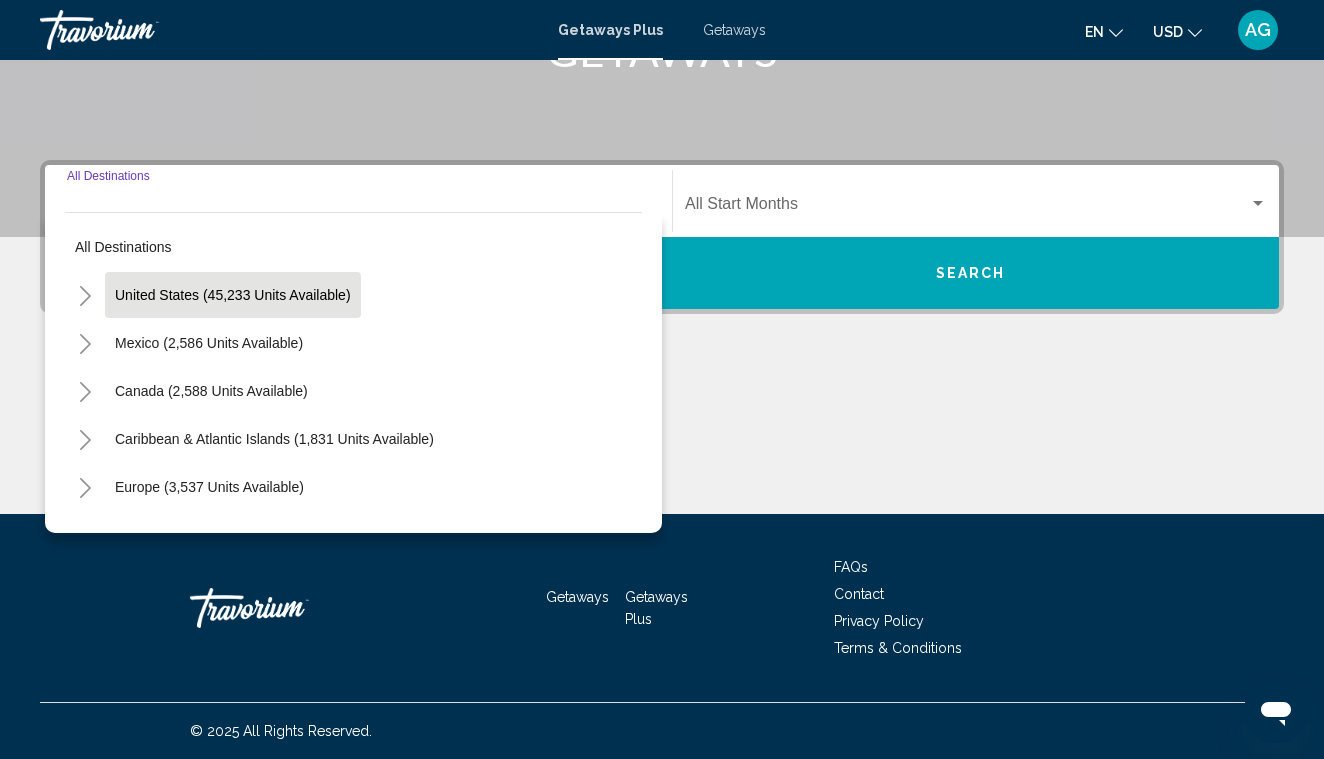 click on "United States (45,233 units available)" at bounding box center [209, 343] 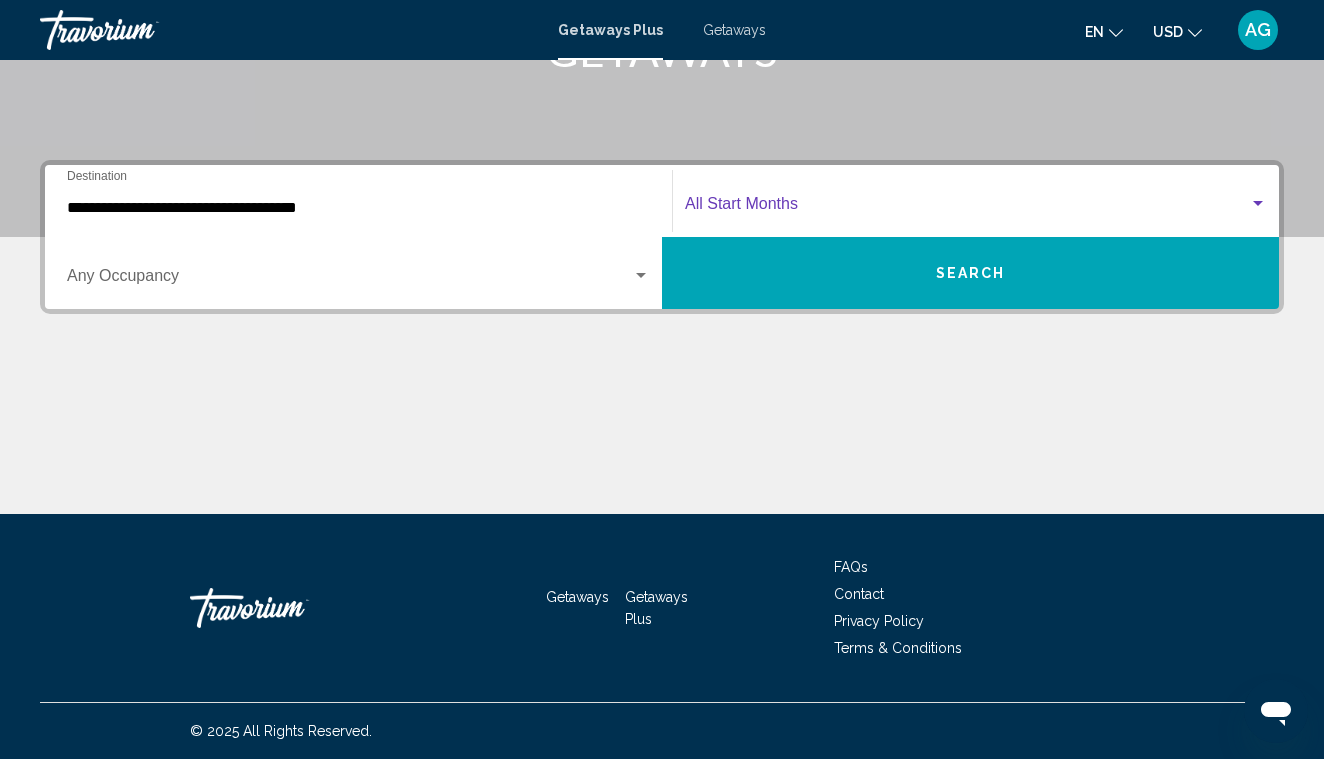 click at bounding box center [967, 208] 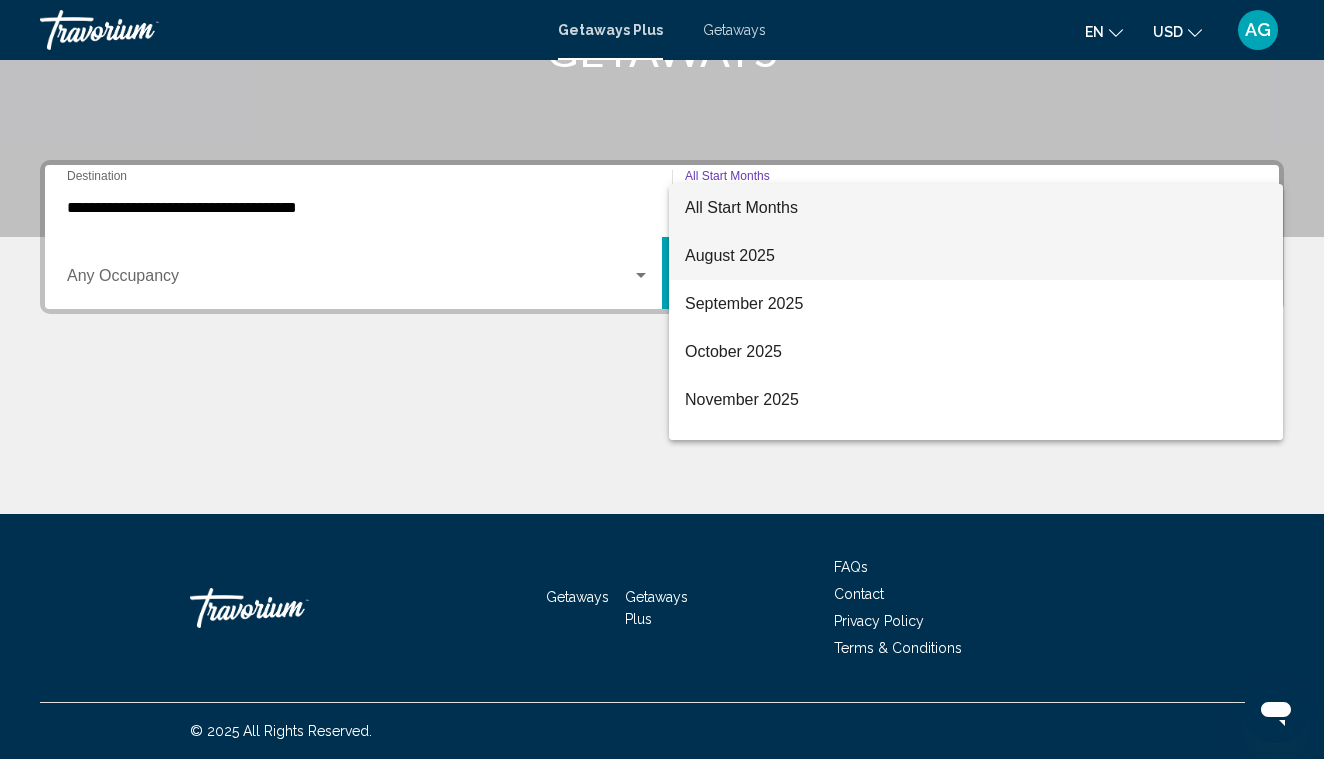 click on "August 2025" at bounding box center [976, 256] 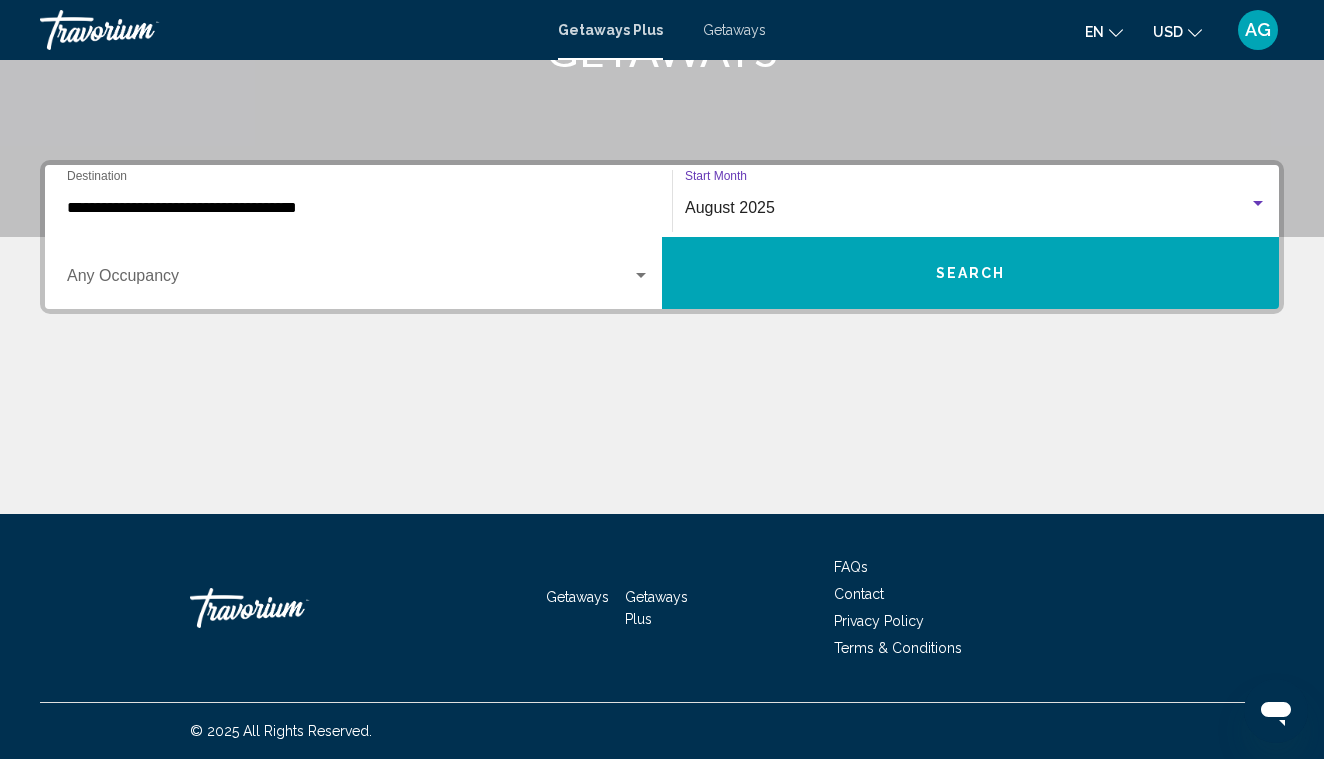 click on "Search" at bounding box center (970, 273) 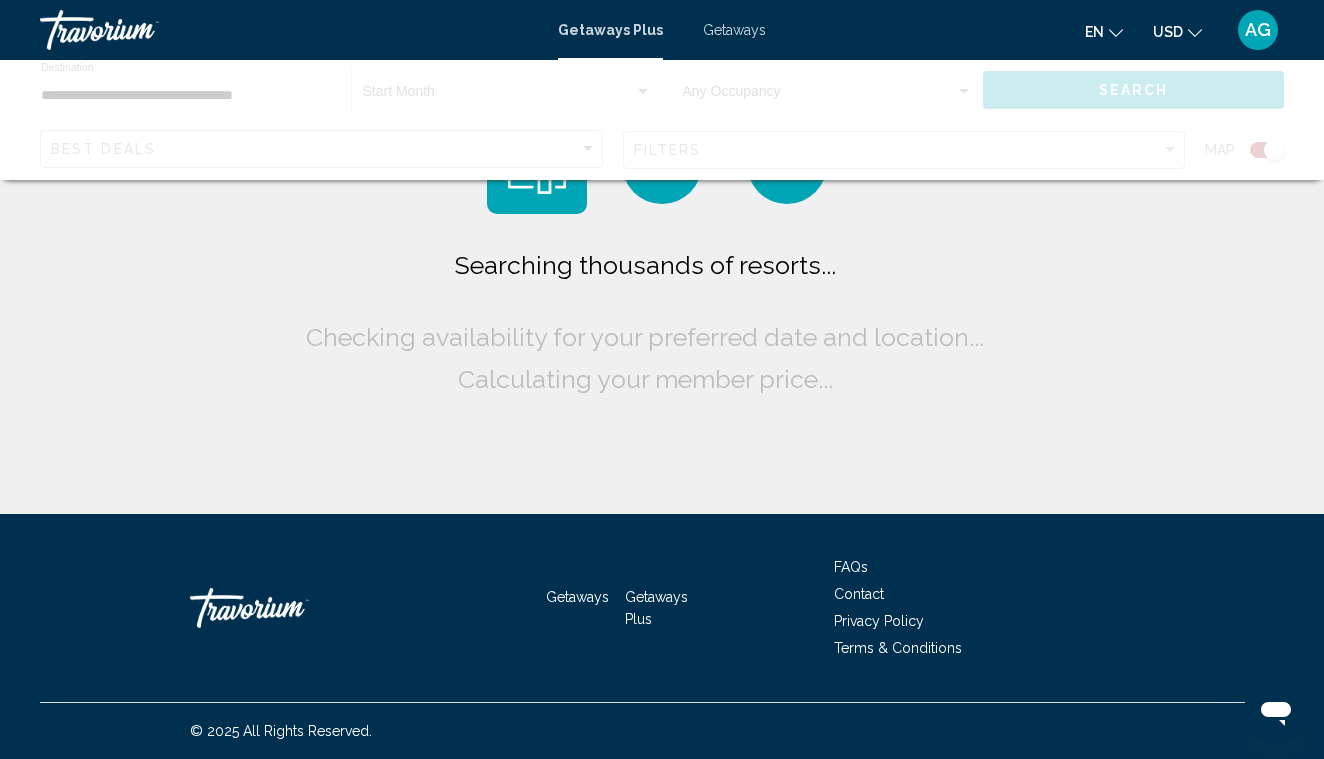 scroll, scrollTop: 0, scrollLeft: 0, axis: both 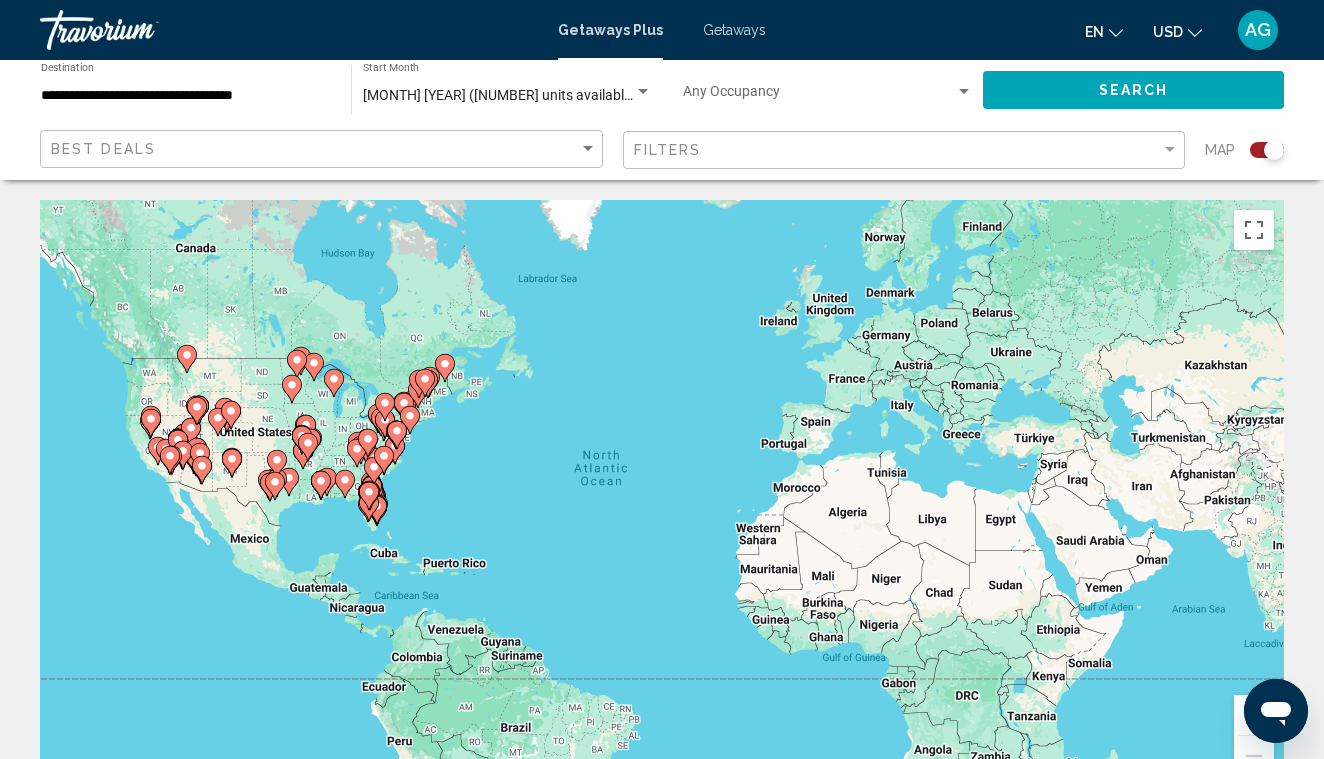click on "**********" at bounding box center (186, 96) 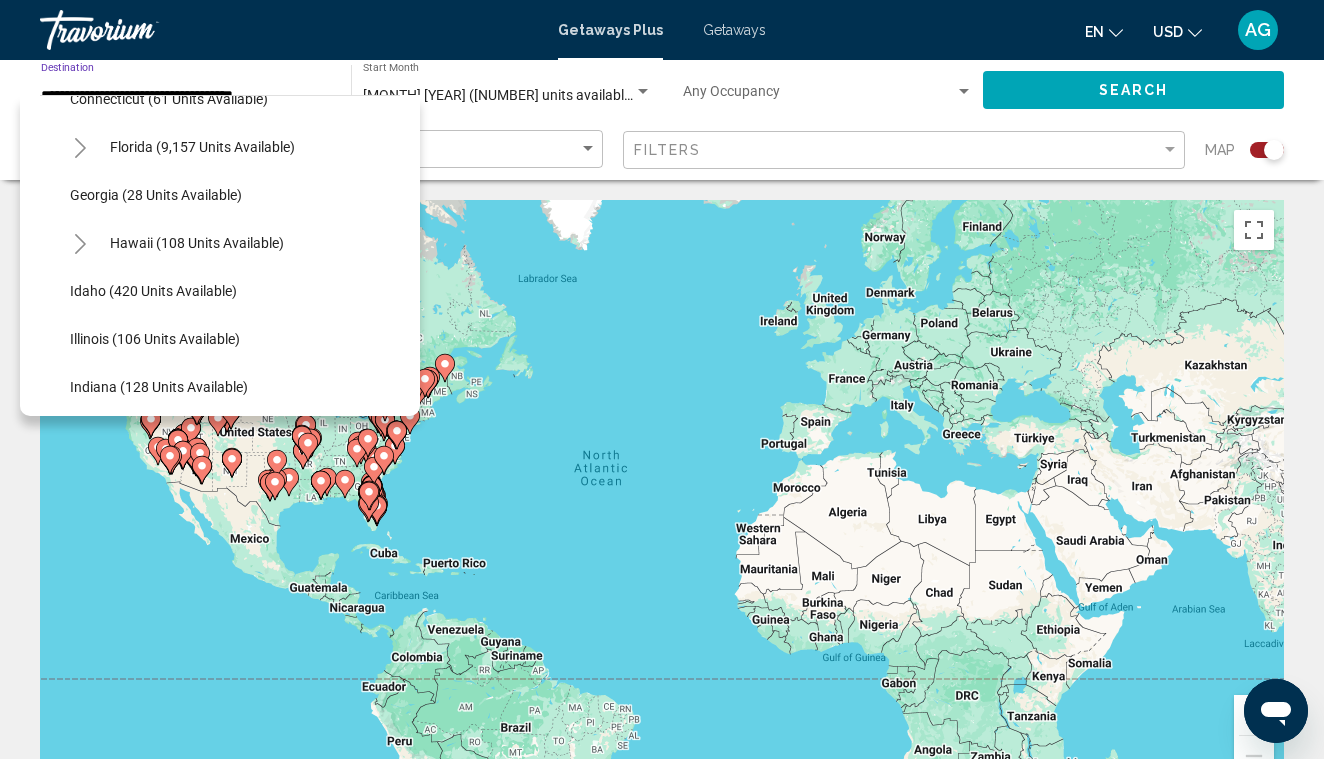 scroll, scrollTop: 334, scrollLeft: 0, axis: vertical 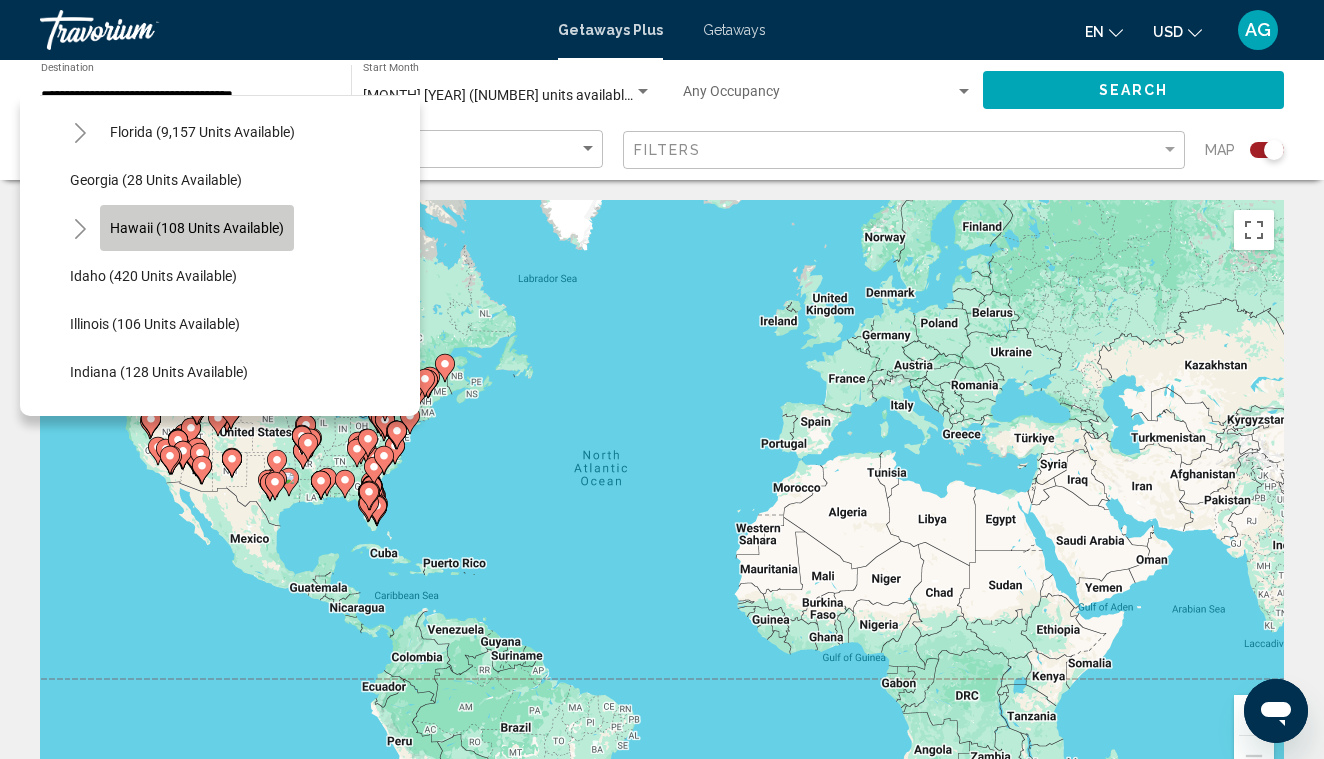click on "Hawaii (108 units available)" 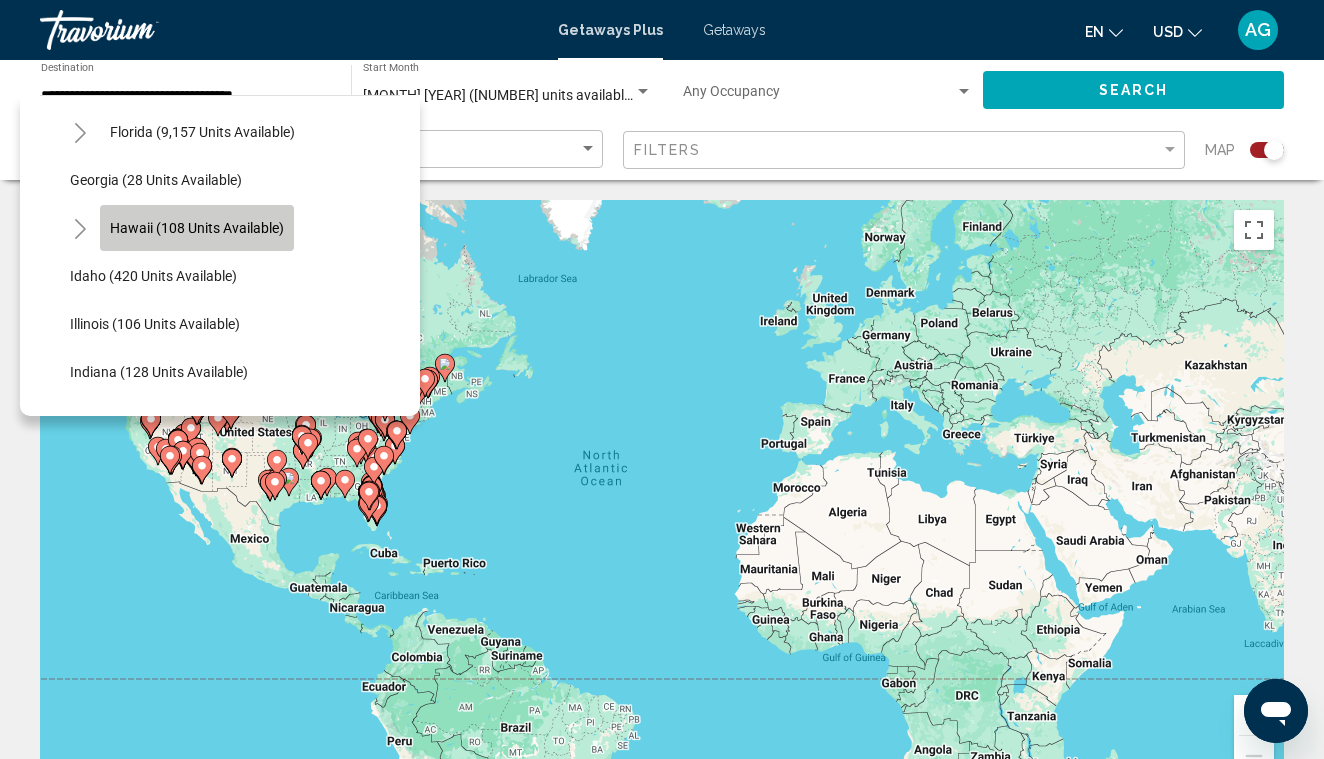type on "**********" 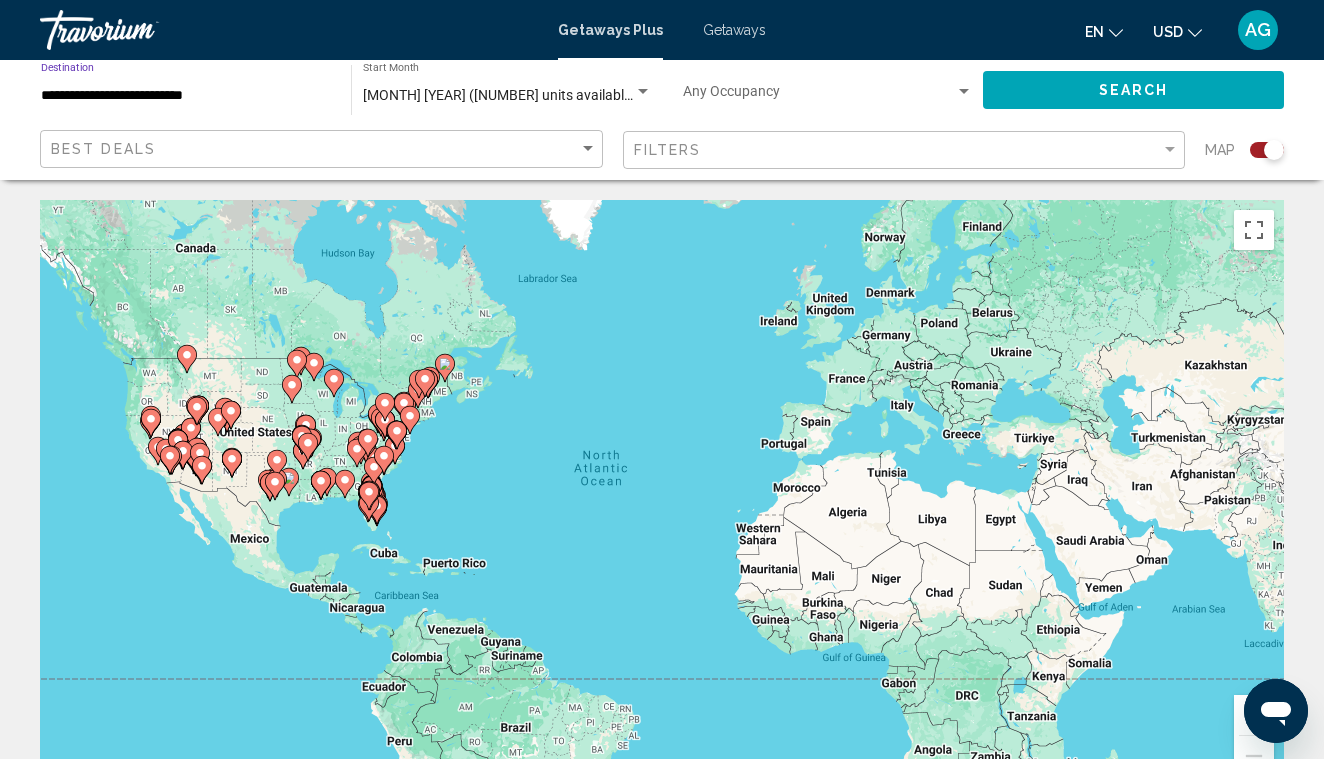 click on "**********" at bounding box center [186, 96] 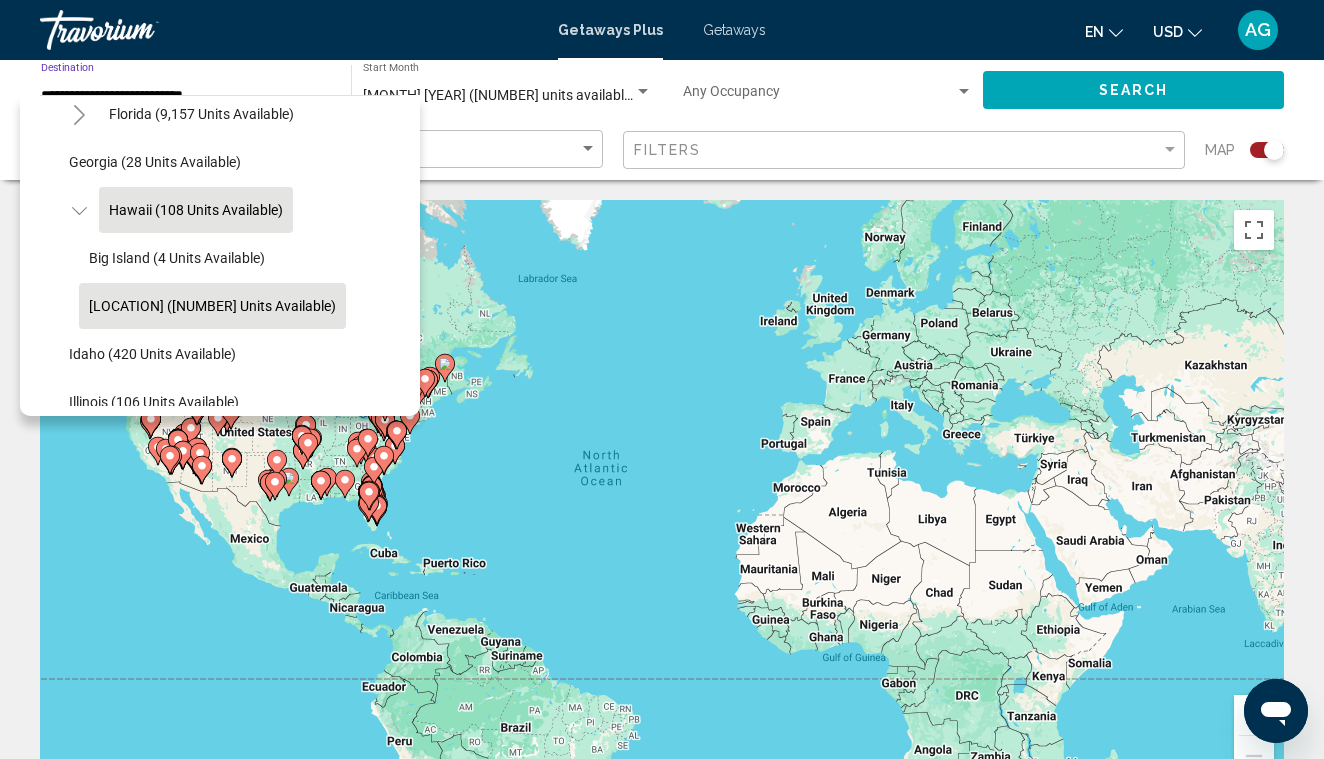 scroll, scrollTop: 346, scrollLeft: 1, axis: both 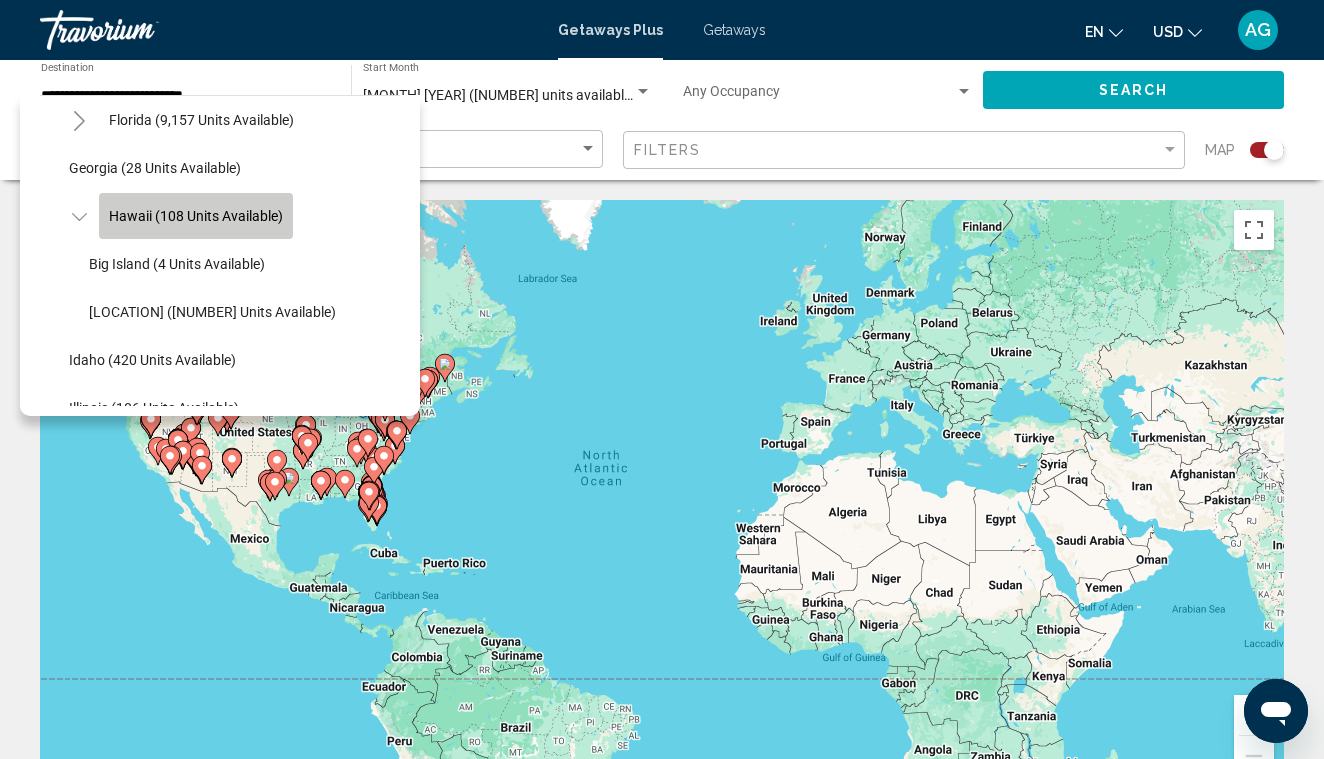 click on "Hawaii (108 units available)" 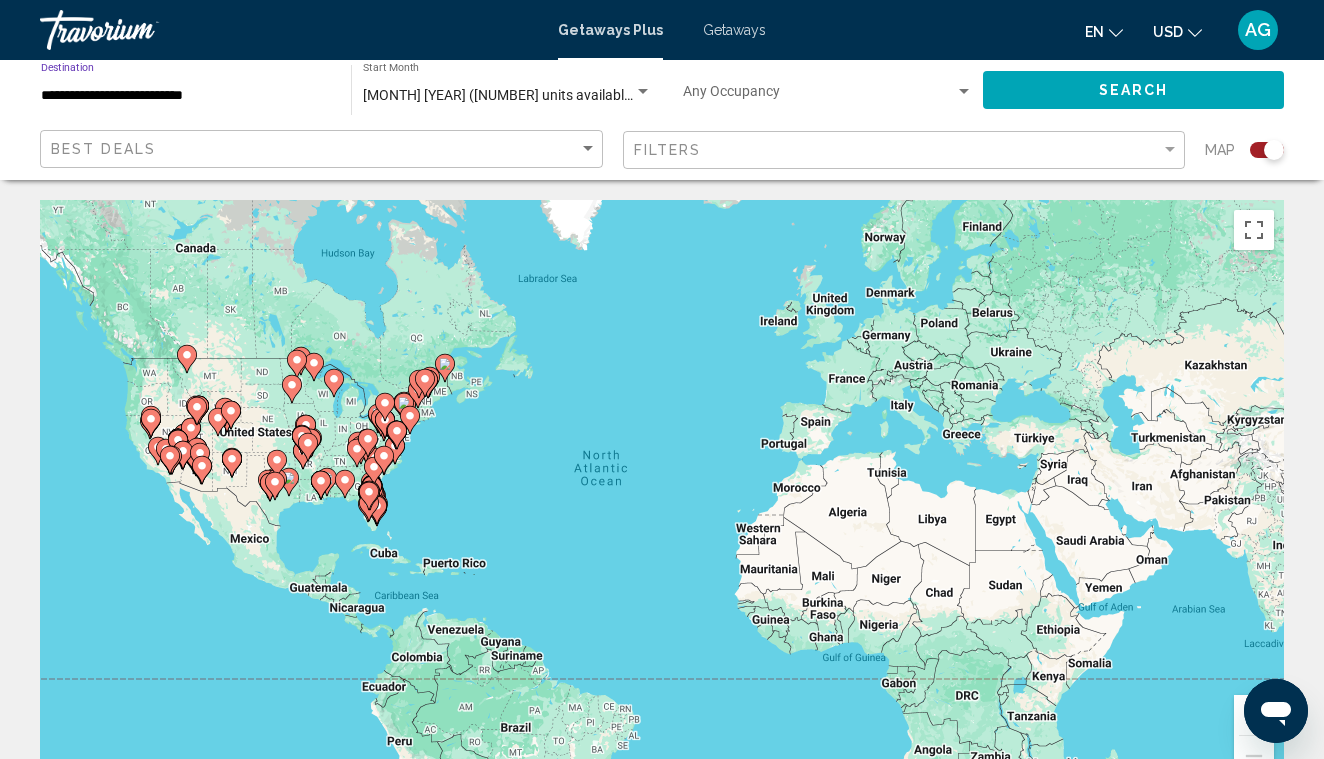 click on "**********" at bounding box center (186, 96) 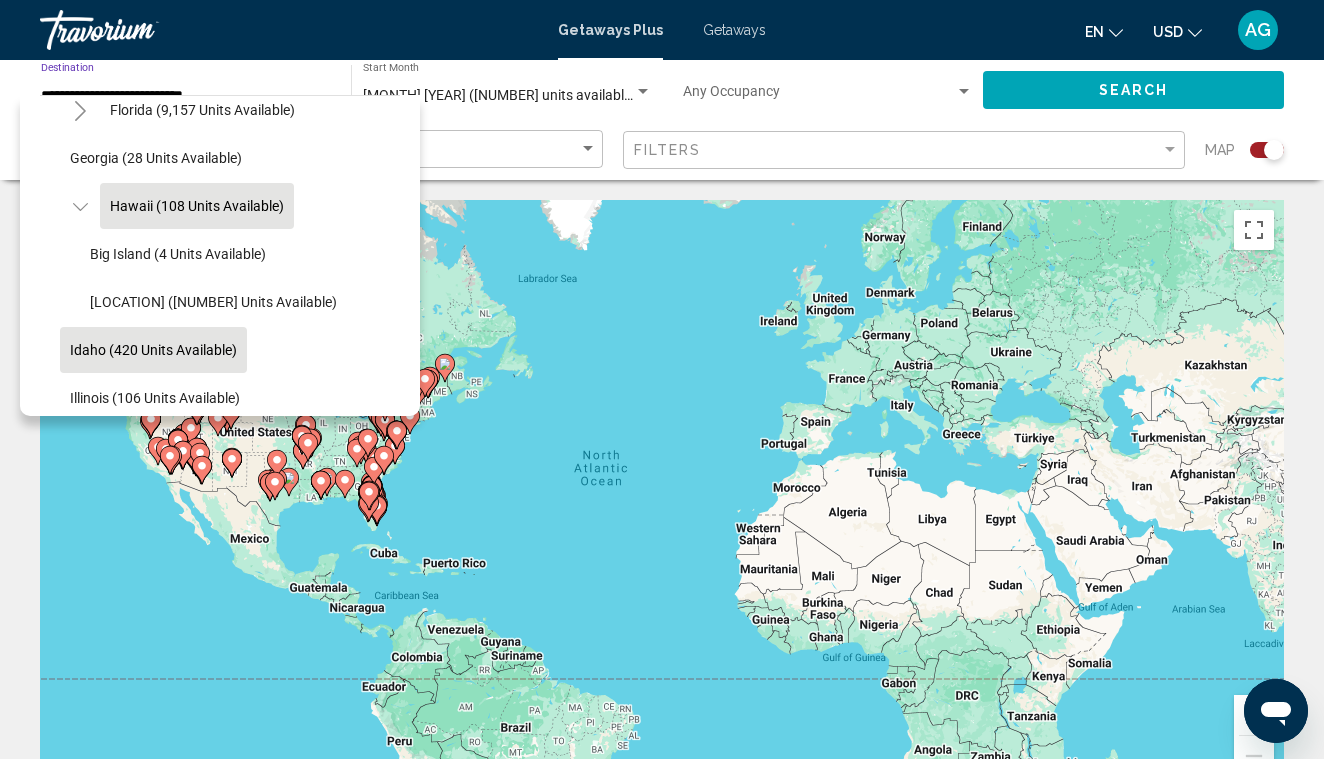scroll, scrollTop: 355, scrollLeft: 0, axis: vertical 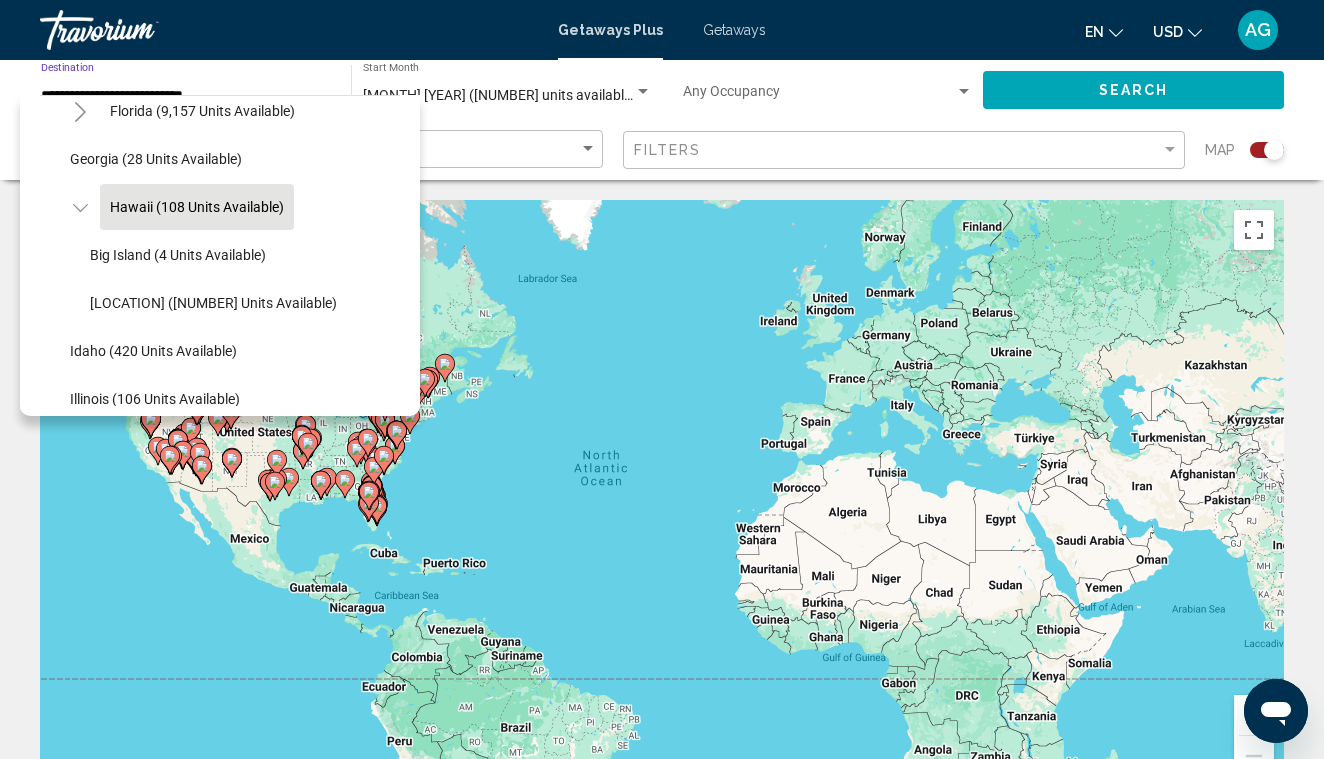 click on "August 2025 (5,682 units available) Start Month All Start Months" 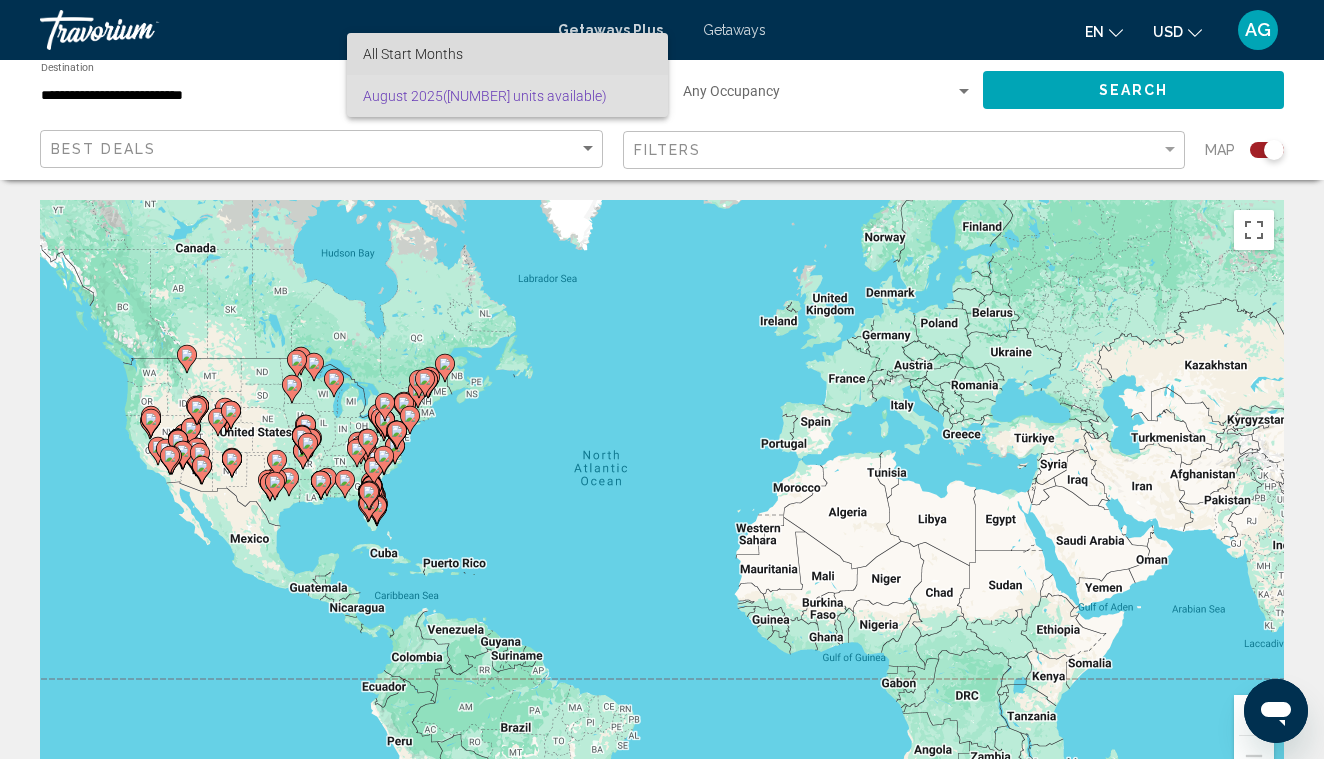 click on "All Start Months" at bounding box center (507, 54) 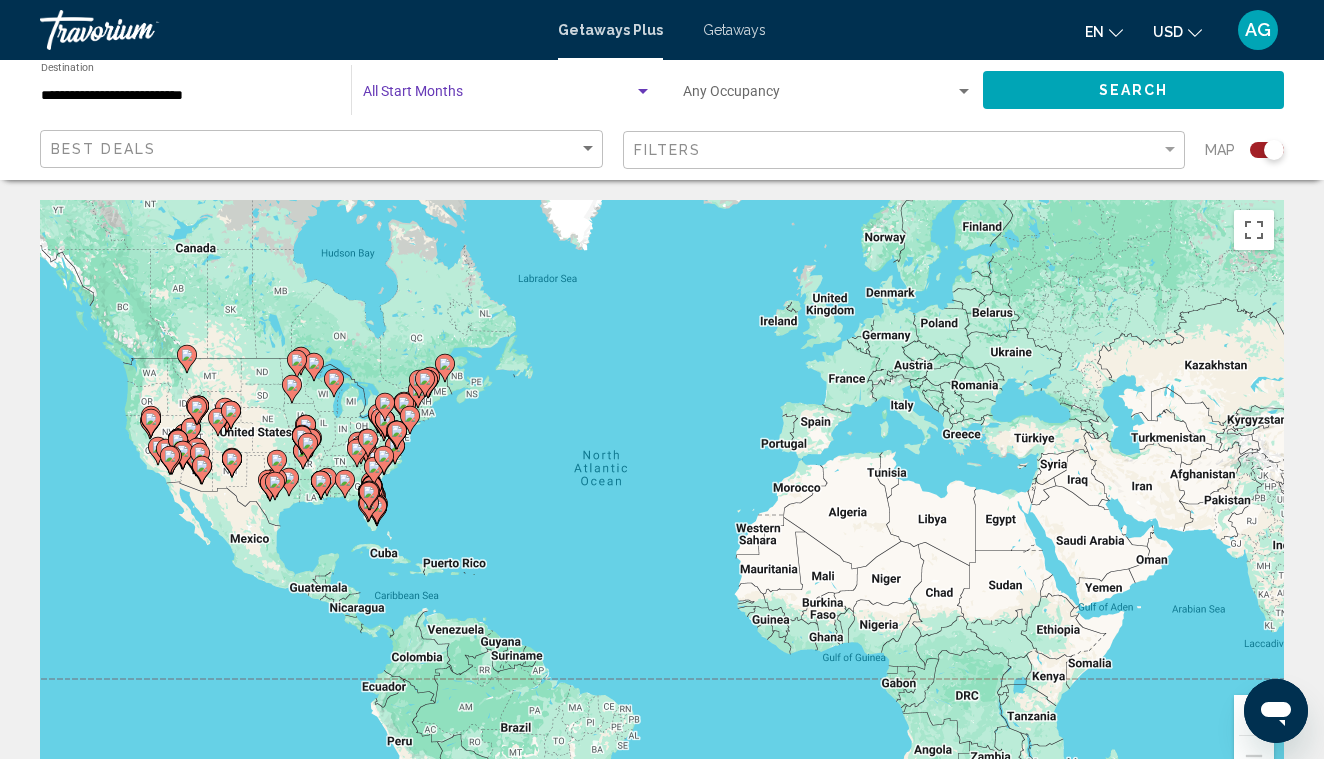 click at bounding box center [498, 96] 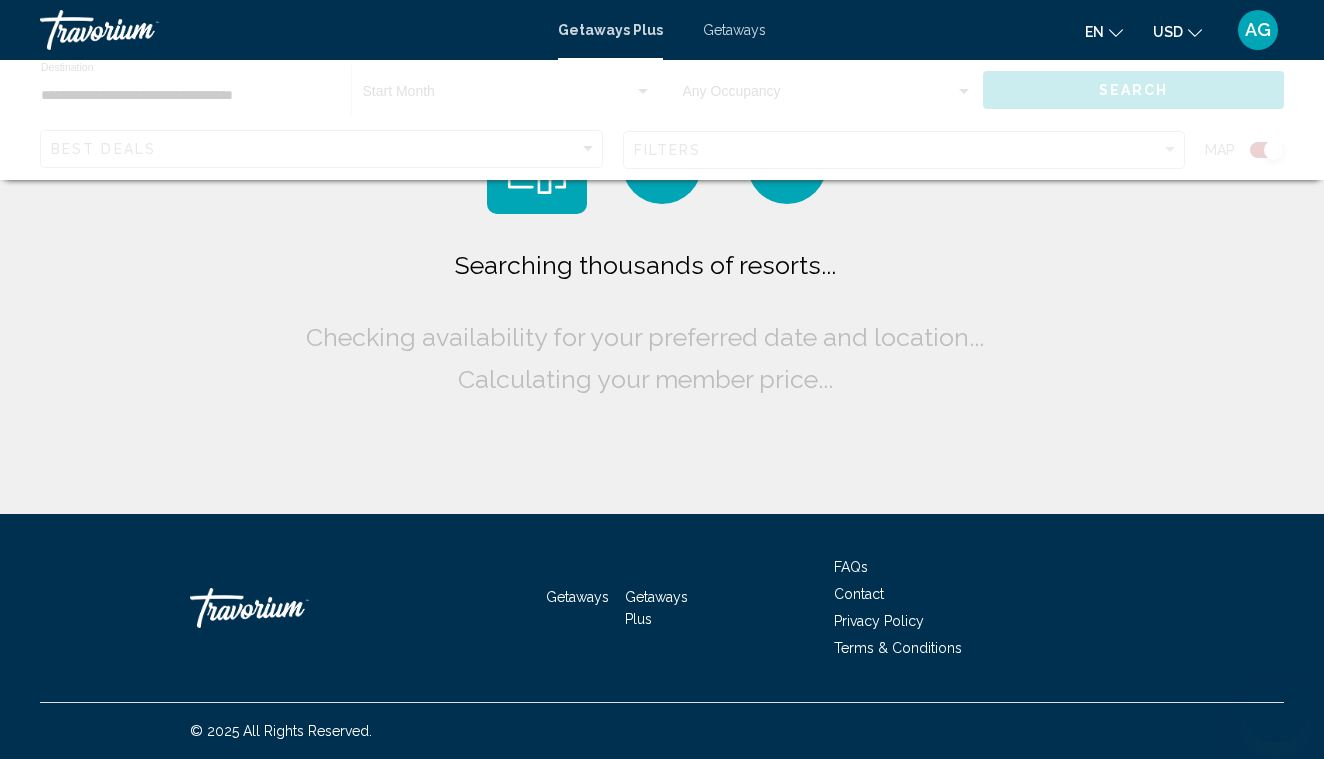 scroll, scrollTop: 0, scrollLeft: 0, axis: both 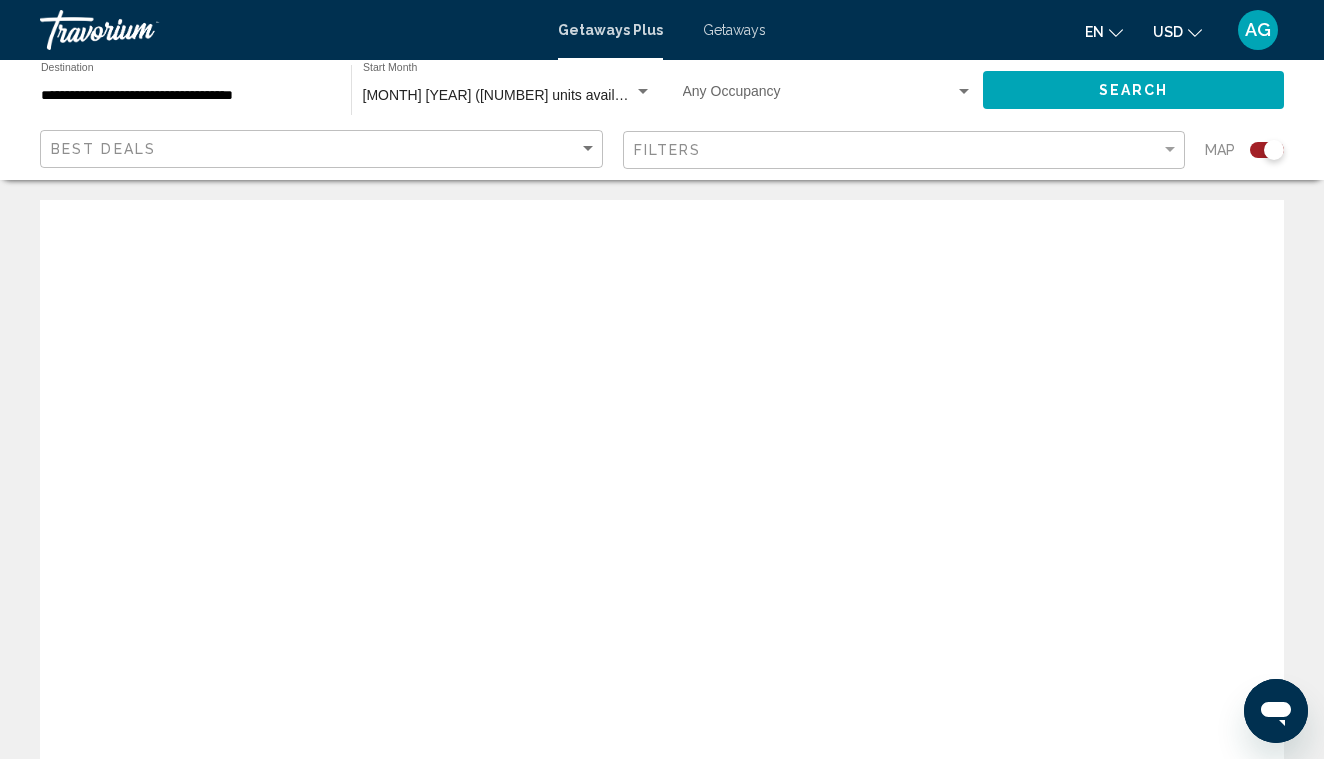 click on "USD
USD ($) MXN (Mex$) CAD (Can$) GBP (£) EUR (€) AUD (A$) NZD (NZ$) CNY (CN¥)" 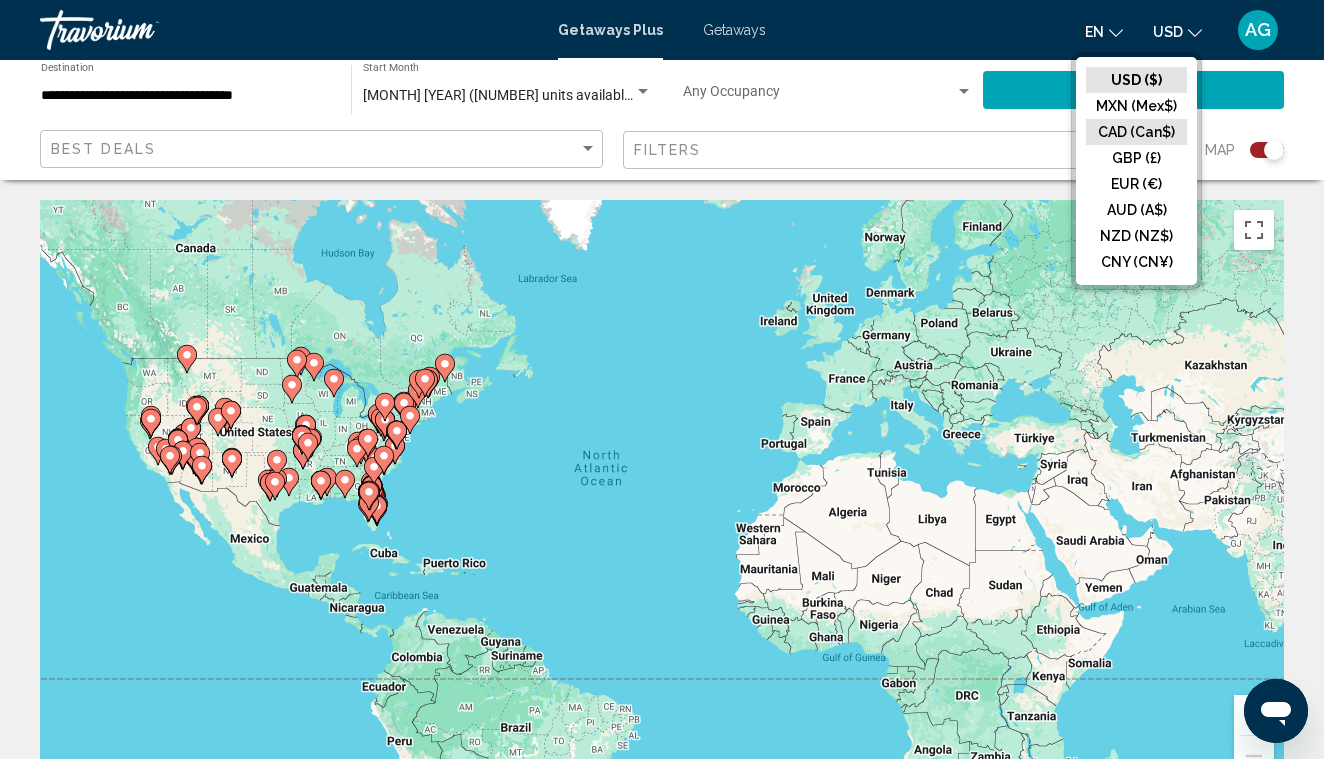 click on "CAD (Can$)" 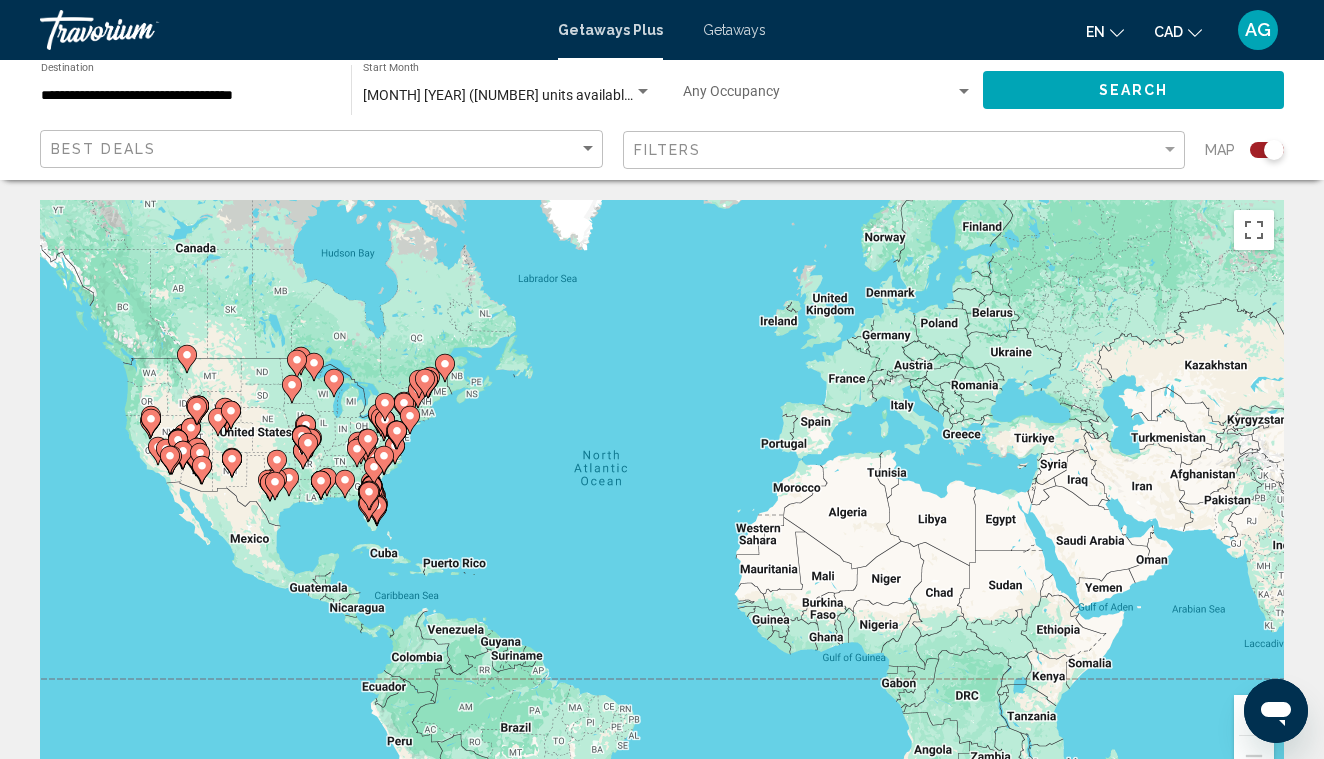 click on "Best Deals" 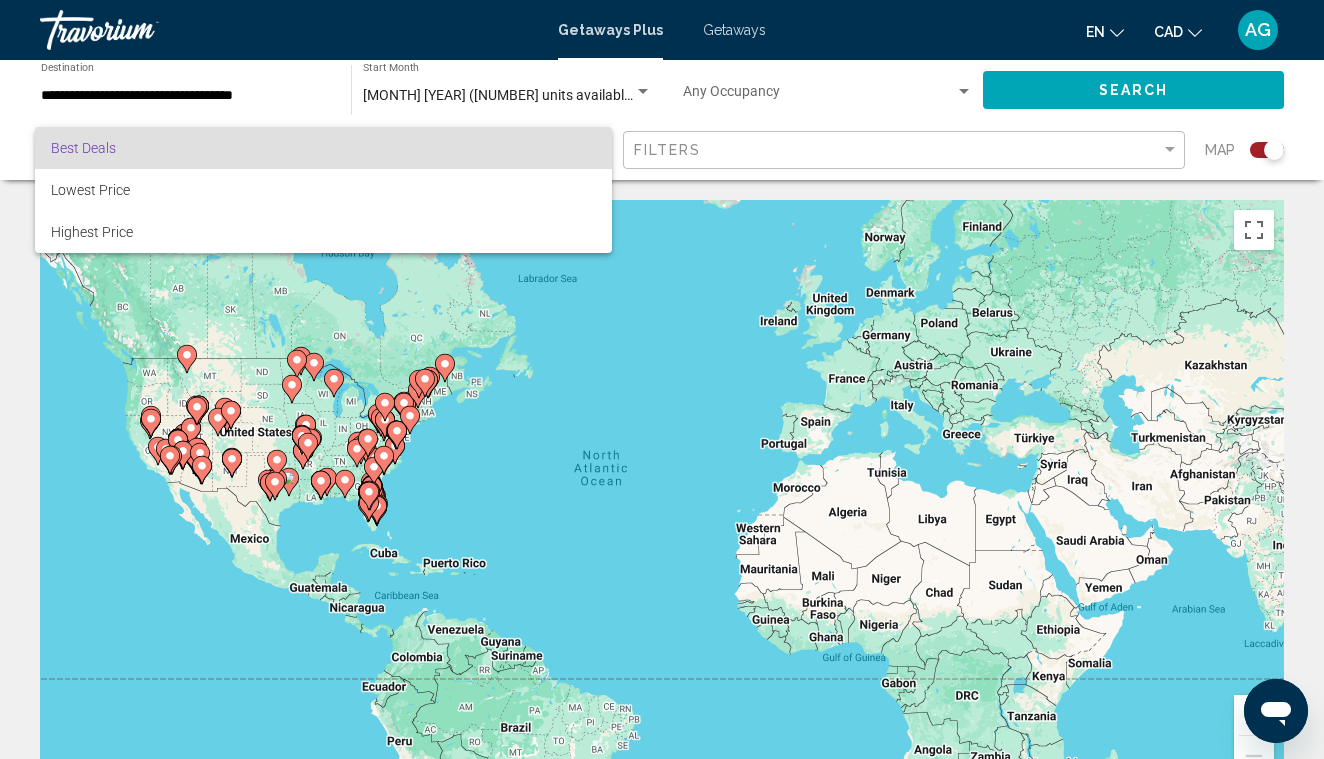 click at bounding box center (662, 379) 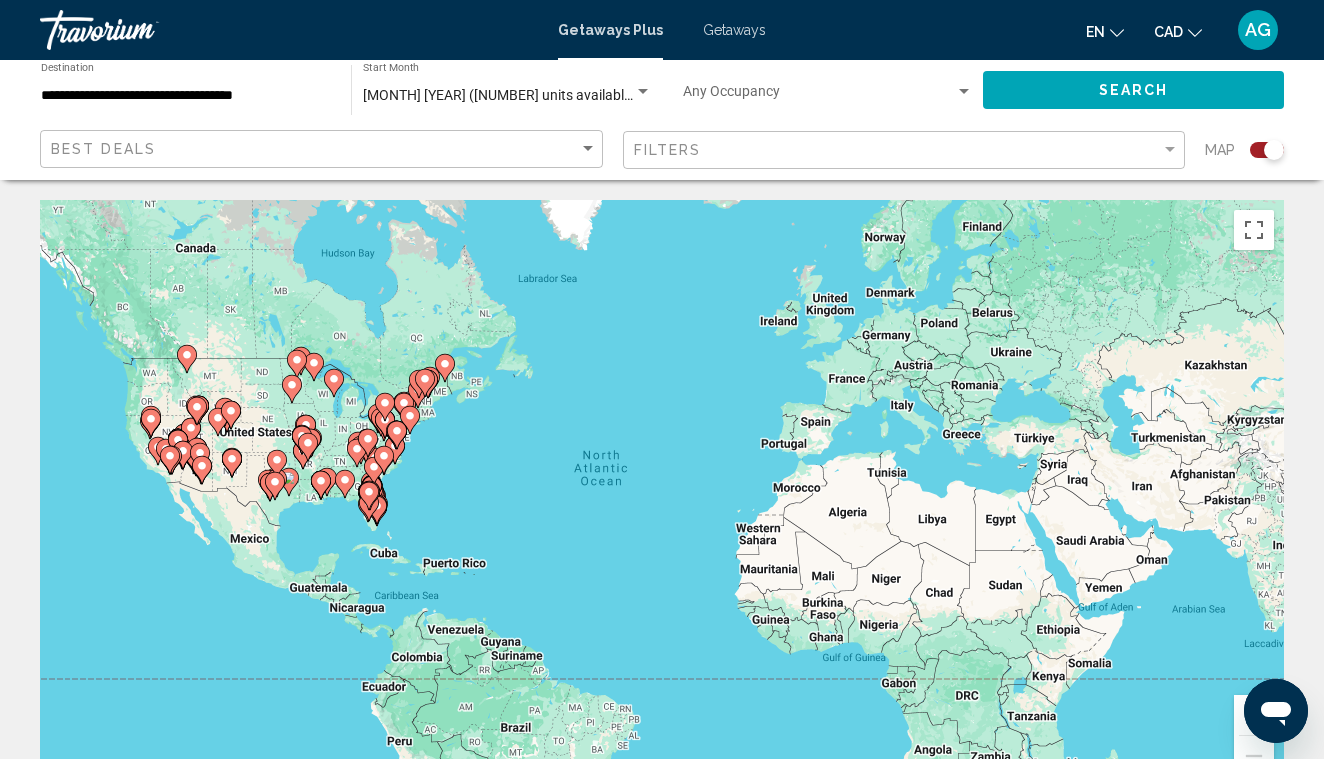click on "**********" at bounding box center (186, 96) 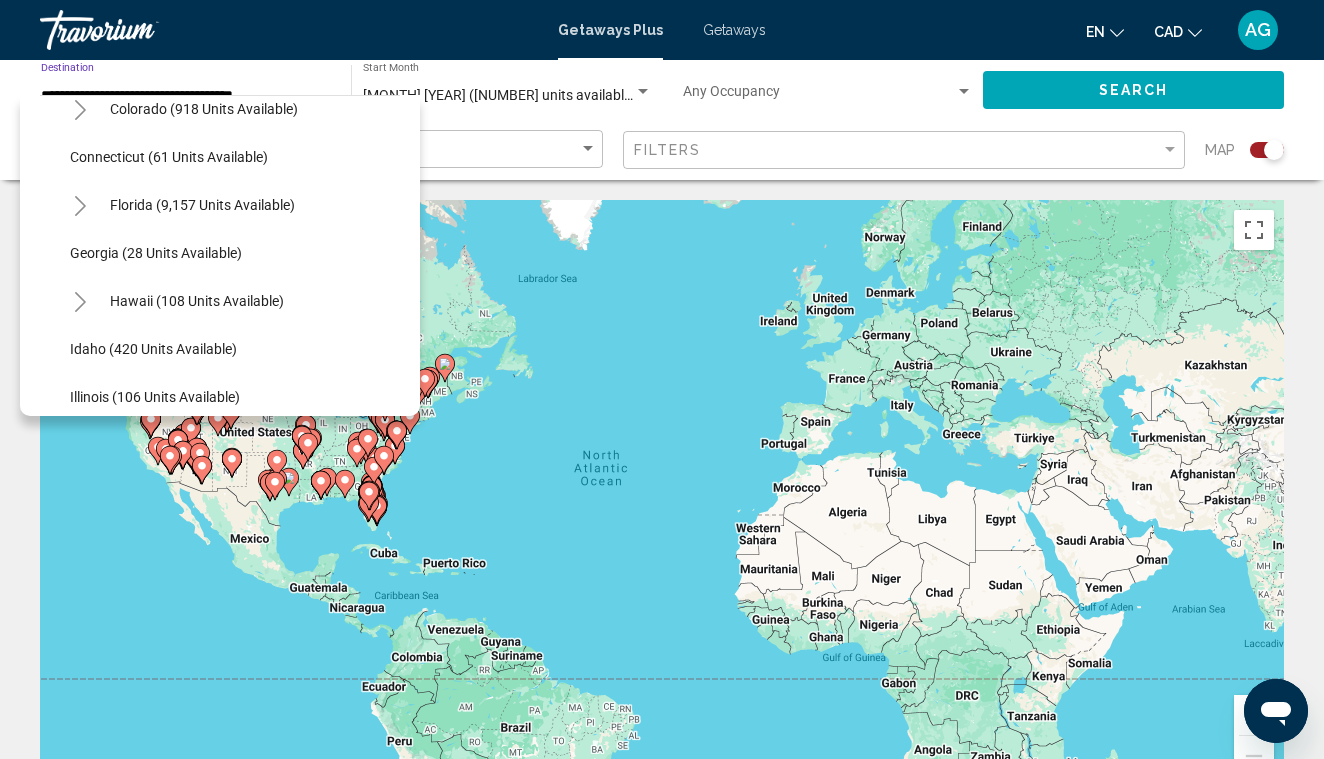 scroll, scrollTop: 288, scrollLeft: 1, axis: both 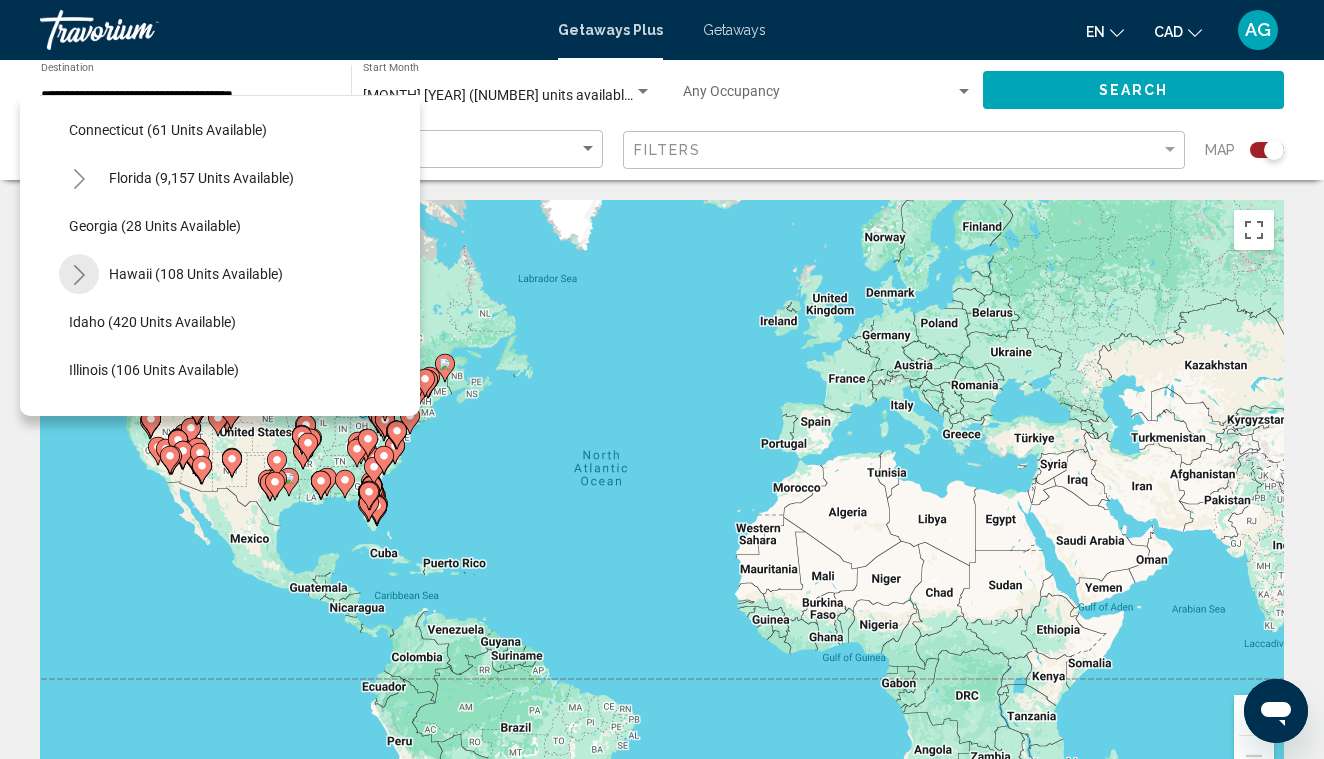 click 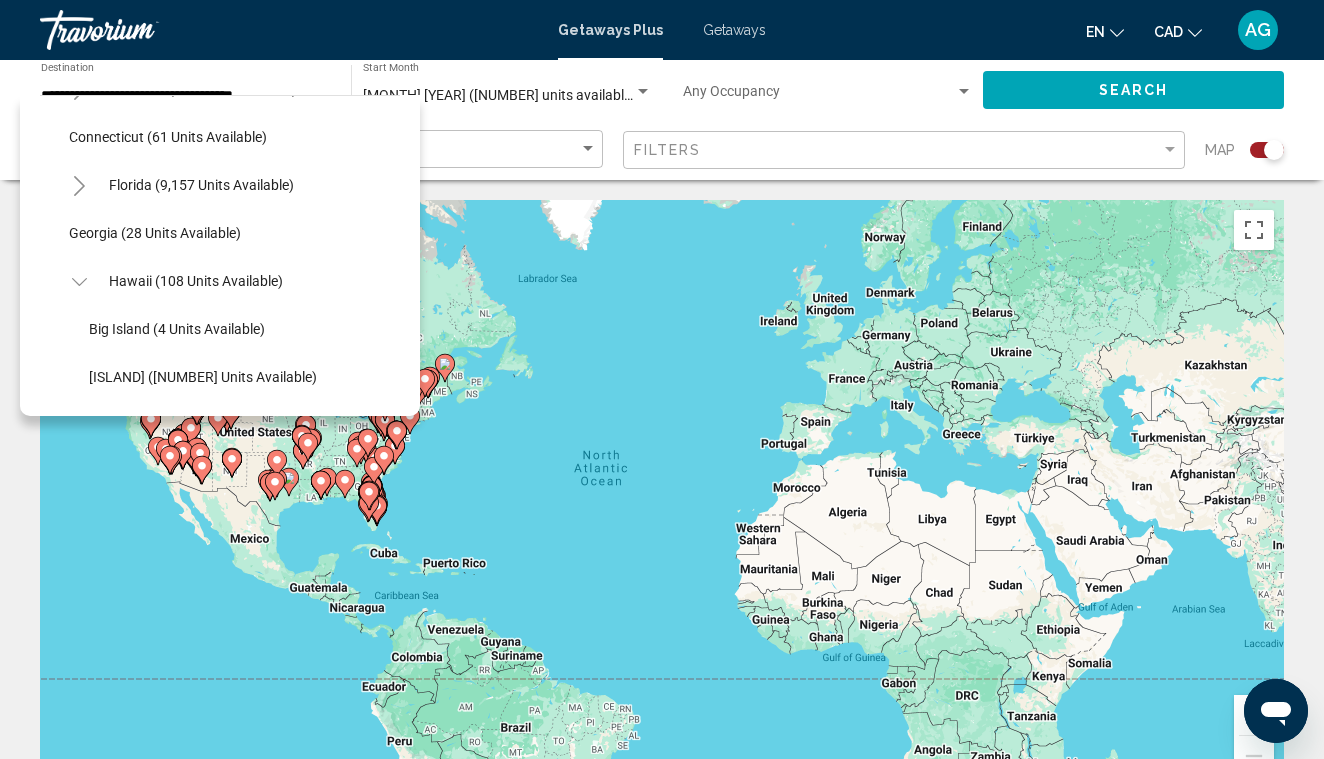scroll, scrollTop: 246, scrollLeft: 1, axis: both 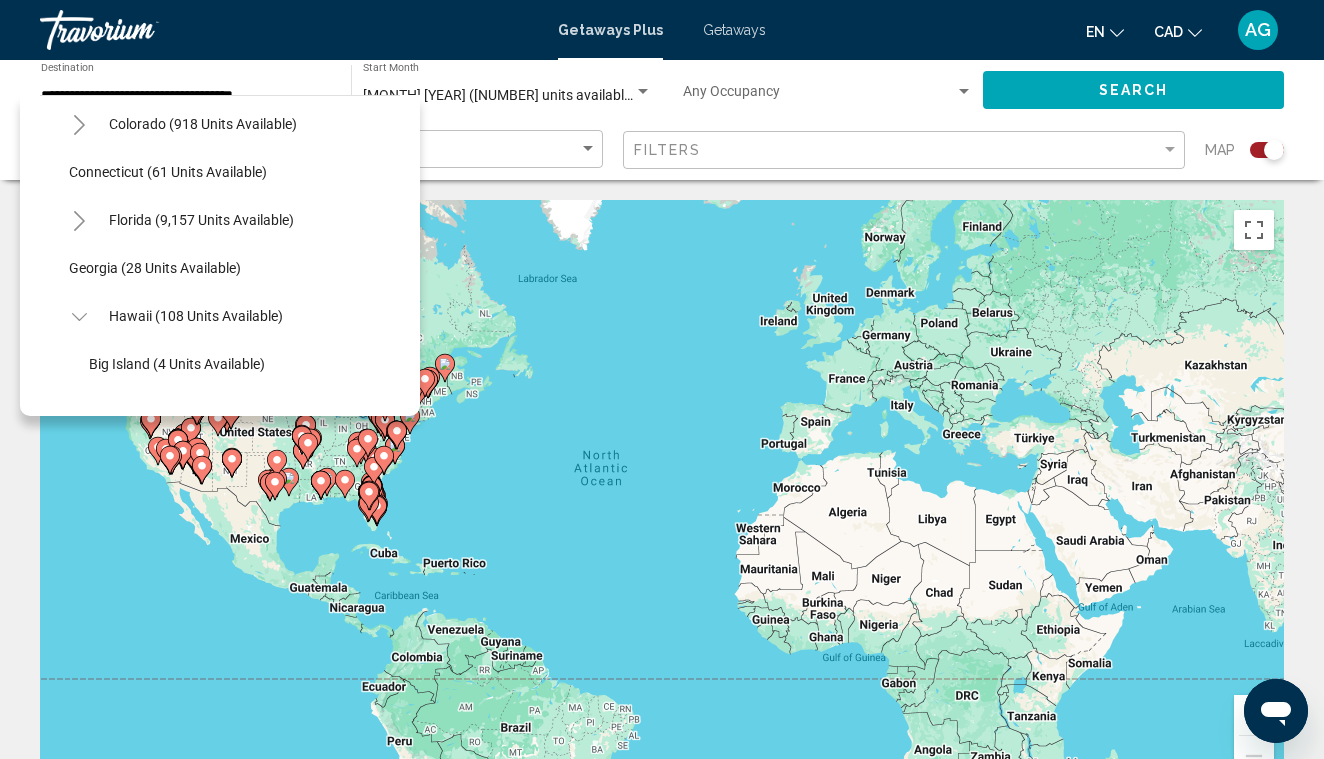 click on "August 2025 (5,682 units available) Start Month All Start Months" 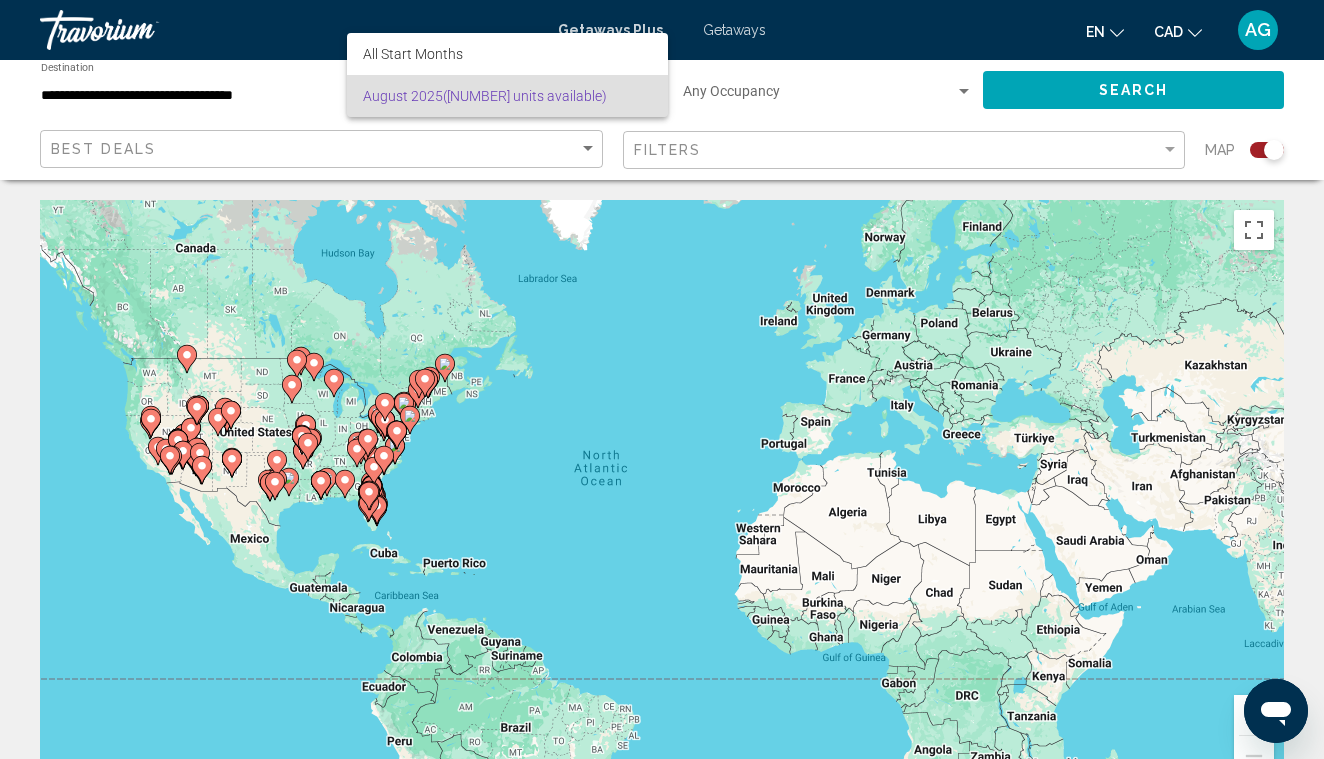 click at bounding box center [662, 379] 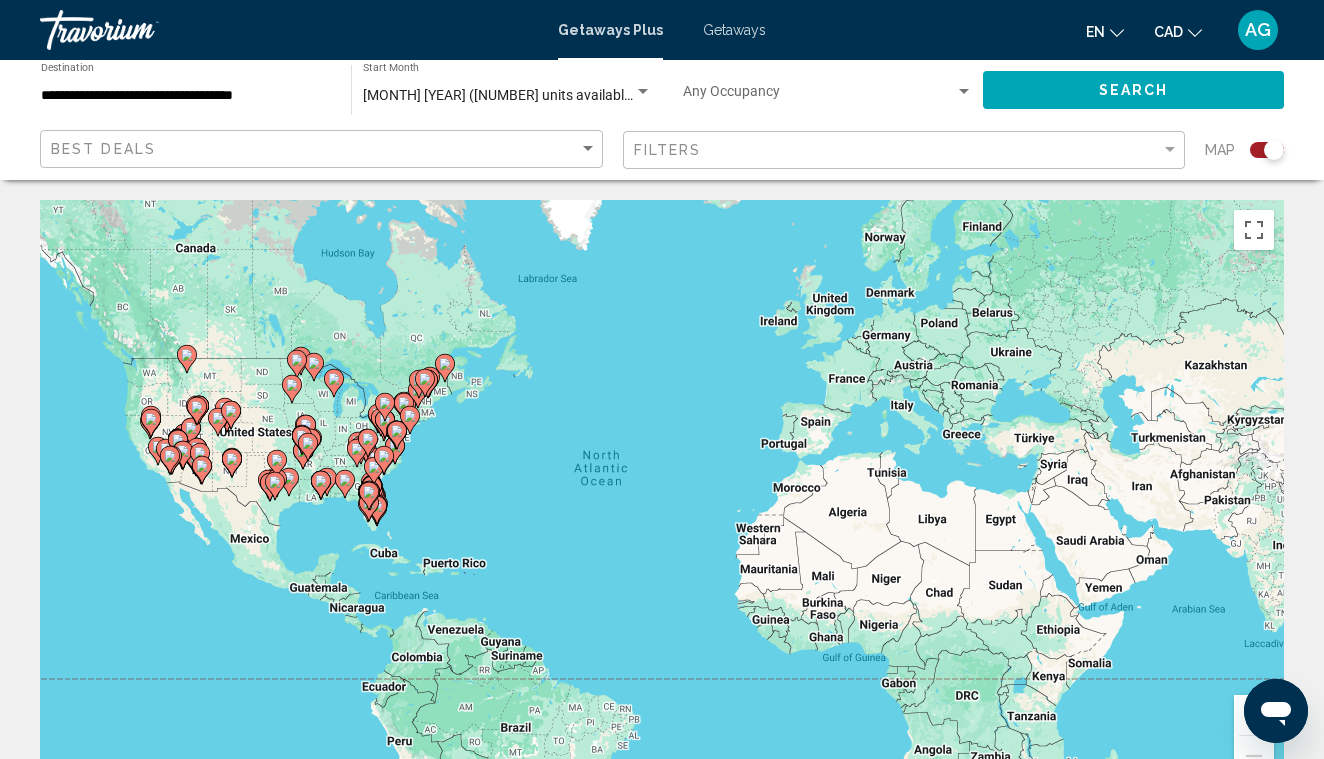 click on "Getaways" at bounding box center [734, 30] 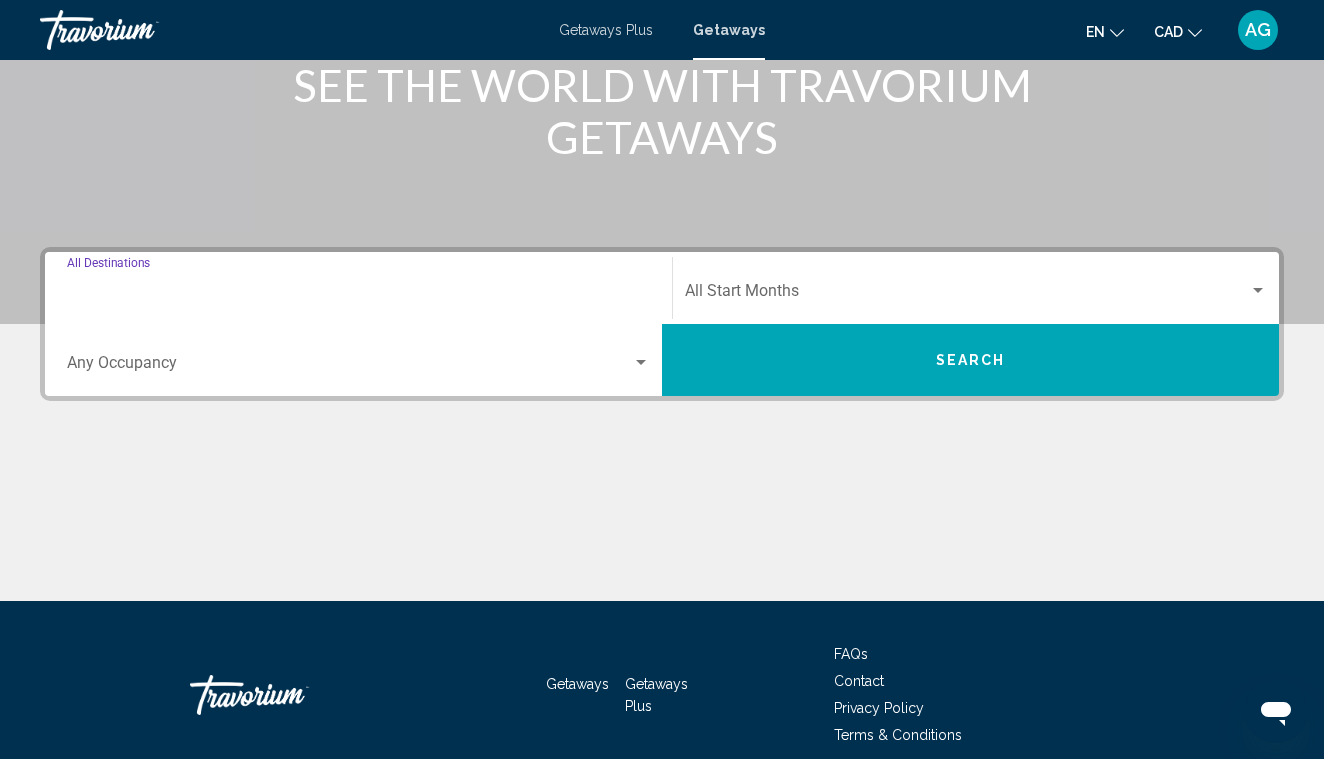 click on "Destination All Destinations" at bounding box center [358, 295] 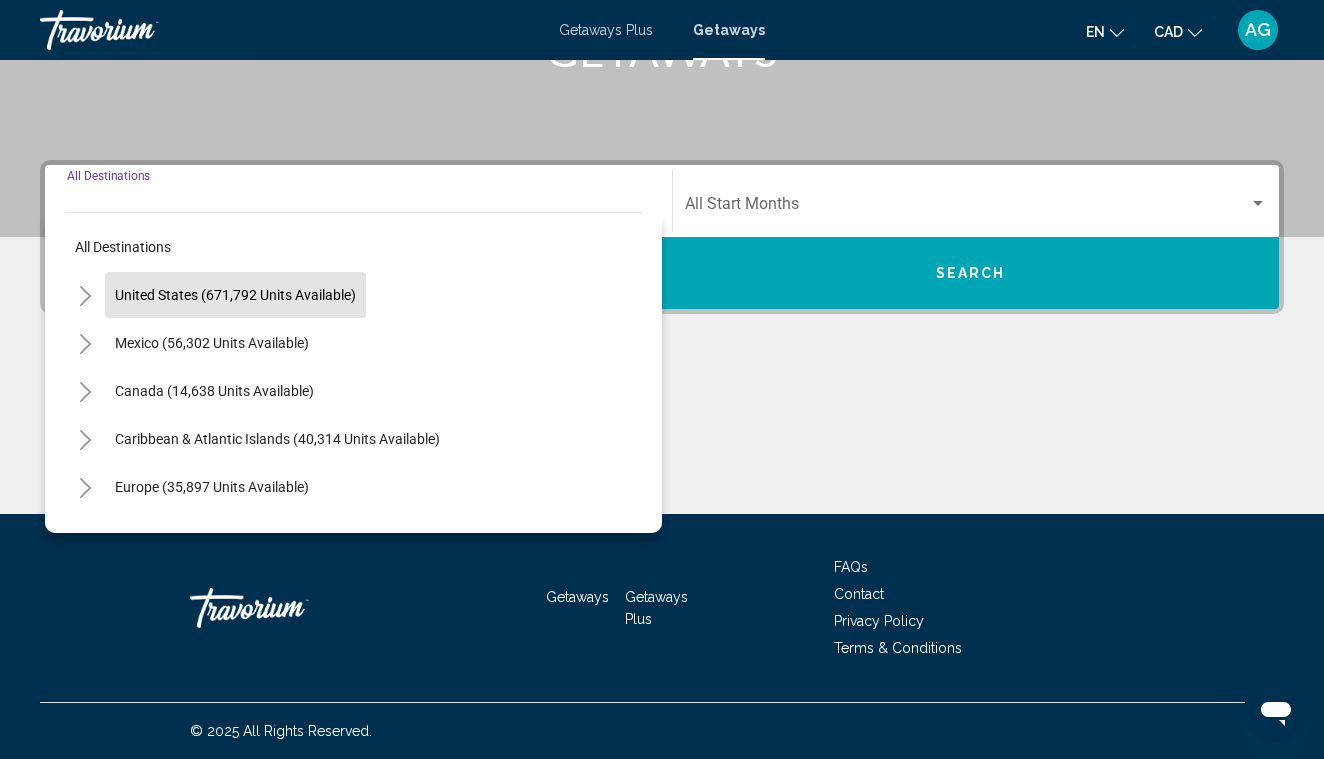 click on "United States (671,792 units available)" at bounding box center [212, 343] 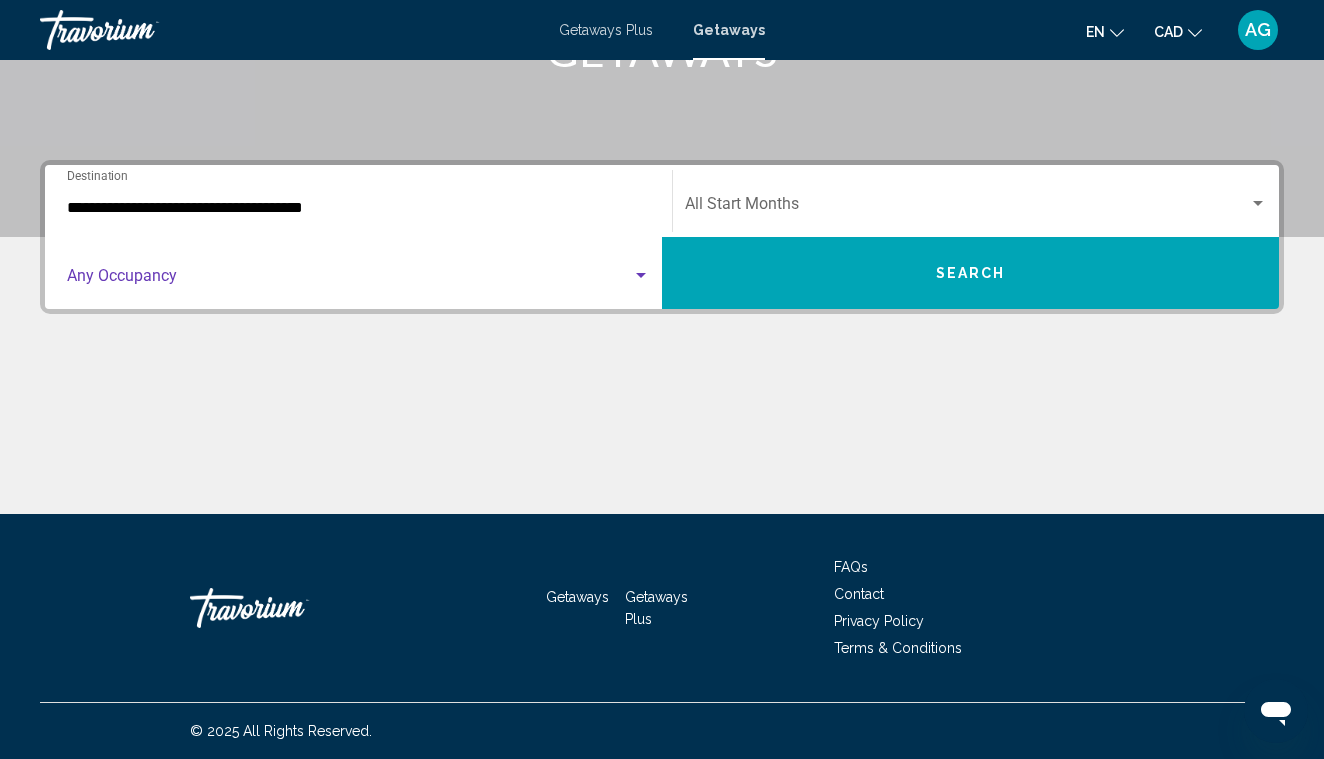 click at bounding box center [349, 280] 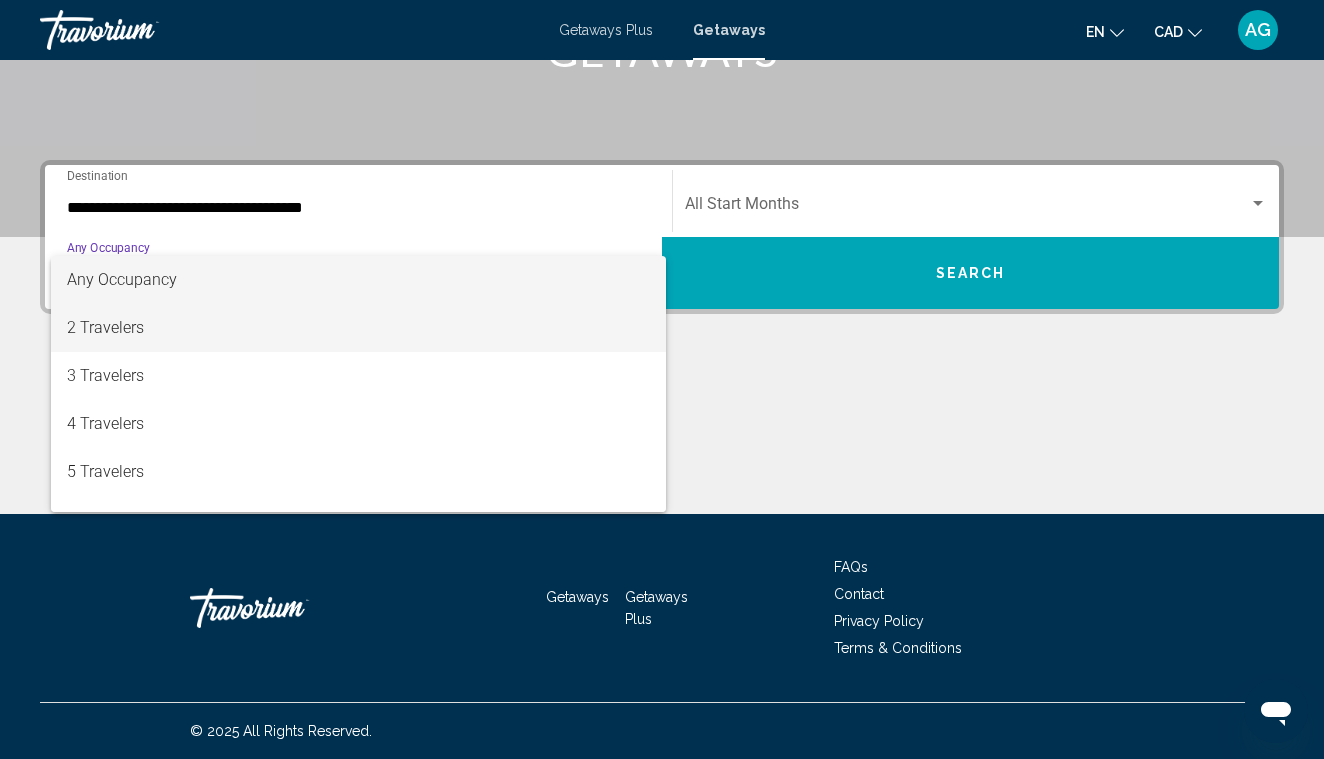 click on "2 Travelers" at bounding box center [358, 328] 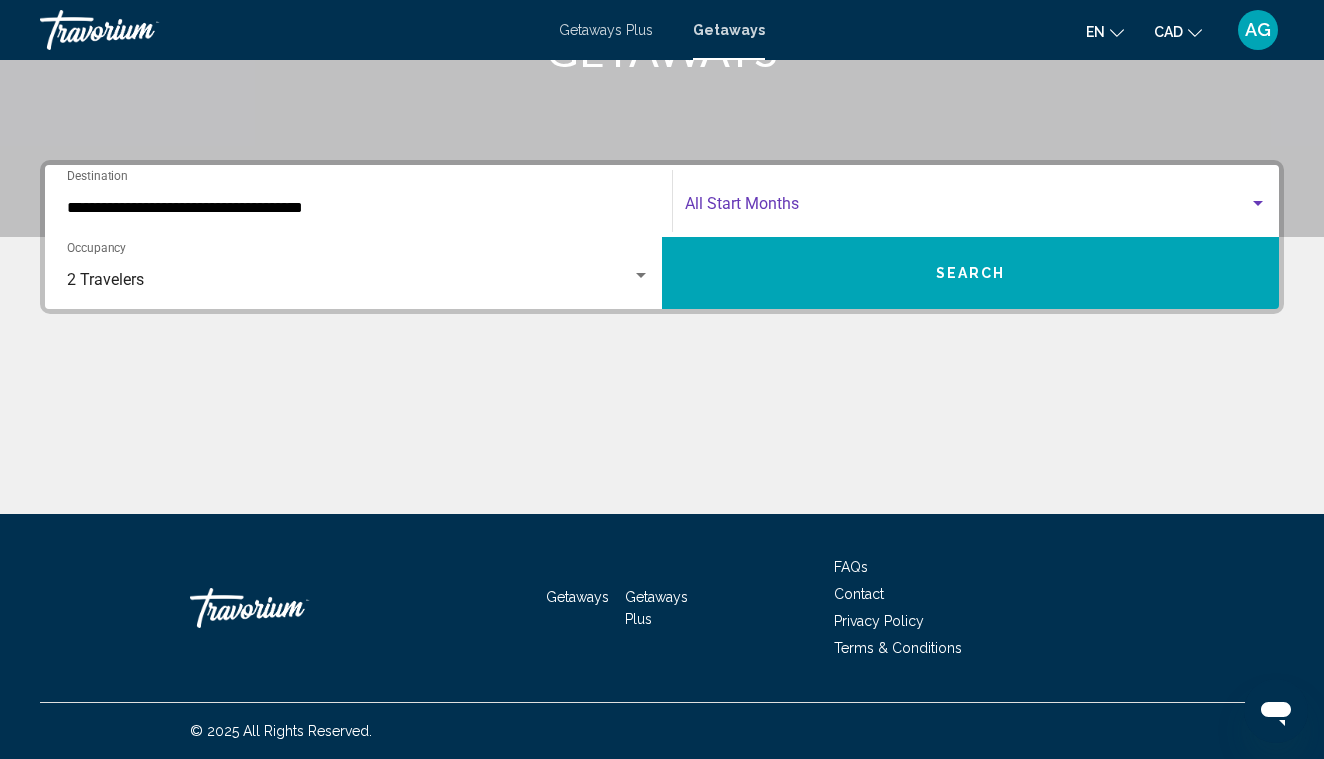 click at bounding box center (967, 208) 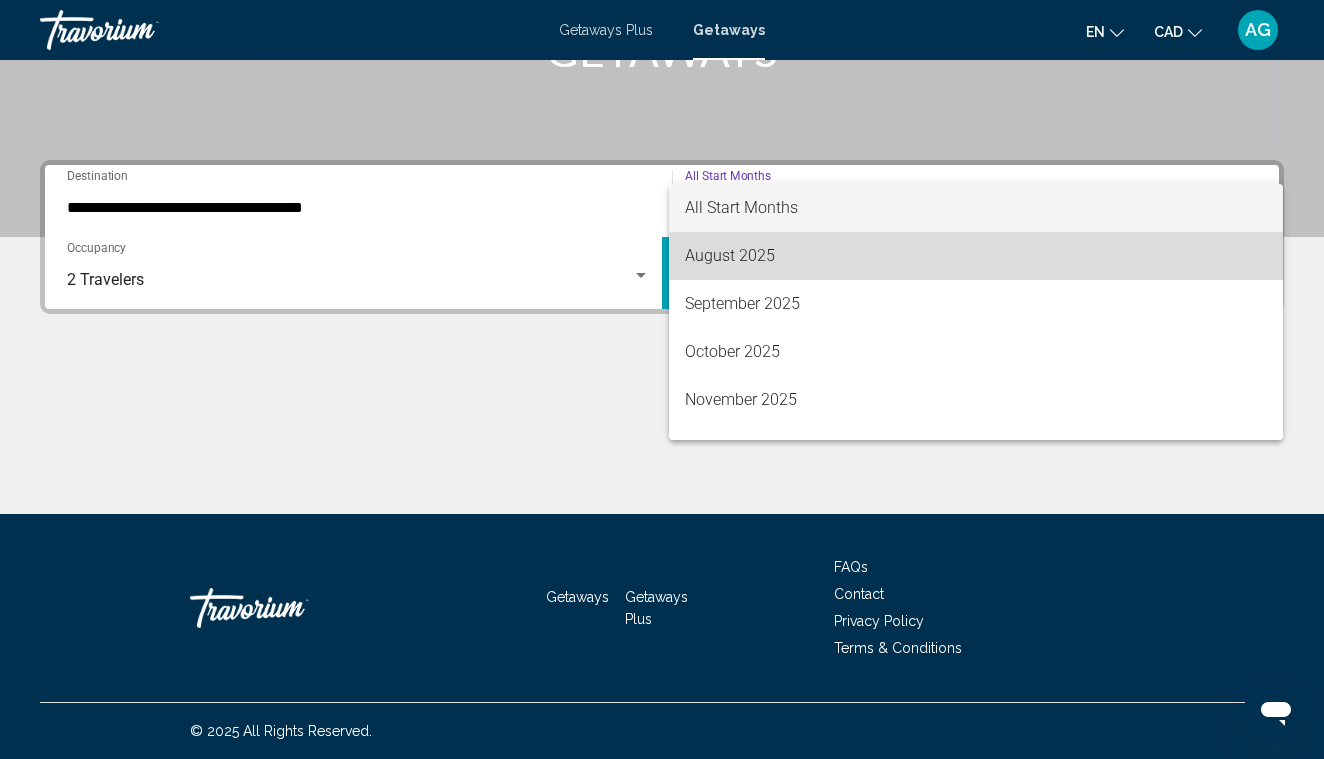 click on "August 2025" at bounding box center [976, 256] 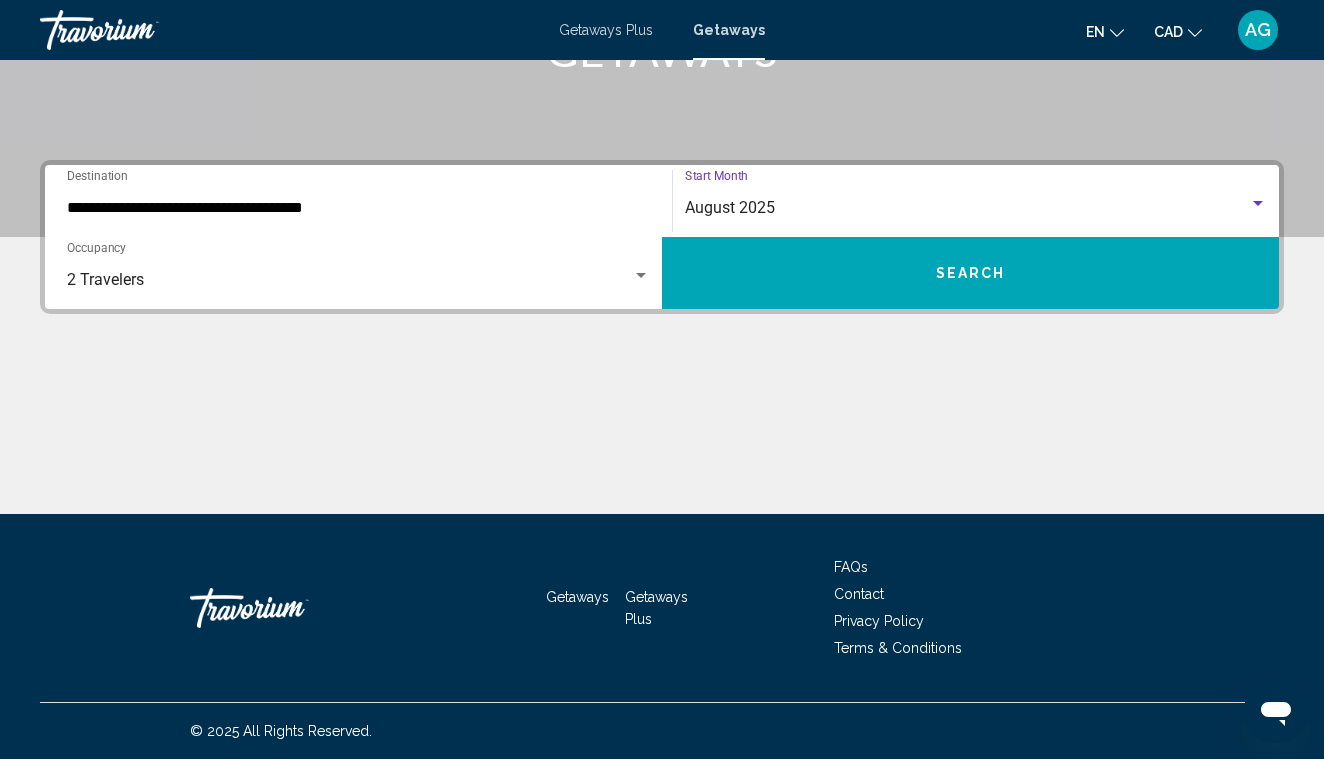 click on "2 Travelers Occupancy Any Occupancy" at bounding box center (358, 273) 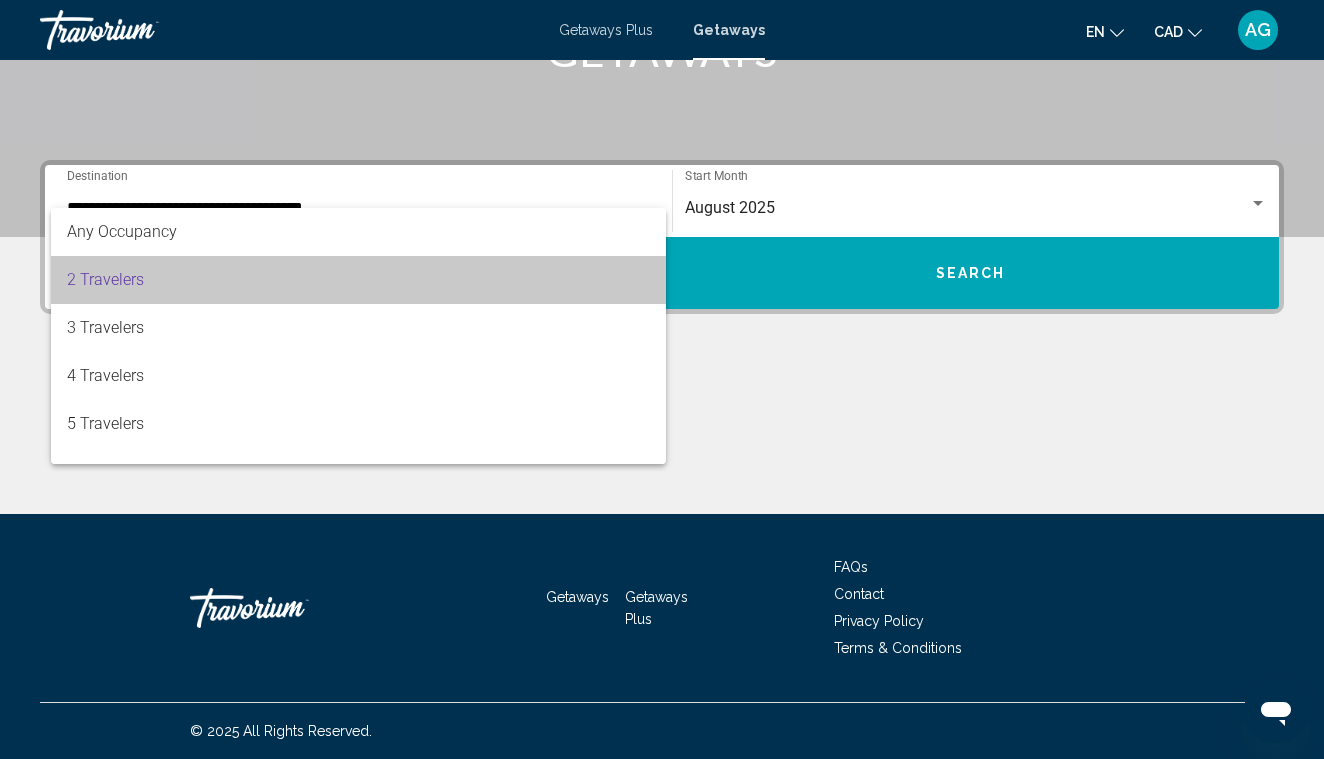 click on "2 Travelers" at bounding box center [358, 280] 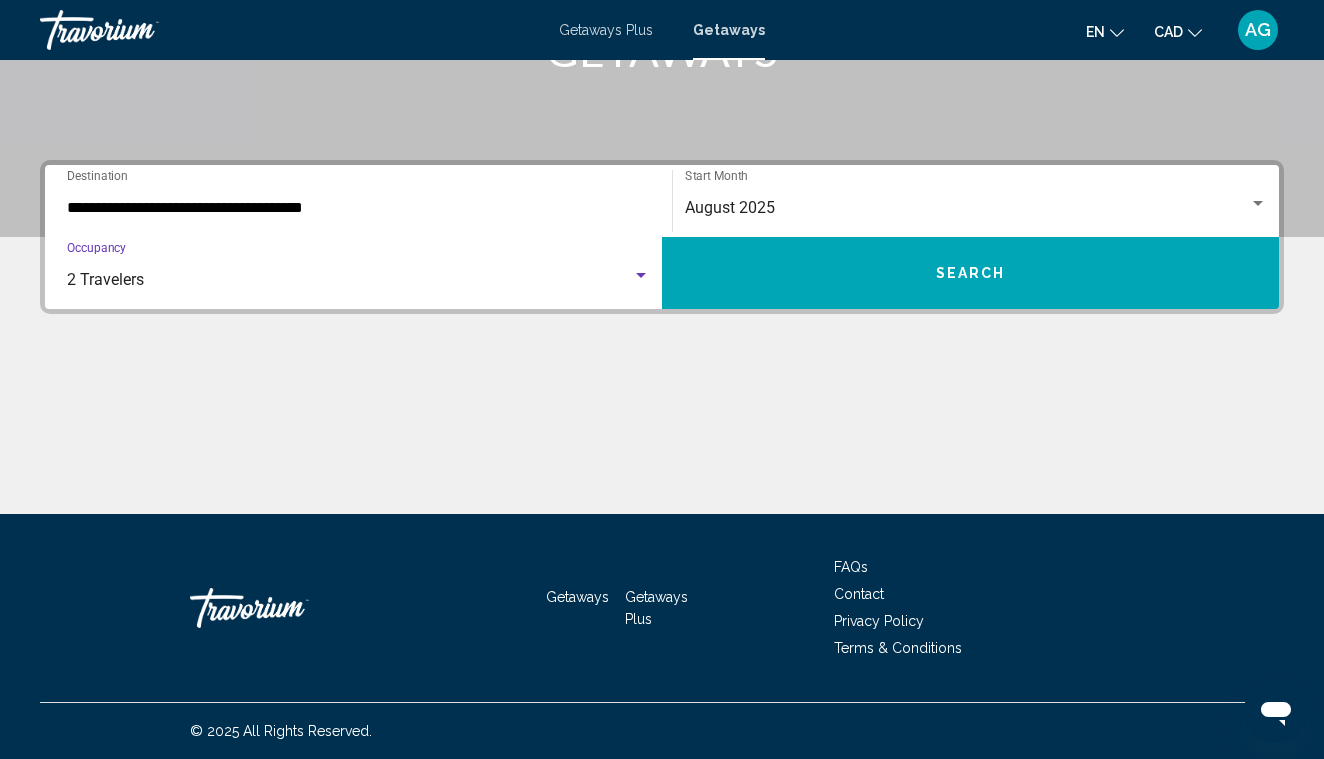 click on "Search" at bounding box center (970, 273) 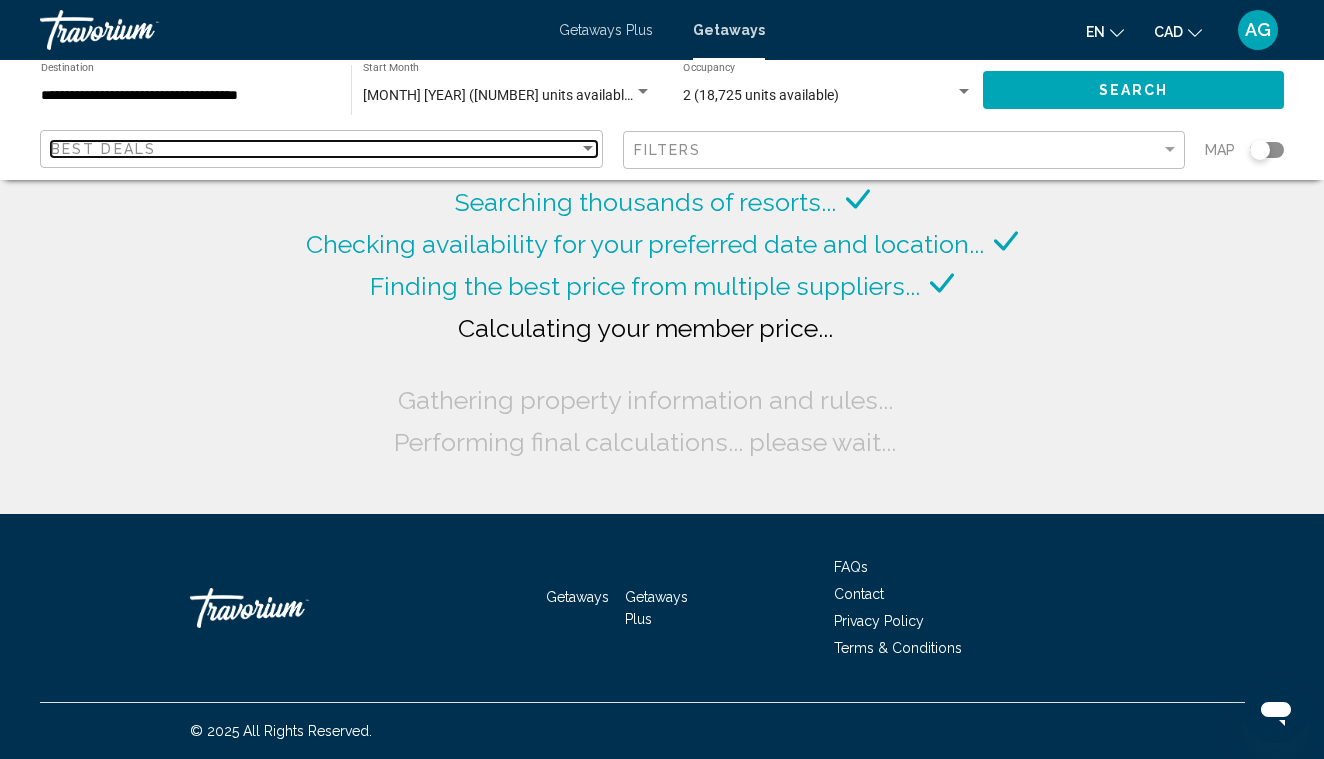 click on "Best Deals" at bounding box center (315, 149) 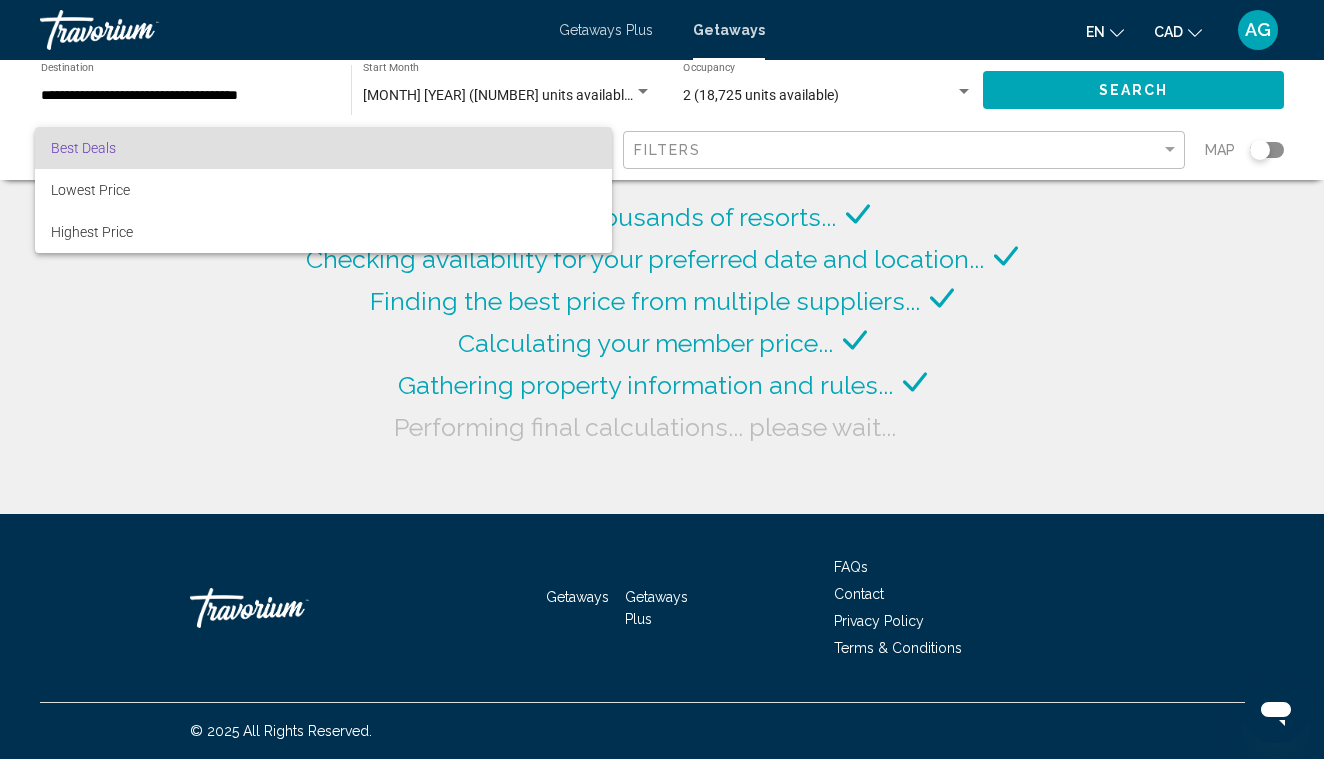 click at bounding box center [662, 379] 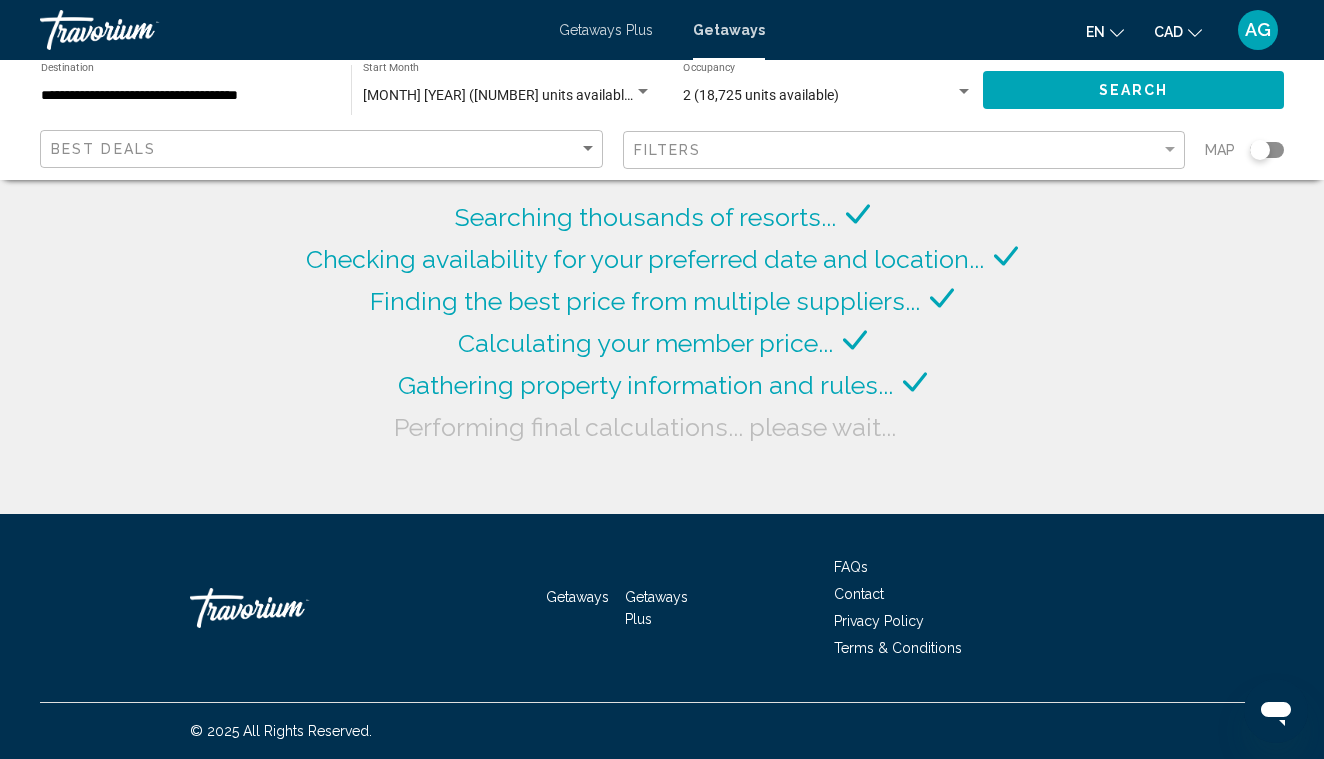 click on "**********" at bounding box center (186, 96) 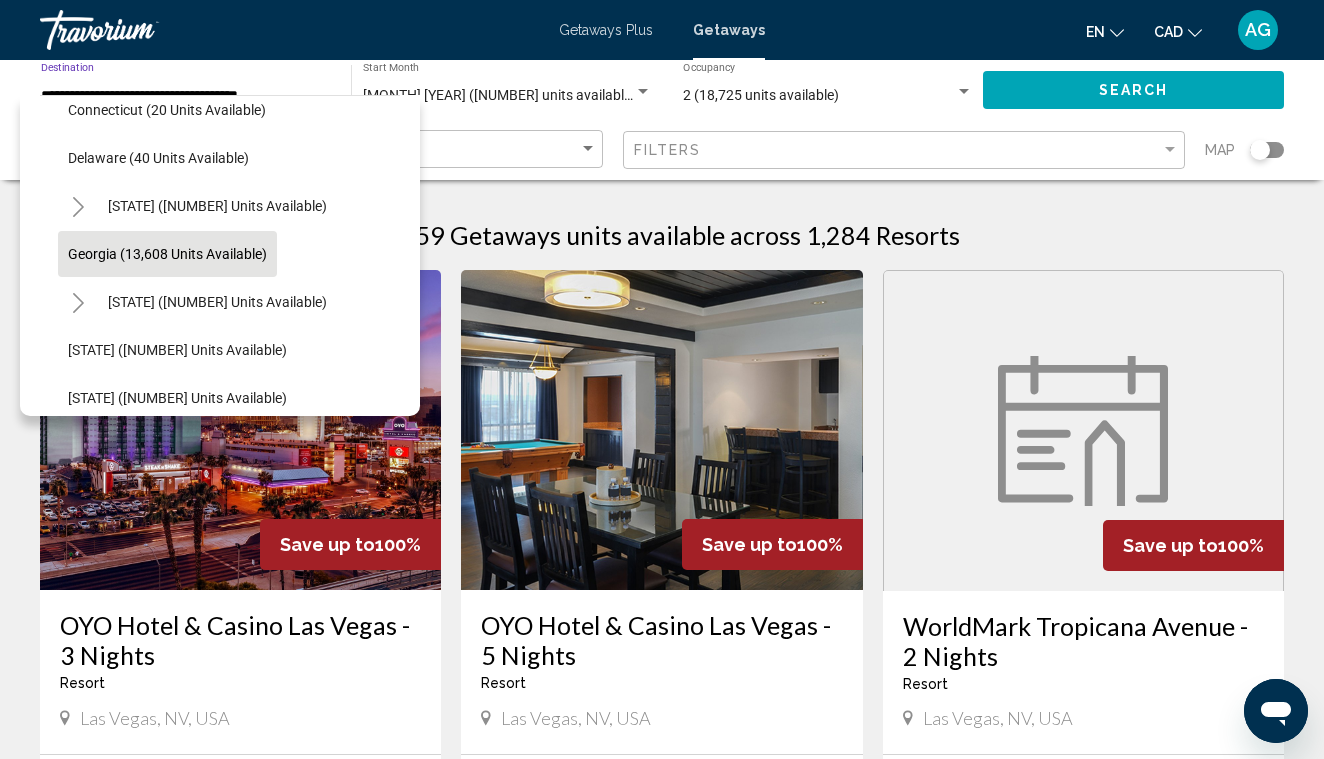 scroll, scrollTop: 312, scrollLeft: 2, axis: both 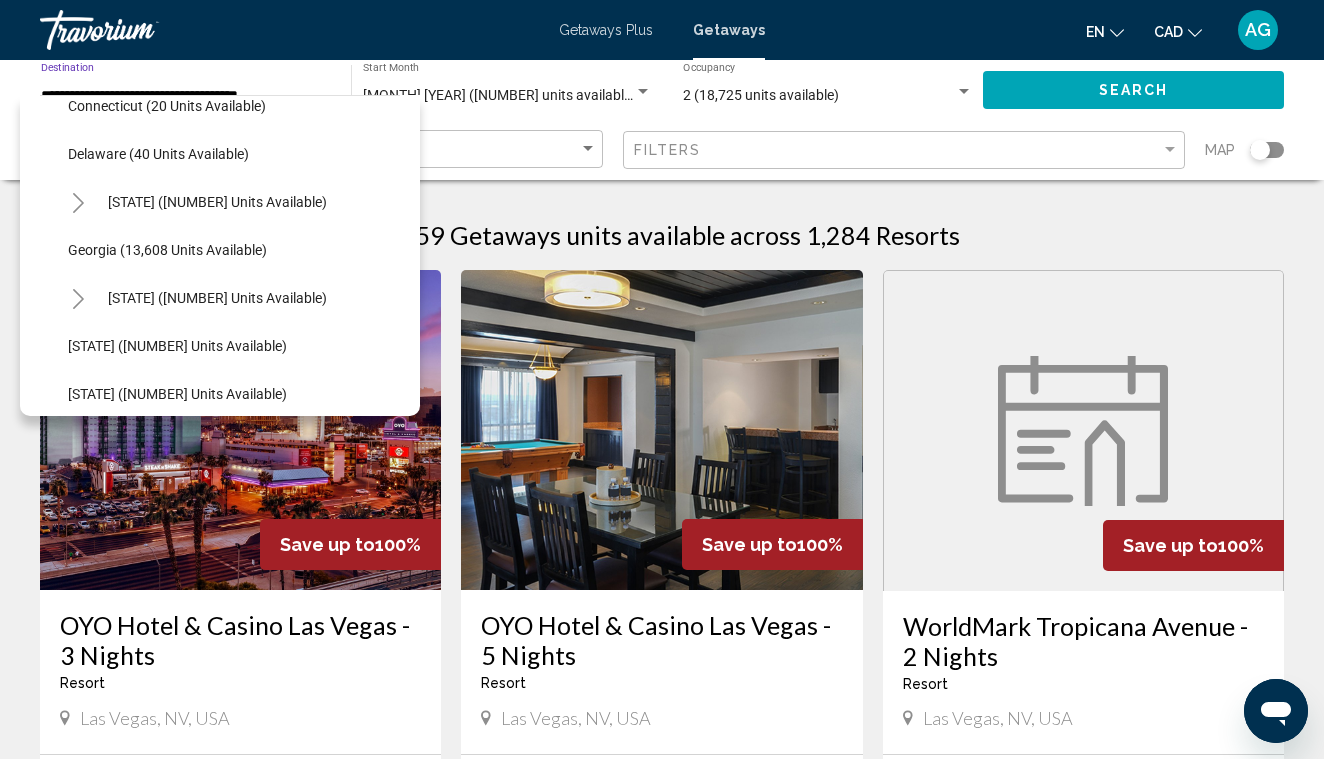 click 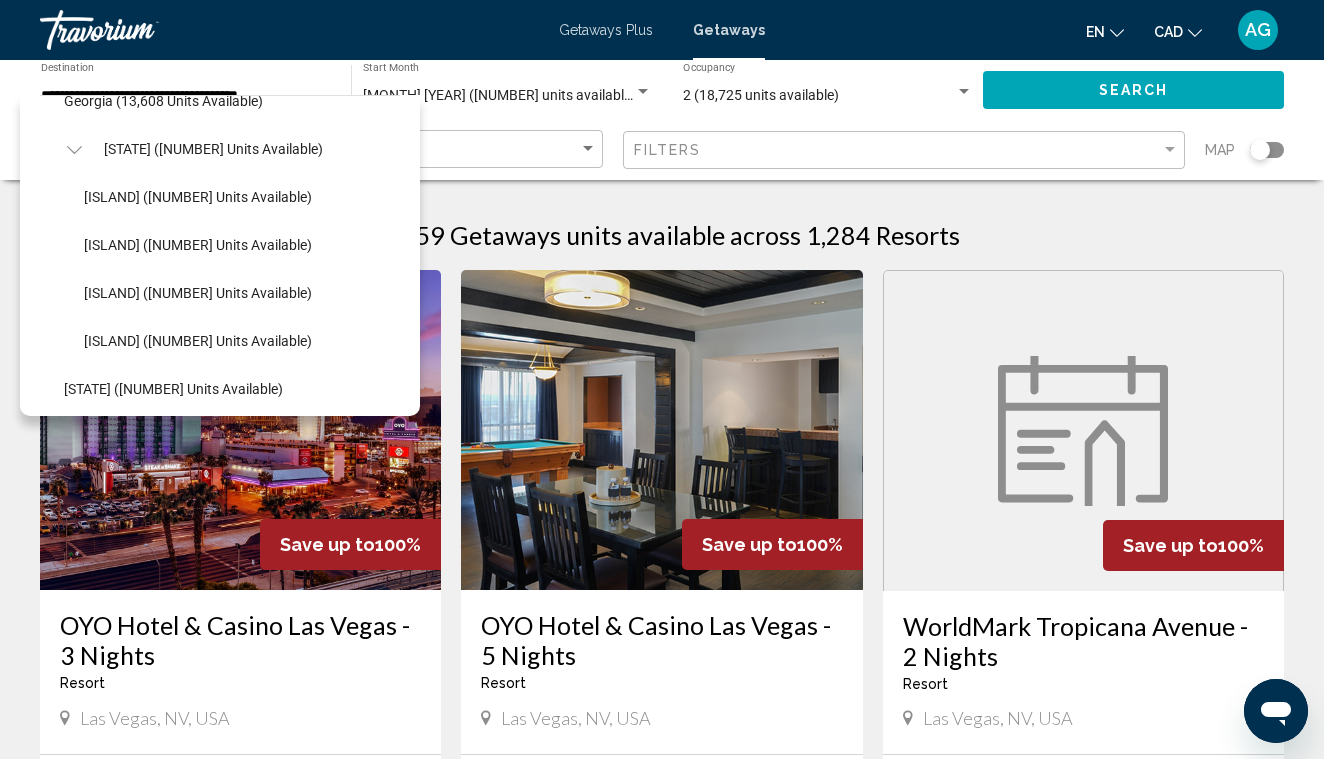 scroll, scrollTop: 474, scrollLeft: 6, axis: both 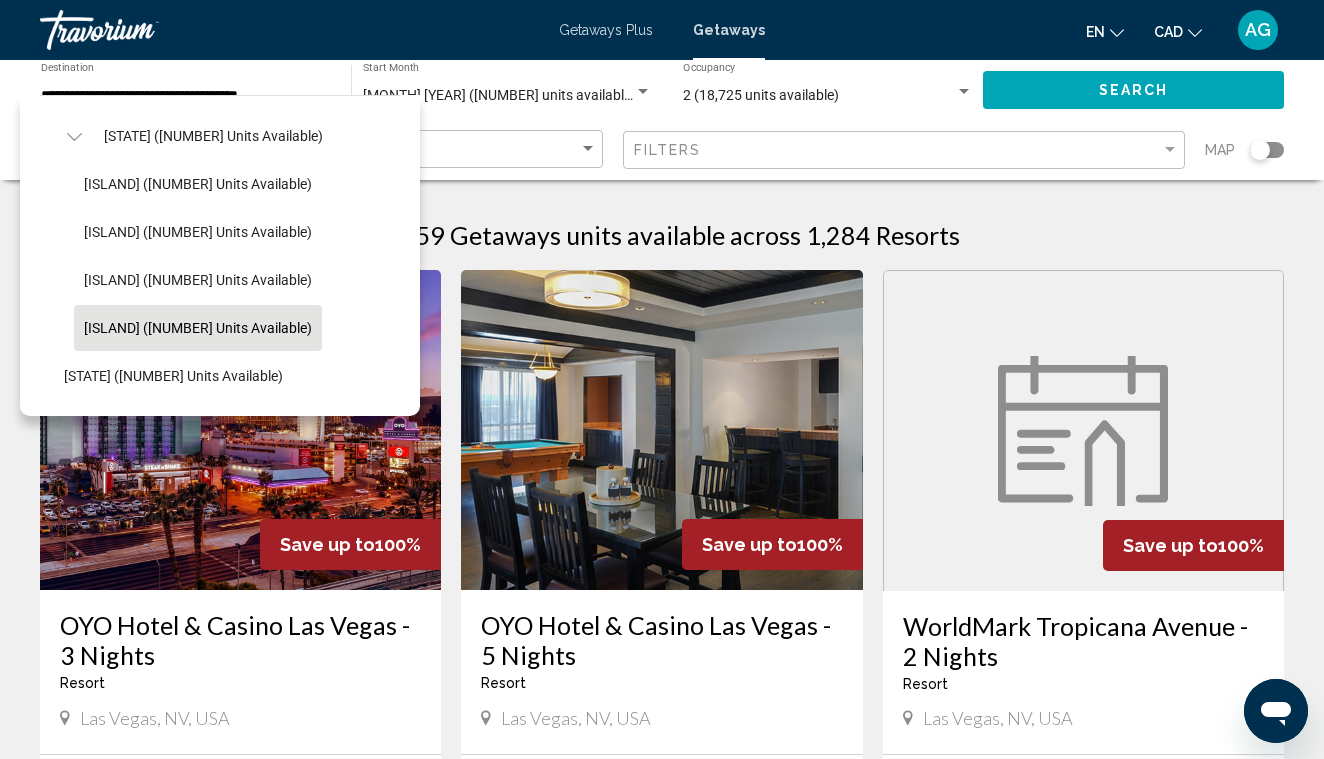 click on "Oahu (16,990 units available)" 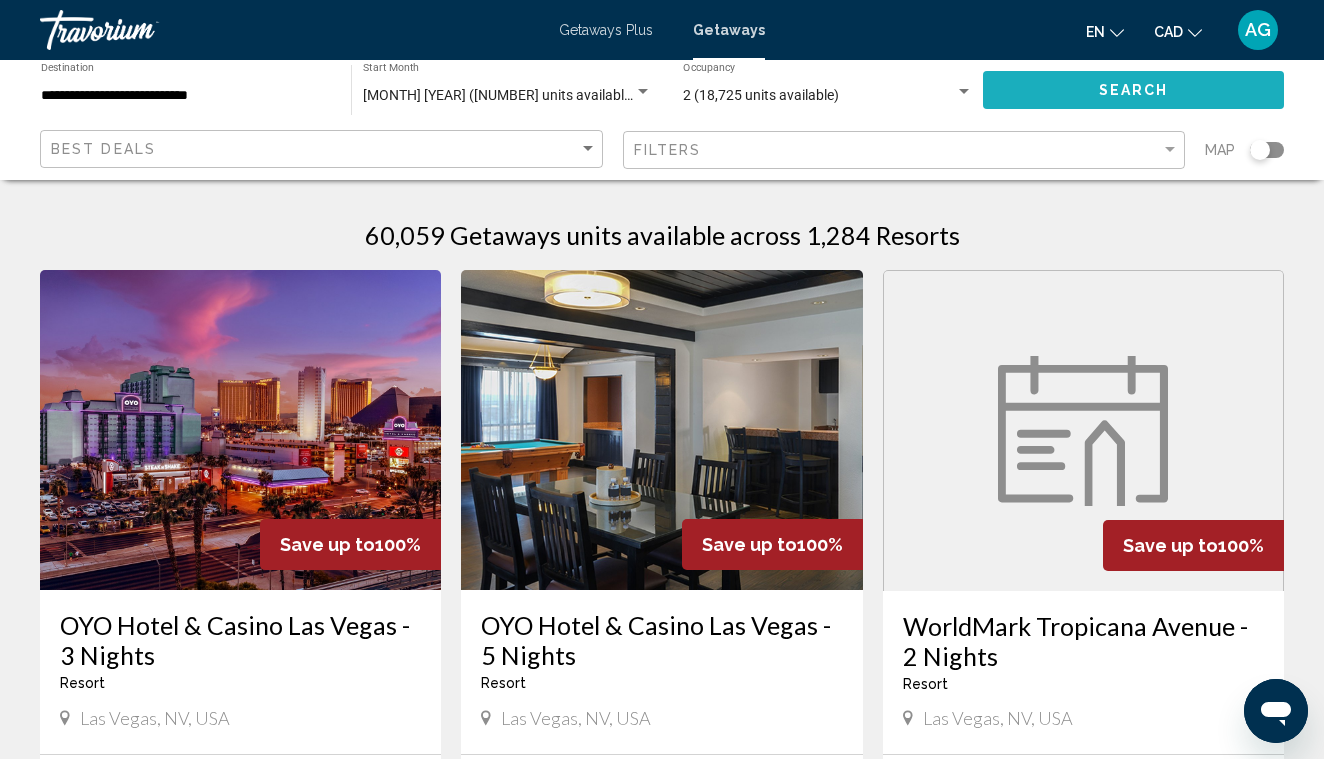 click on "Search" 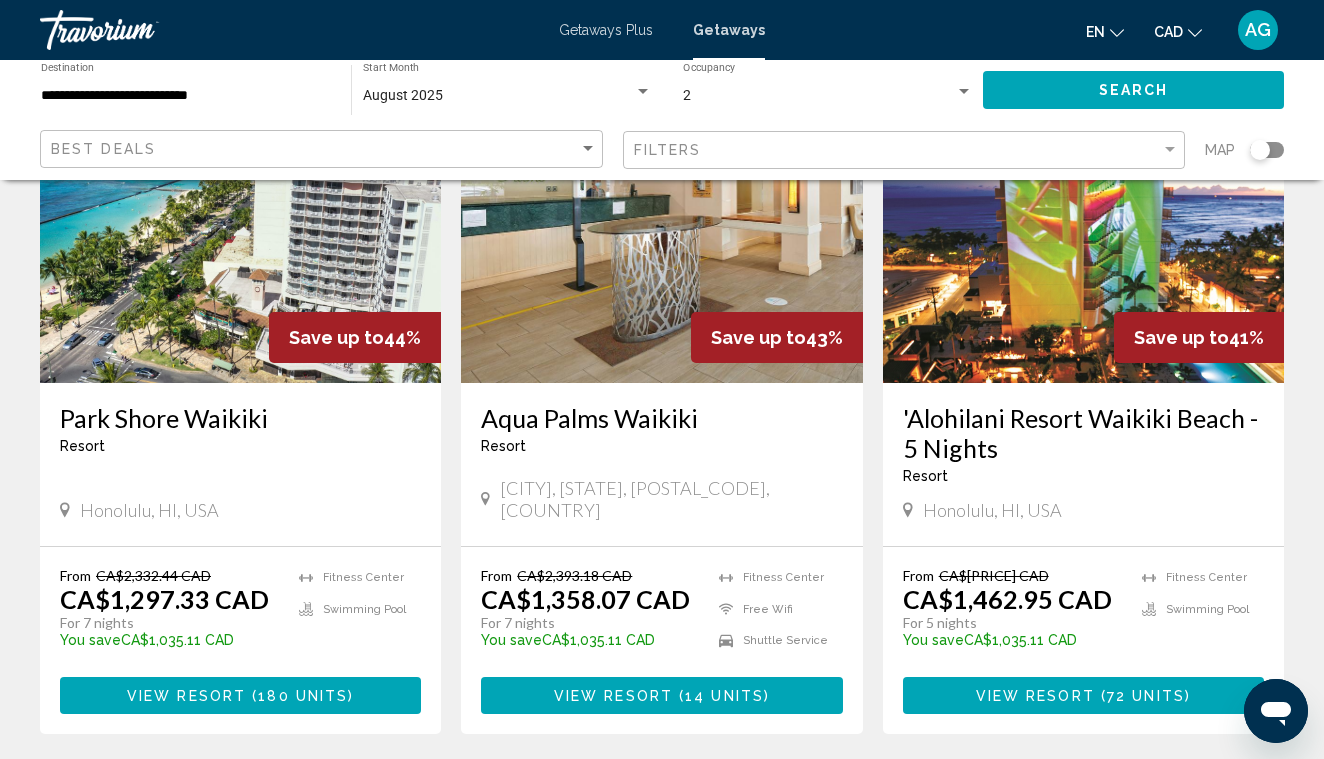 scroll, scrollTop: 1688, scrollLeft: 0, axis: vertical 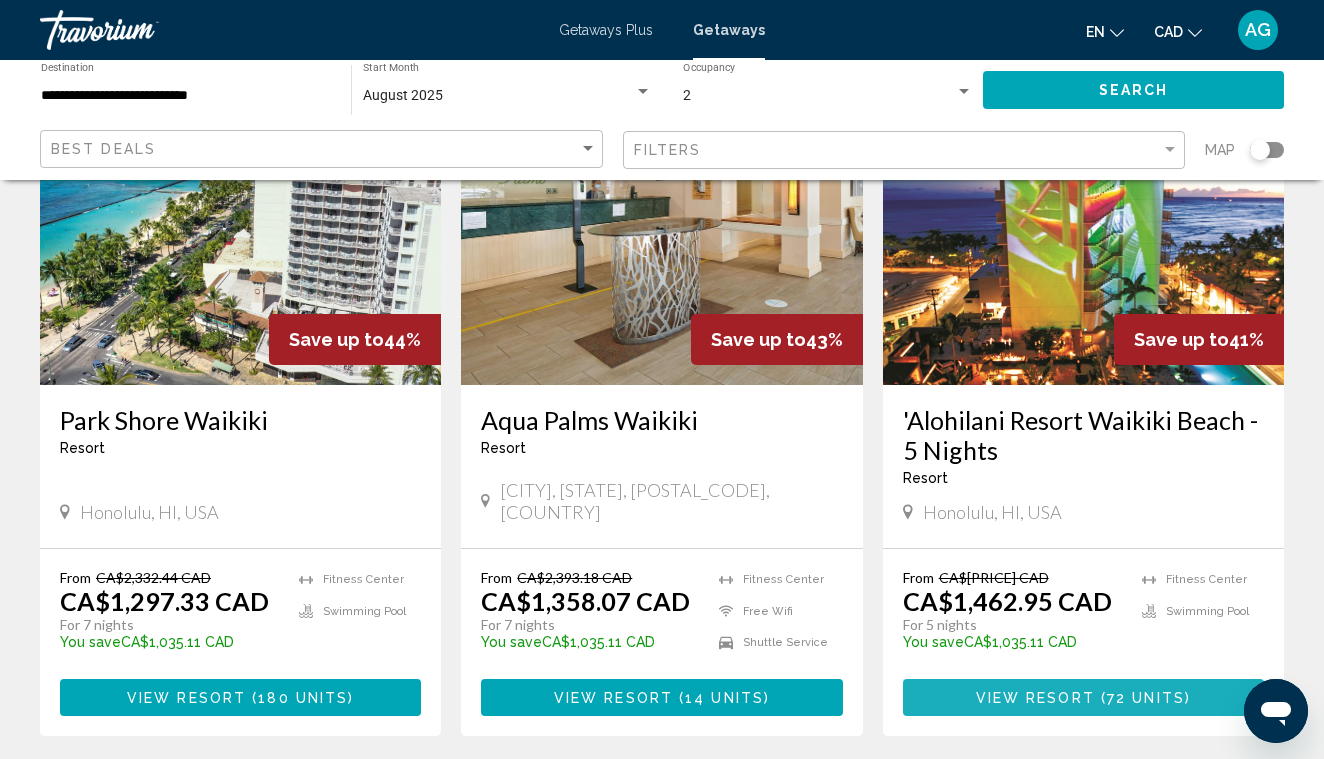 click on "View Resort" at bounding box center (1035, 698) 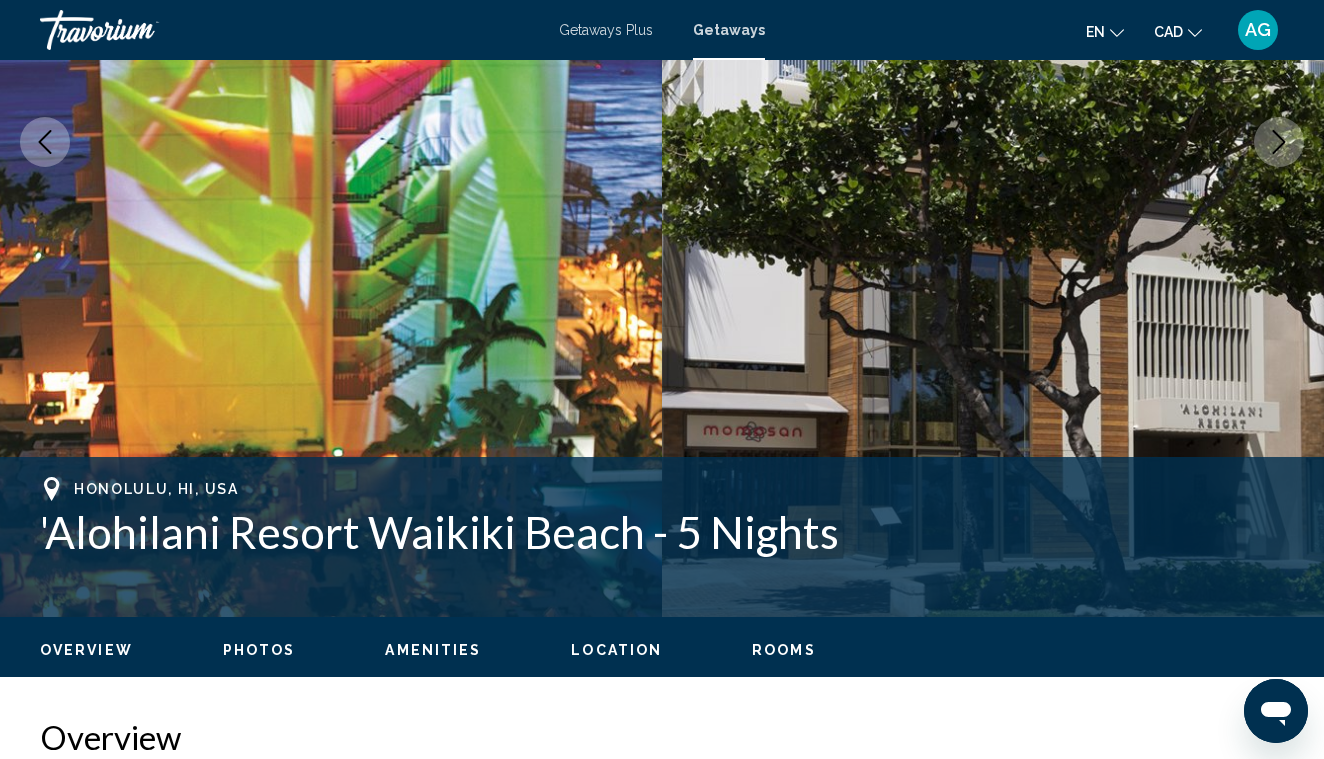 scroll, scrollTop: 381, scrollLeft: 0, axis: vertical 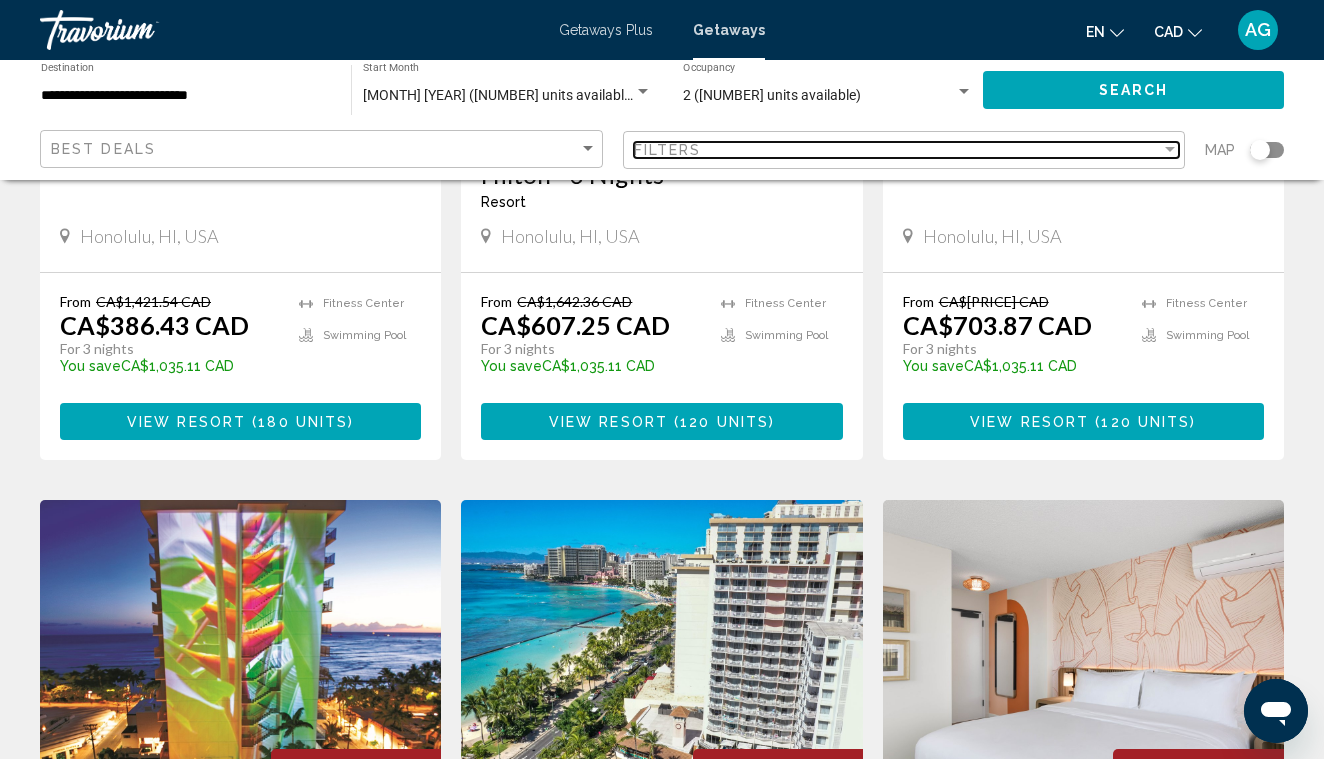 click on "Filters" at bounding box center [898, 150] 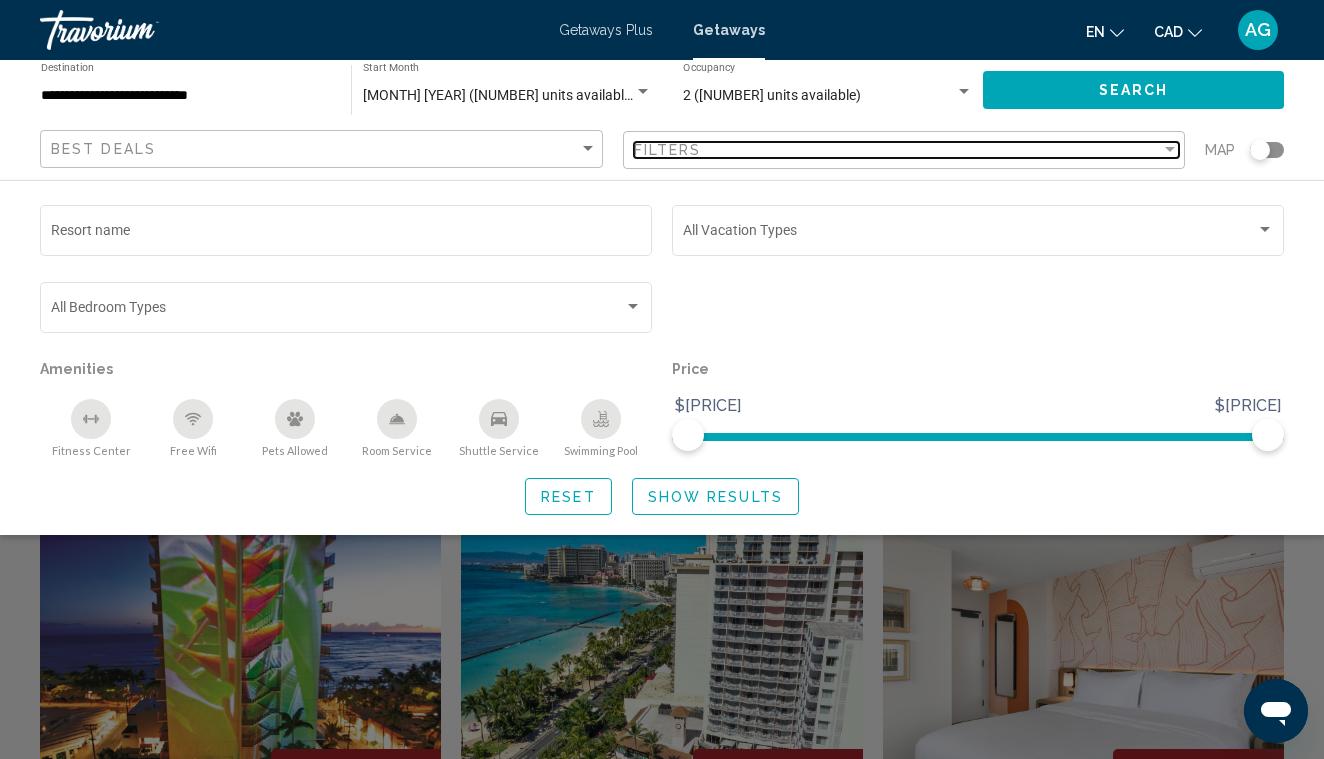 click on "Filters" at bounding box center [898, 150] 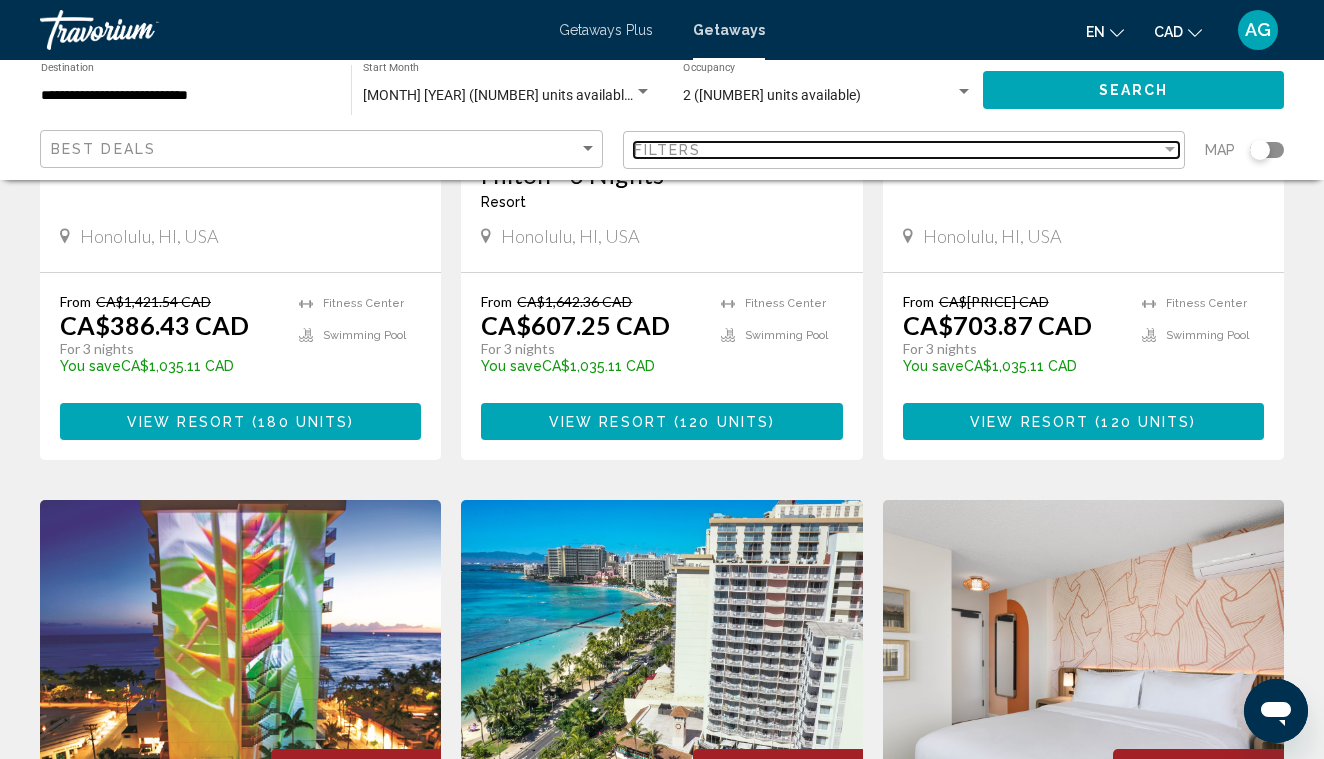 click on "Filters" at bounding box center [898, 150] 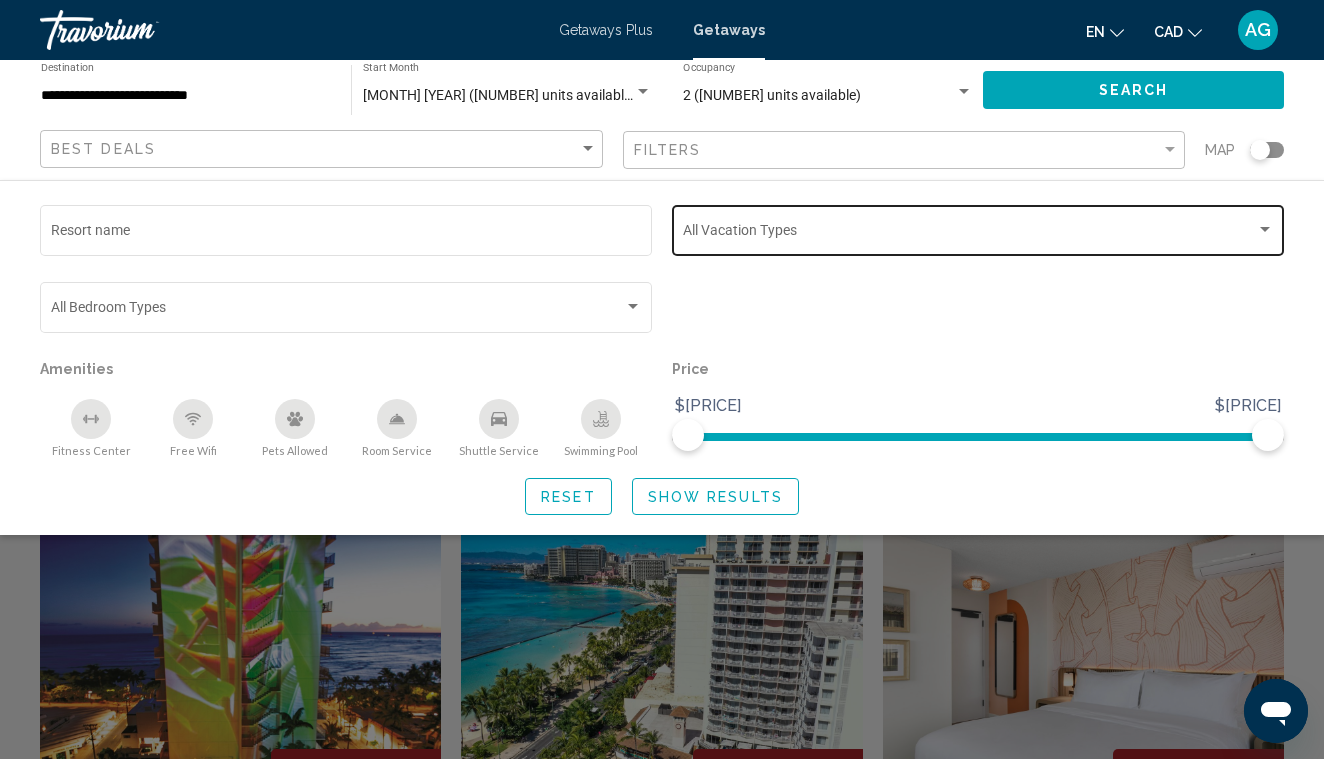 click on "Vacation Types All Vacation Types" 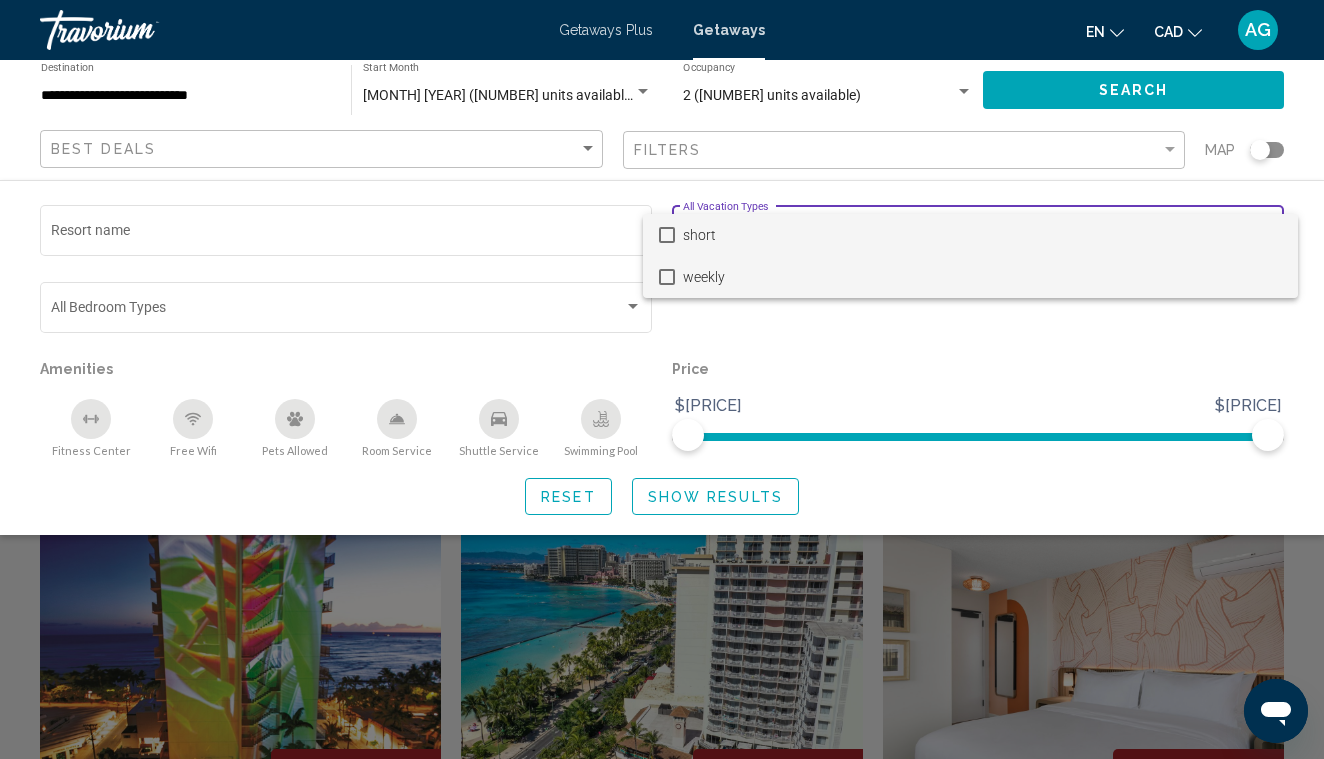 click on "weekly" at bounding box center [982, 277] 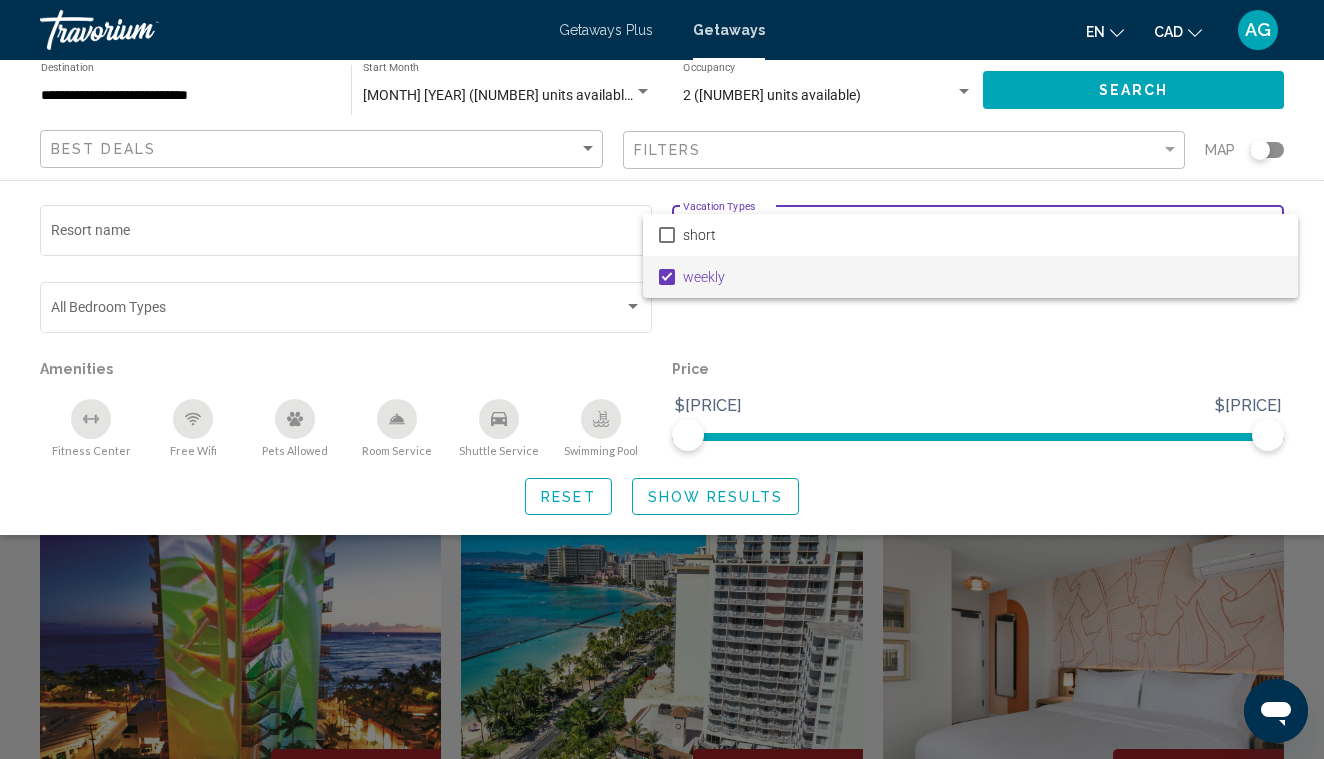 click at bounding box center [662, 379] 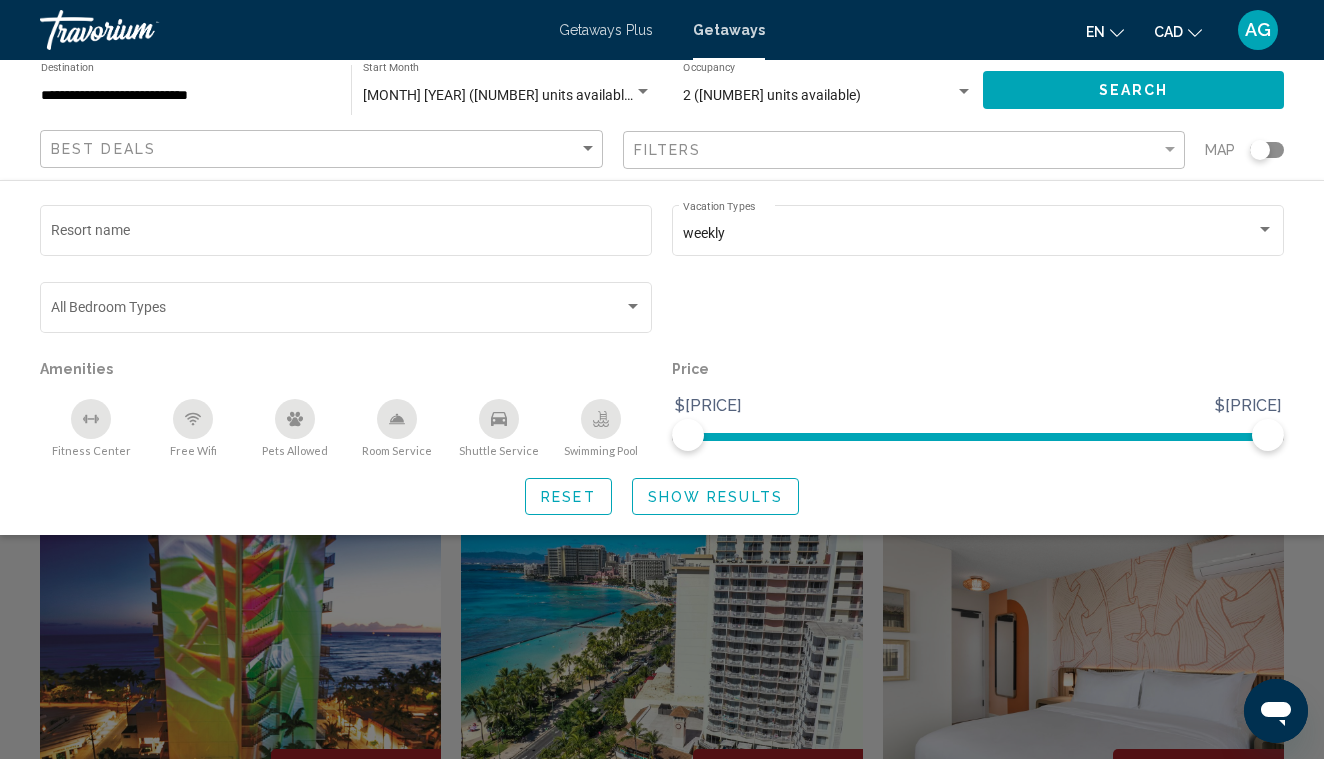 click on "Search" 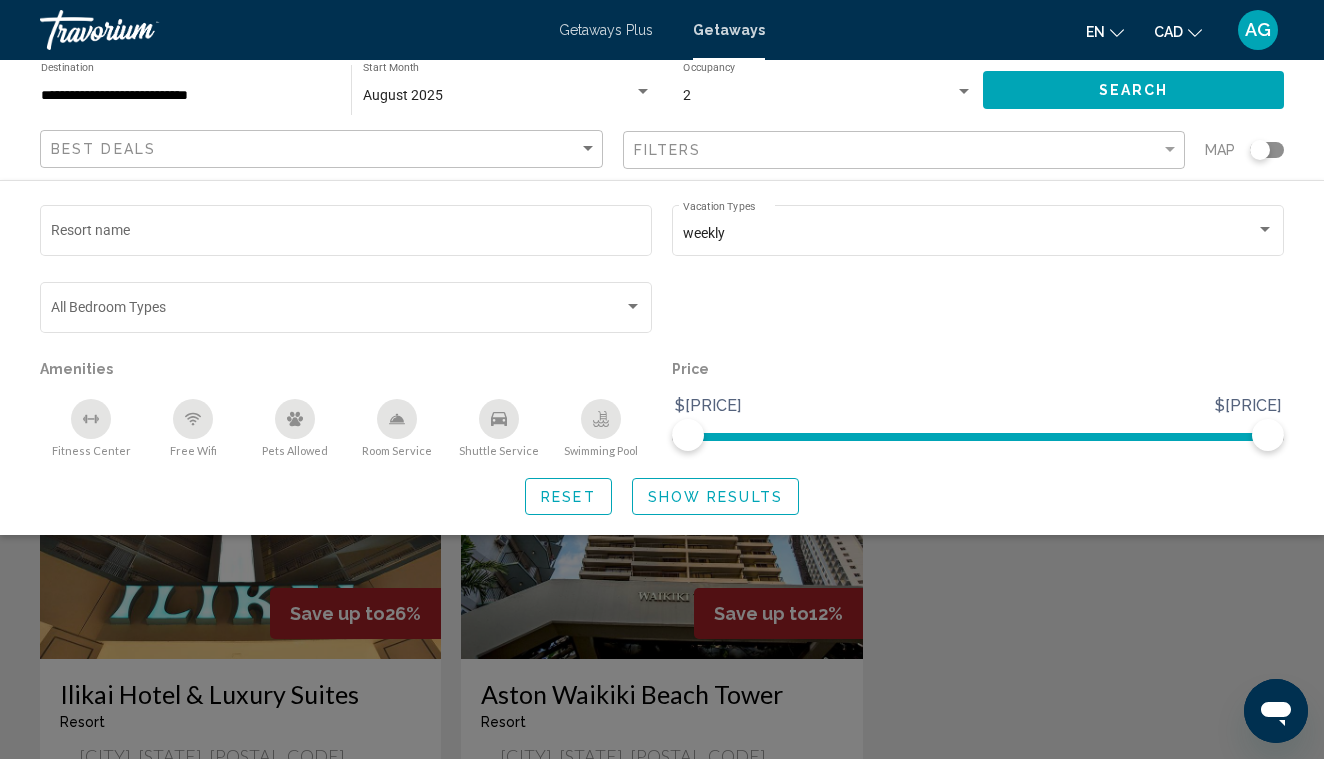scroll, scrollTop: 2084, scrollLeft: 0, axis: vertical 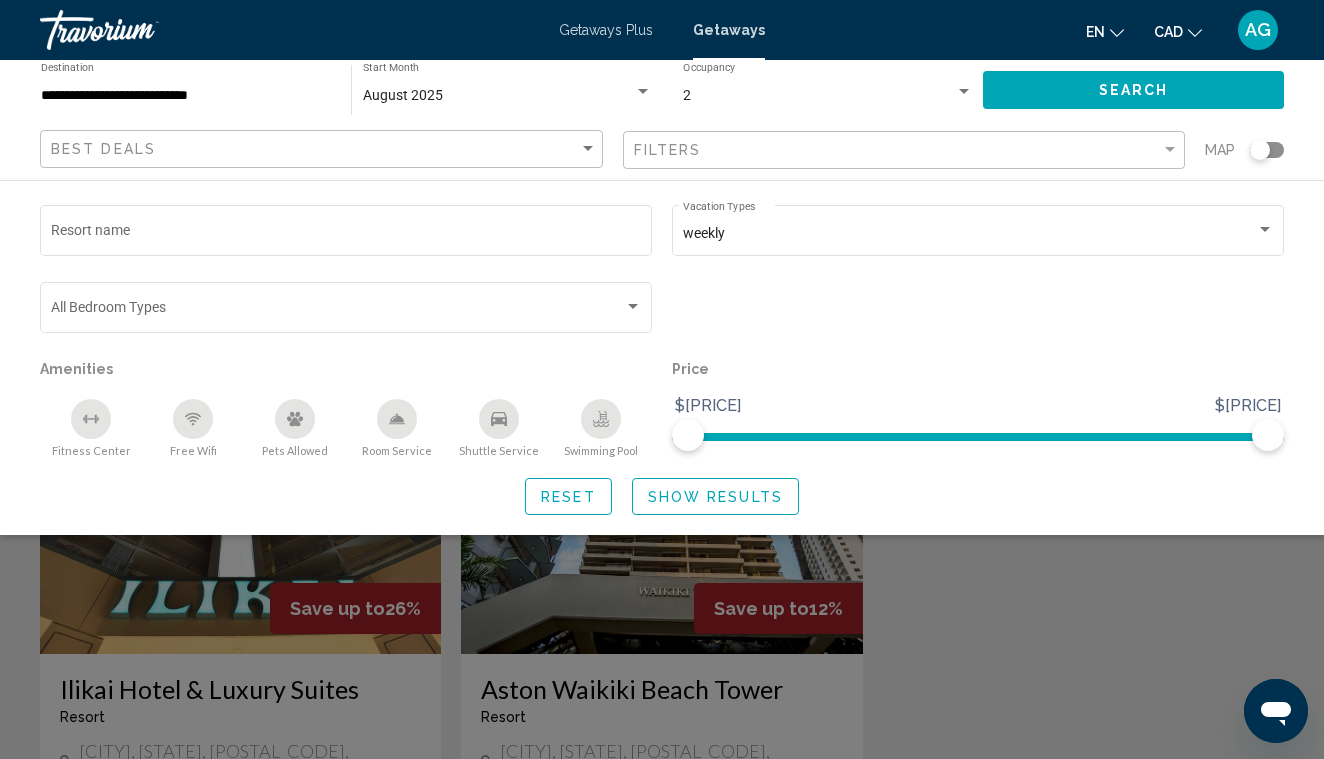click 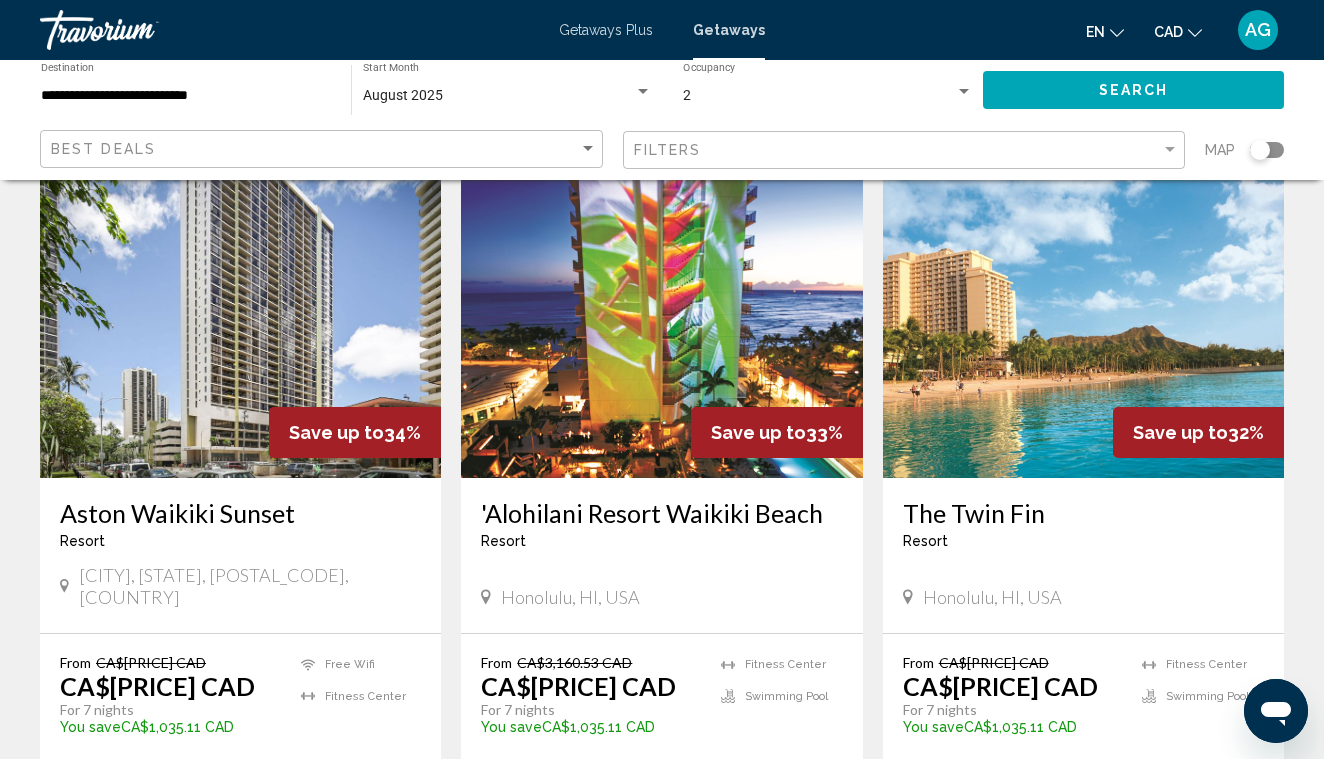 scroll, scrollTop: 1558, scrollLeft: 0, axis: vertical 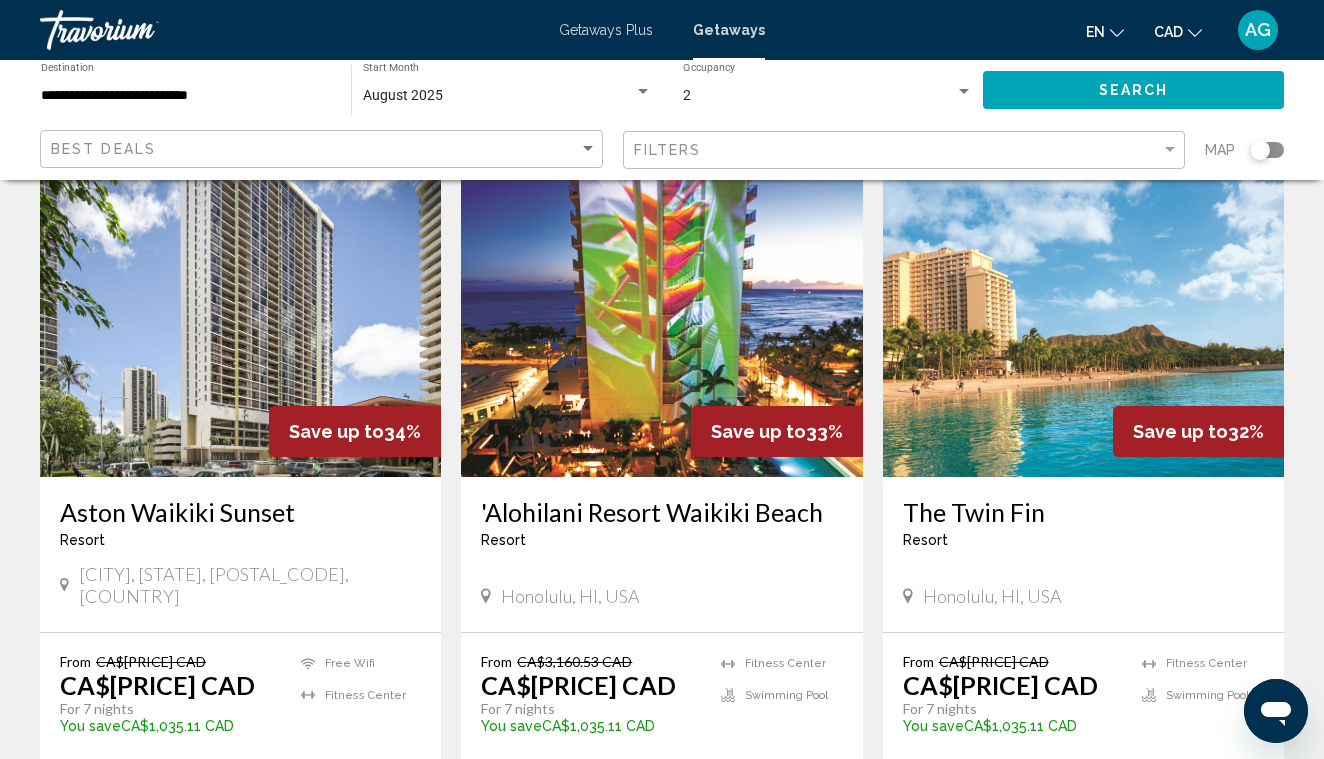 click on "72 units" at bounding box center (725, 782) 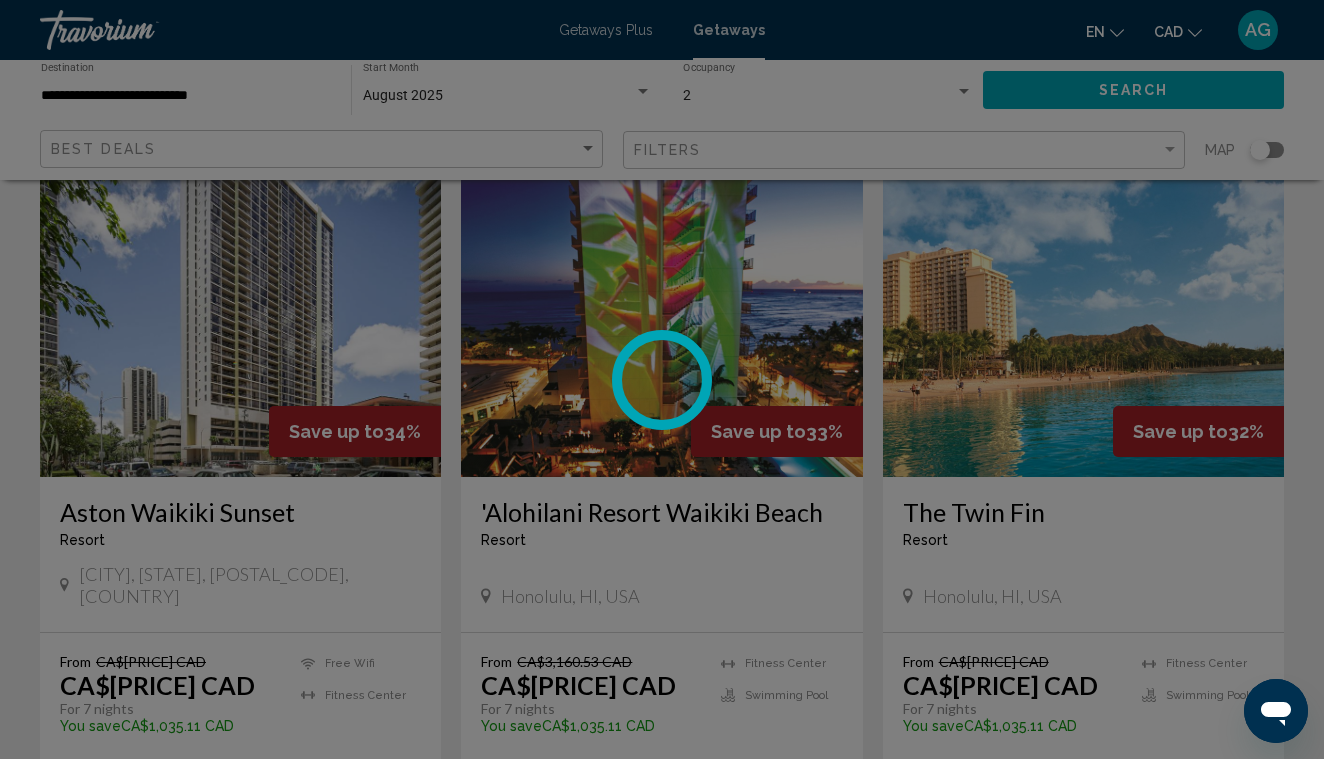 scroll, scrollTop: 1555, scrollLeft: 0, axis: vertical 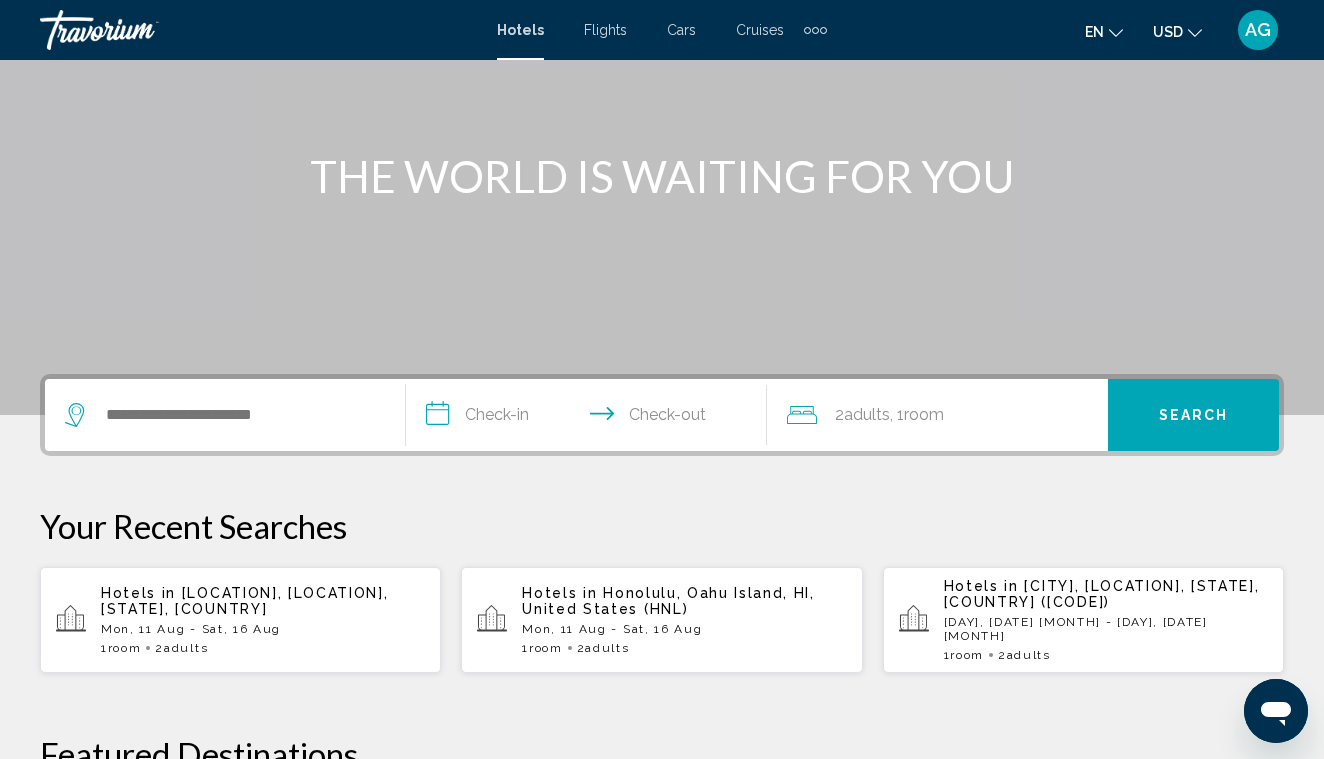 click on "USD" 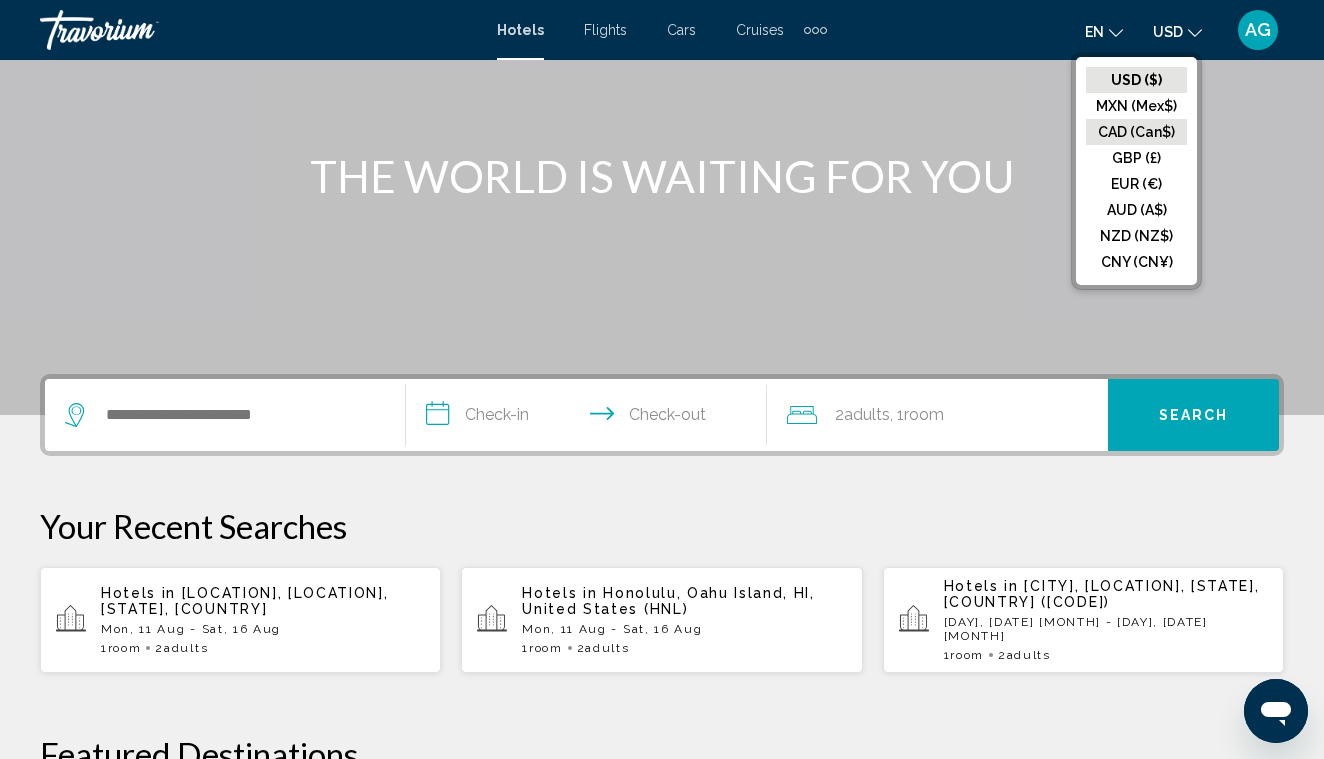 click on "CAD (Can$)" 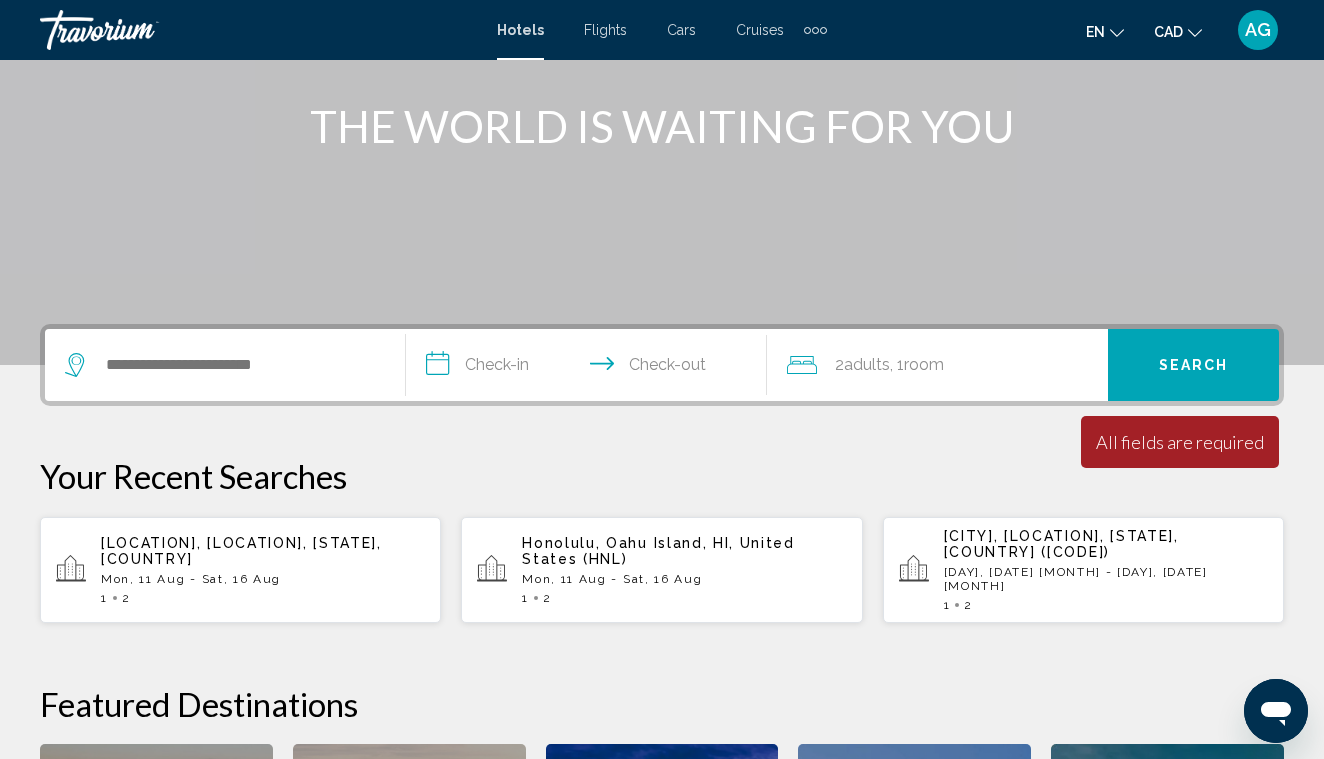 scroll, scrollTop: 253, scrollLeft: 0, axis: vertical 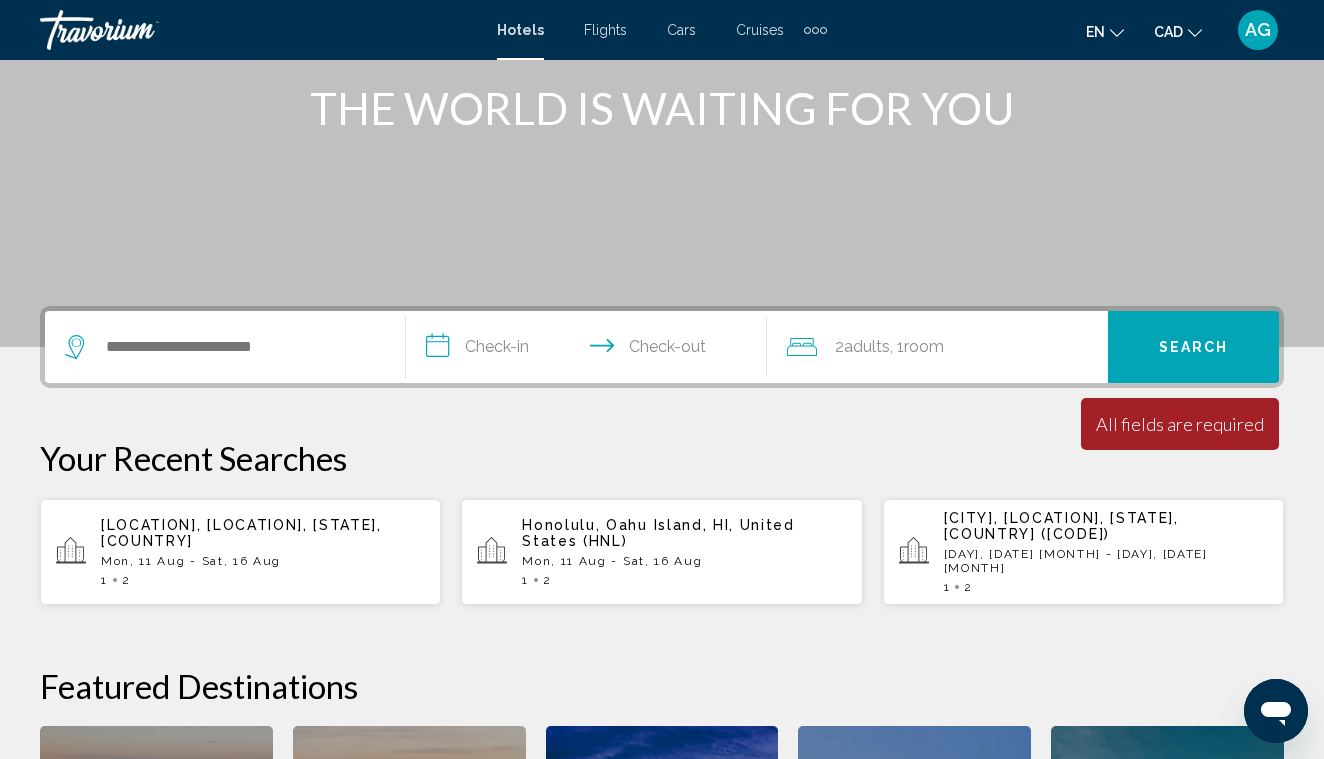 click on "[NEIGHBORHOOD], [ISLAND] [STATE], [COUNTRY]" at bounding box center [263, 533] 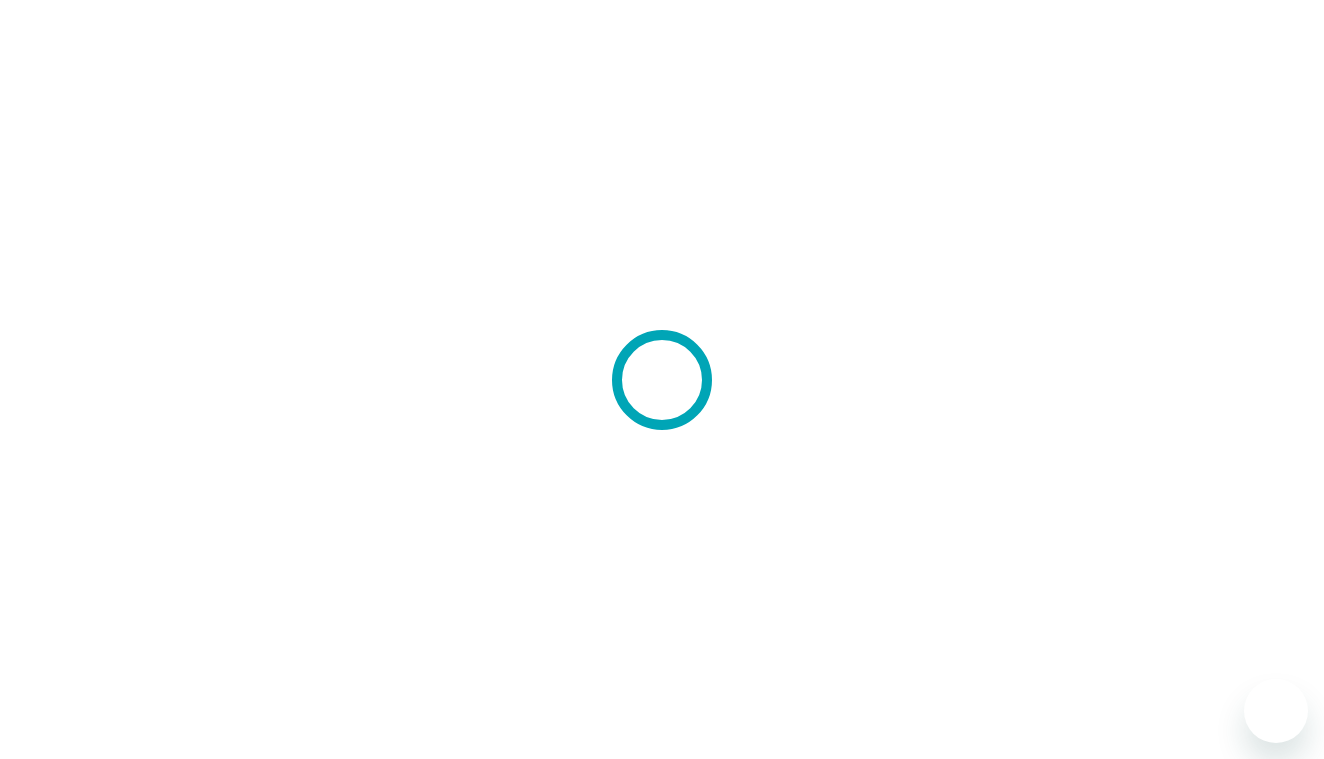 scroll, scrollTop: 0, scrollLeft: 0, axis: both 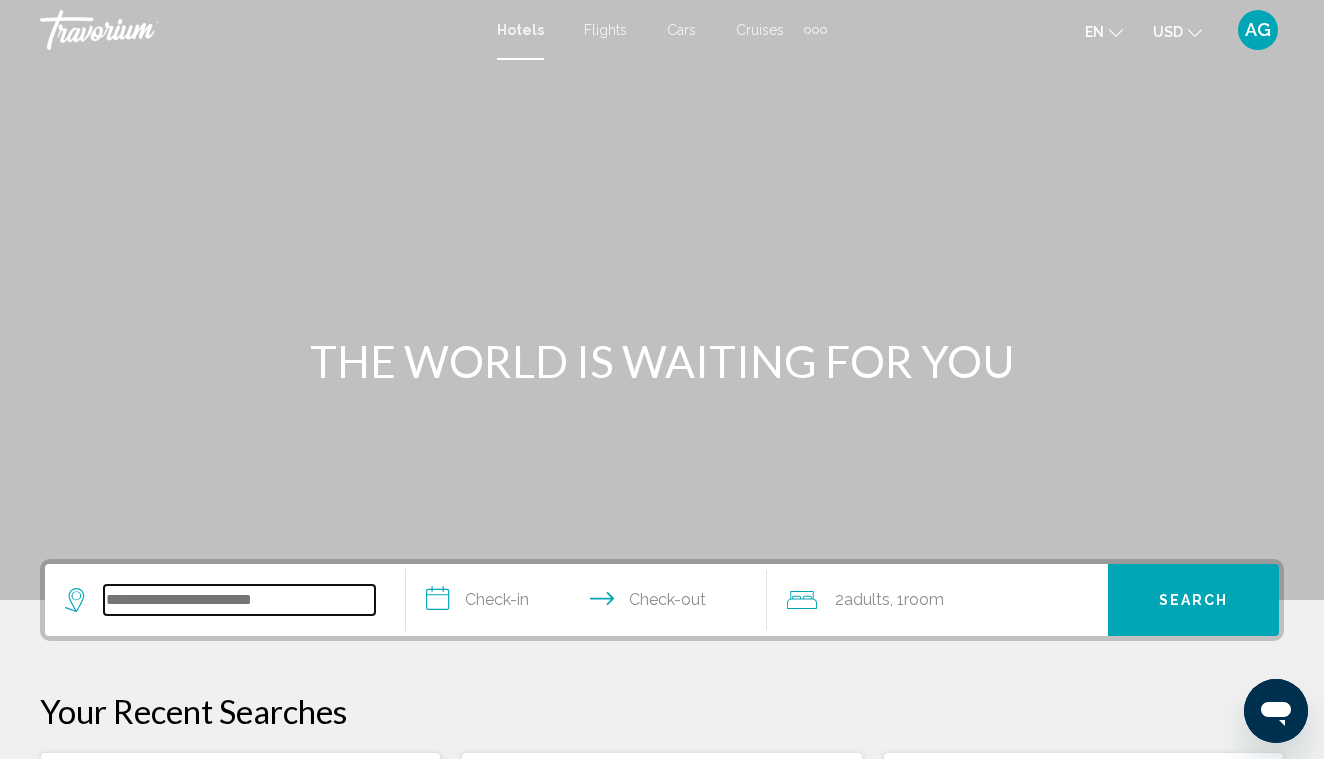 click at bounding box center [239, 600] 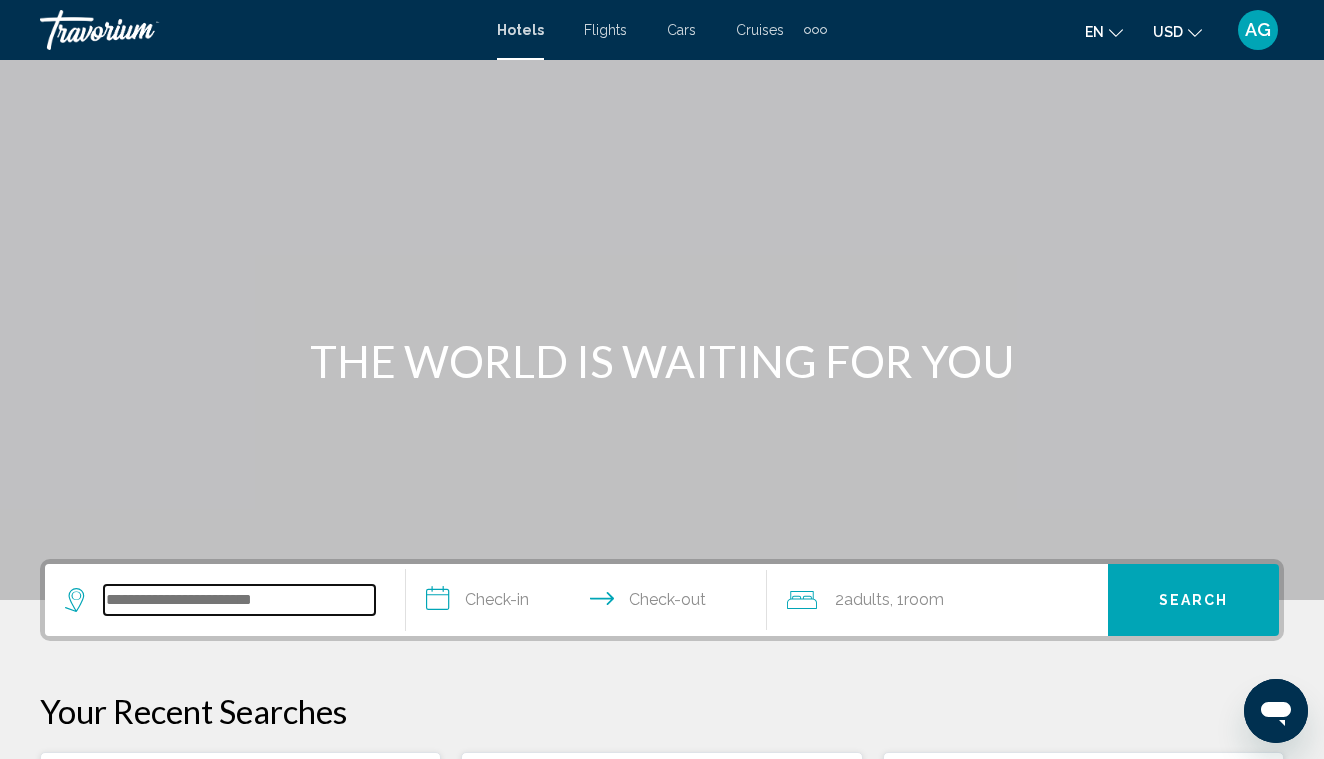 scroll, scrollTop: 494, scrollLeft: 0, axis: vertical 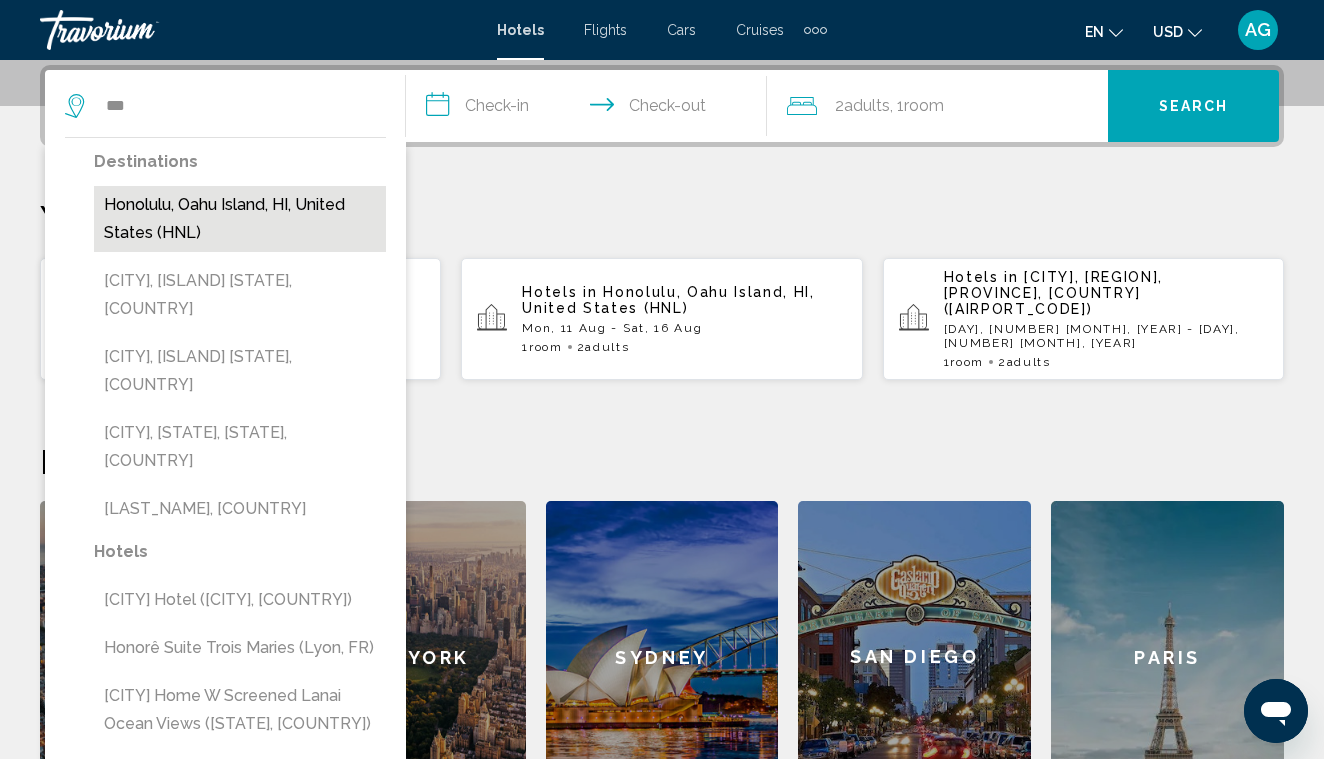 drag, startPoint x: 285, startPoint y: 597, endPoint x: 280, endPoint y: 223, distance: 374.03342 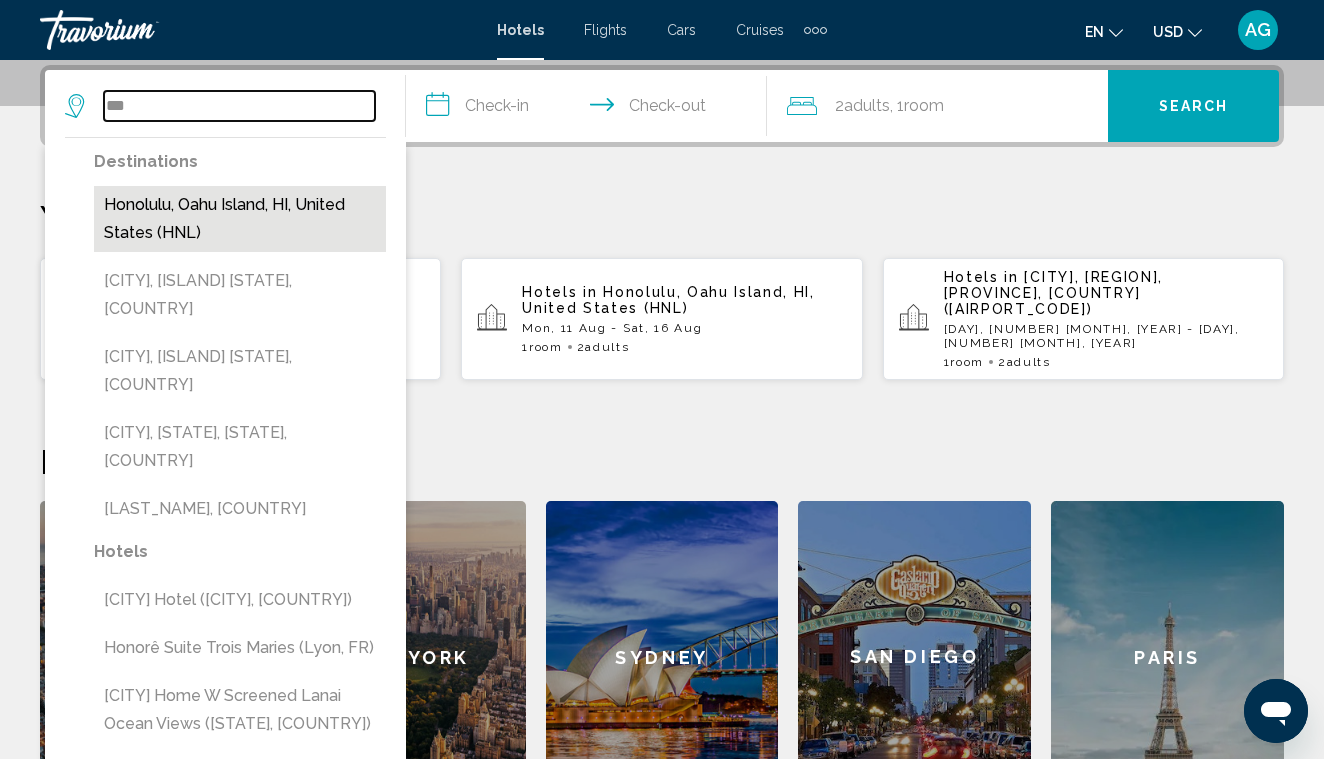 type on "**********" 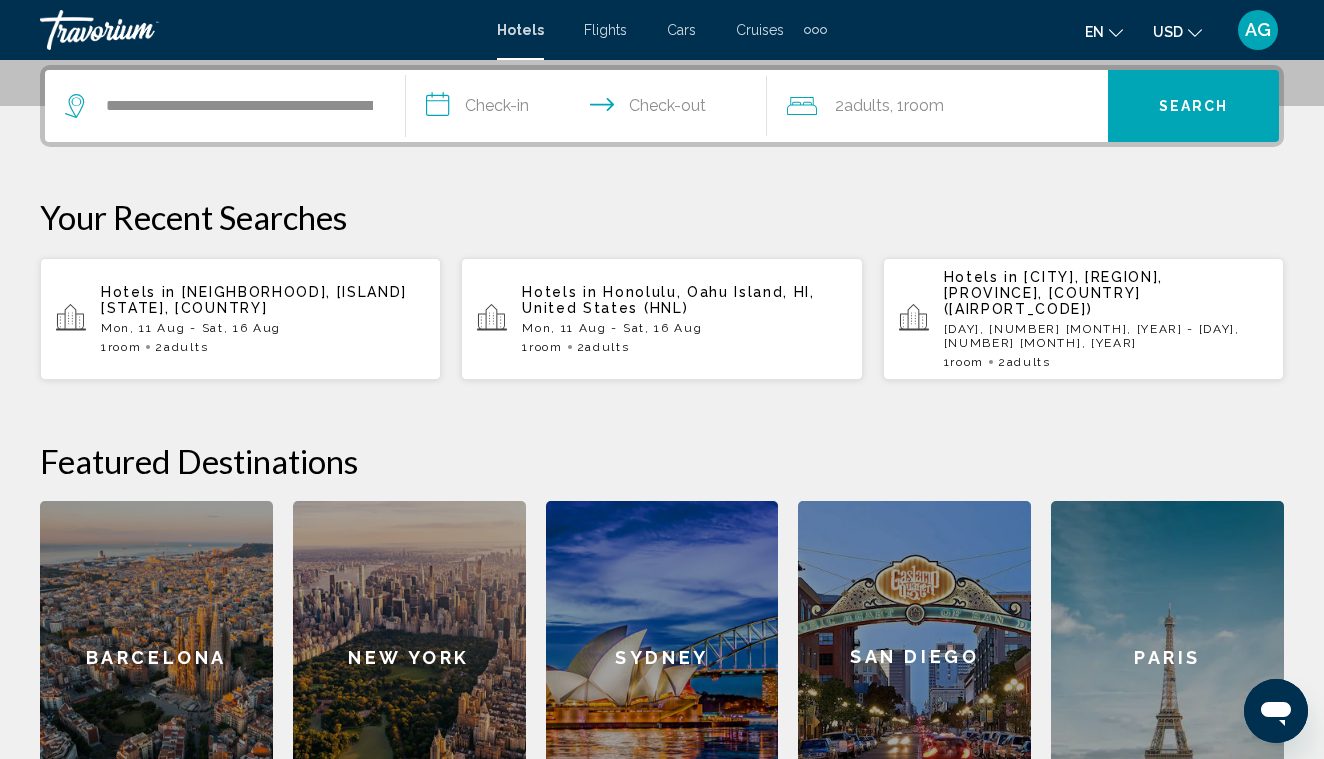click on "**********" at bounding box center [590, 109] 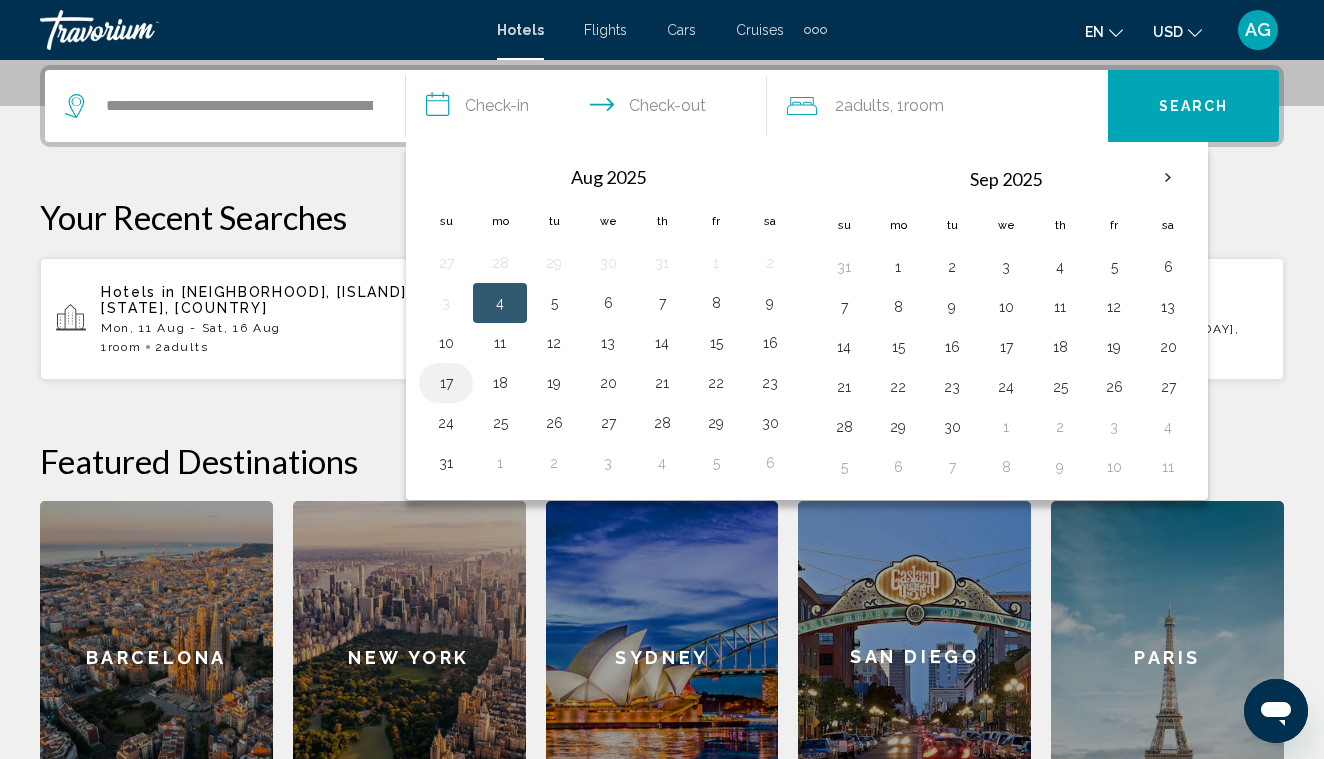 click on "17" at bounding box center (446, 383) 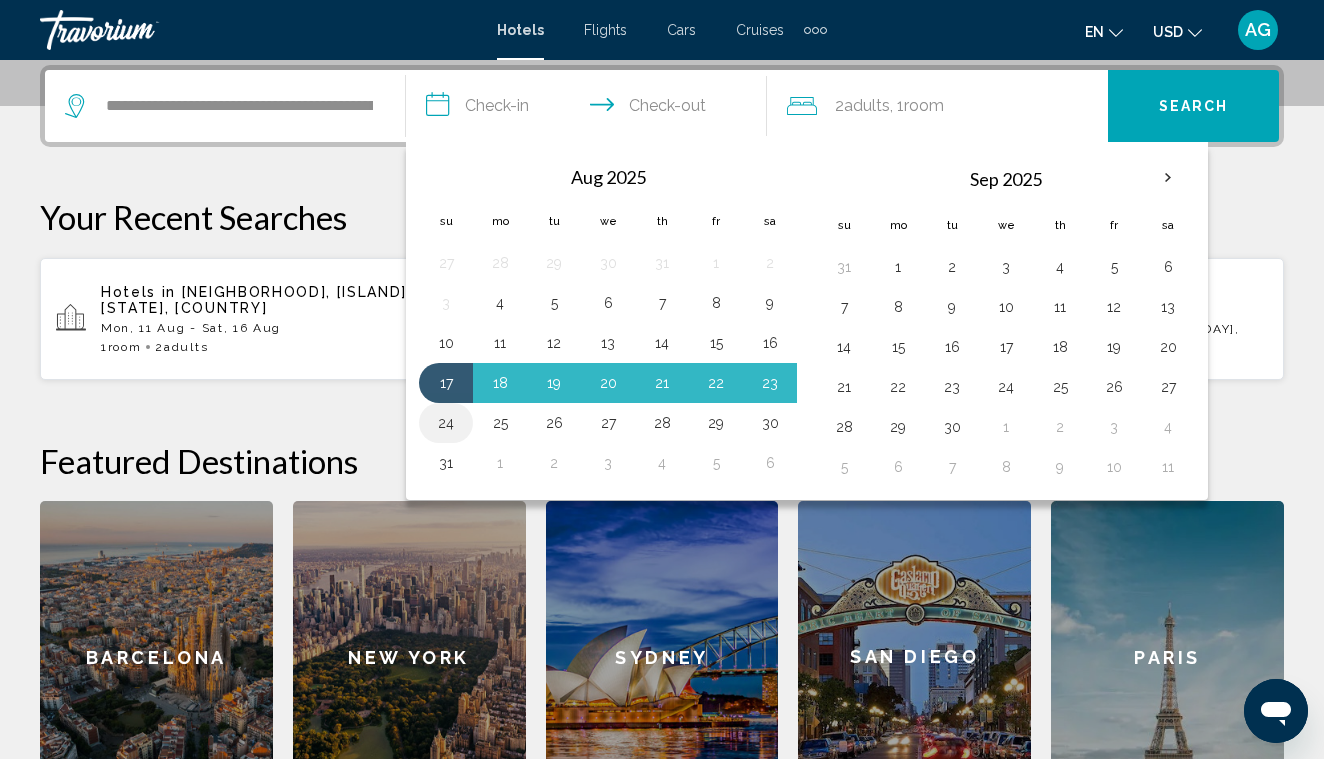 click on "24" at bounding box center (446, 423) 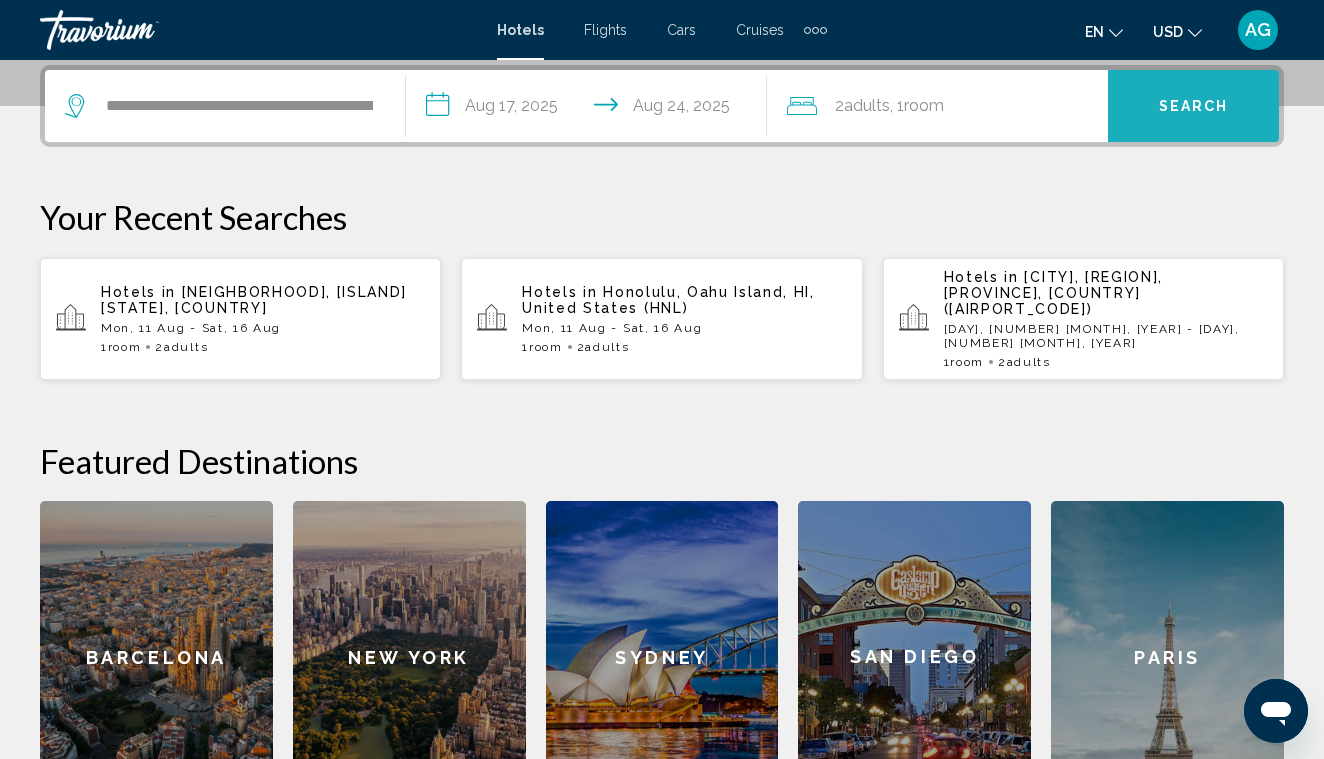 click on "Search" at bounding box center (1194, 107) 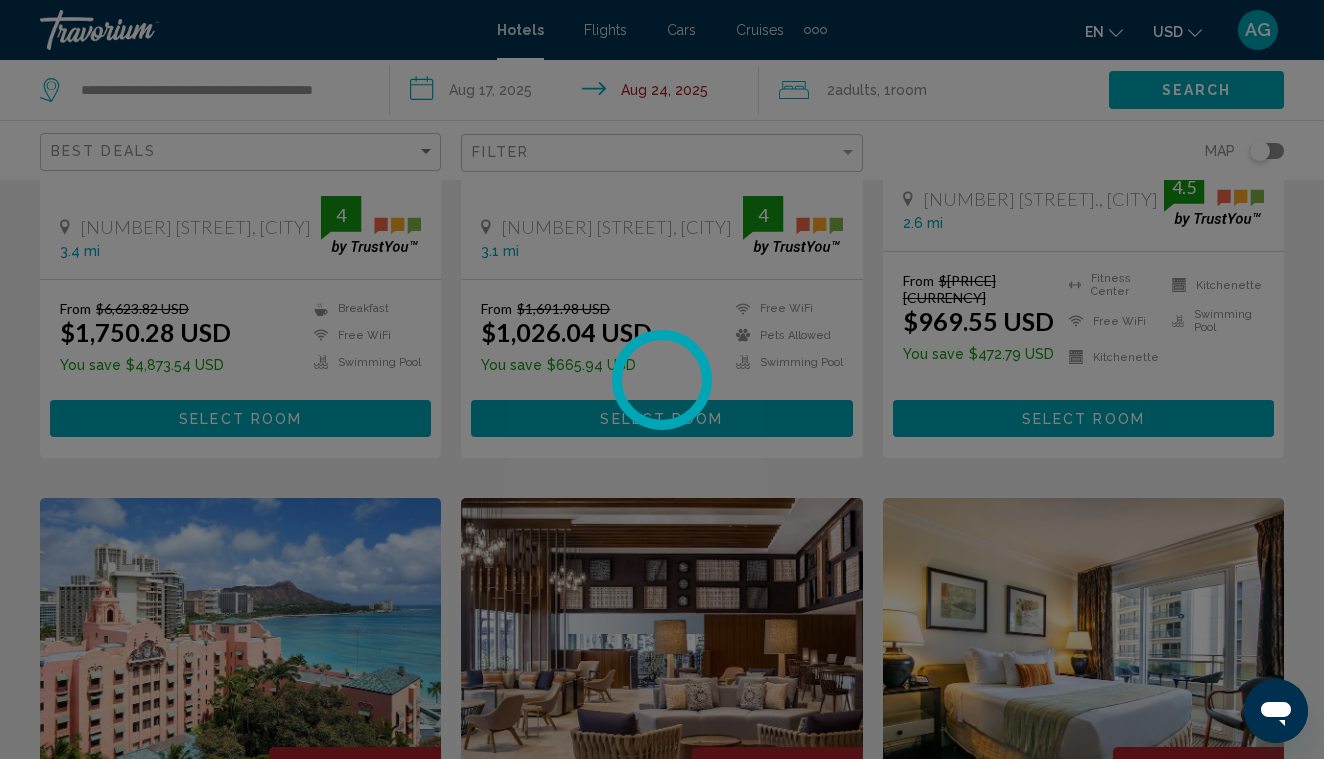 scroll, scrollTop: 0, scrollLeft: 0, axis: both 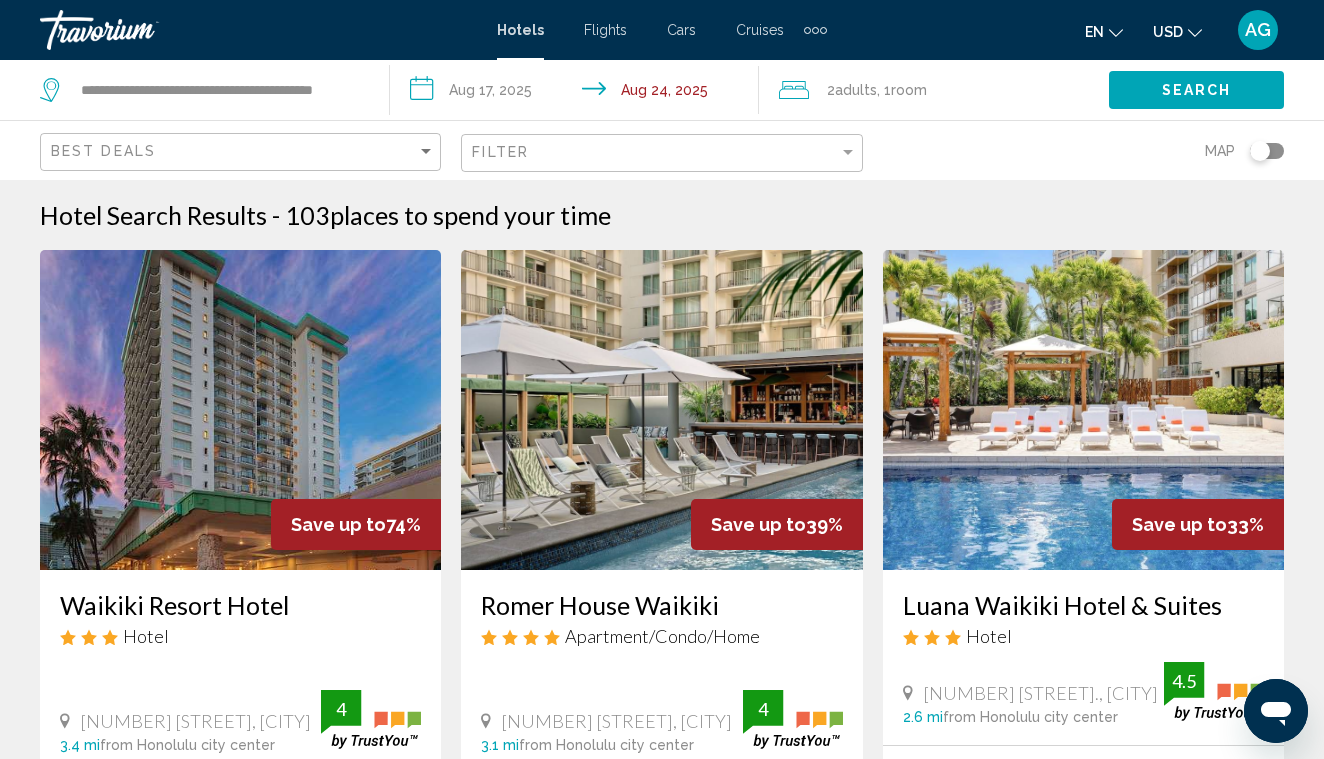click 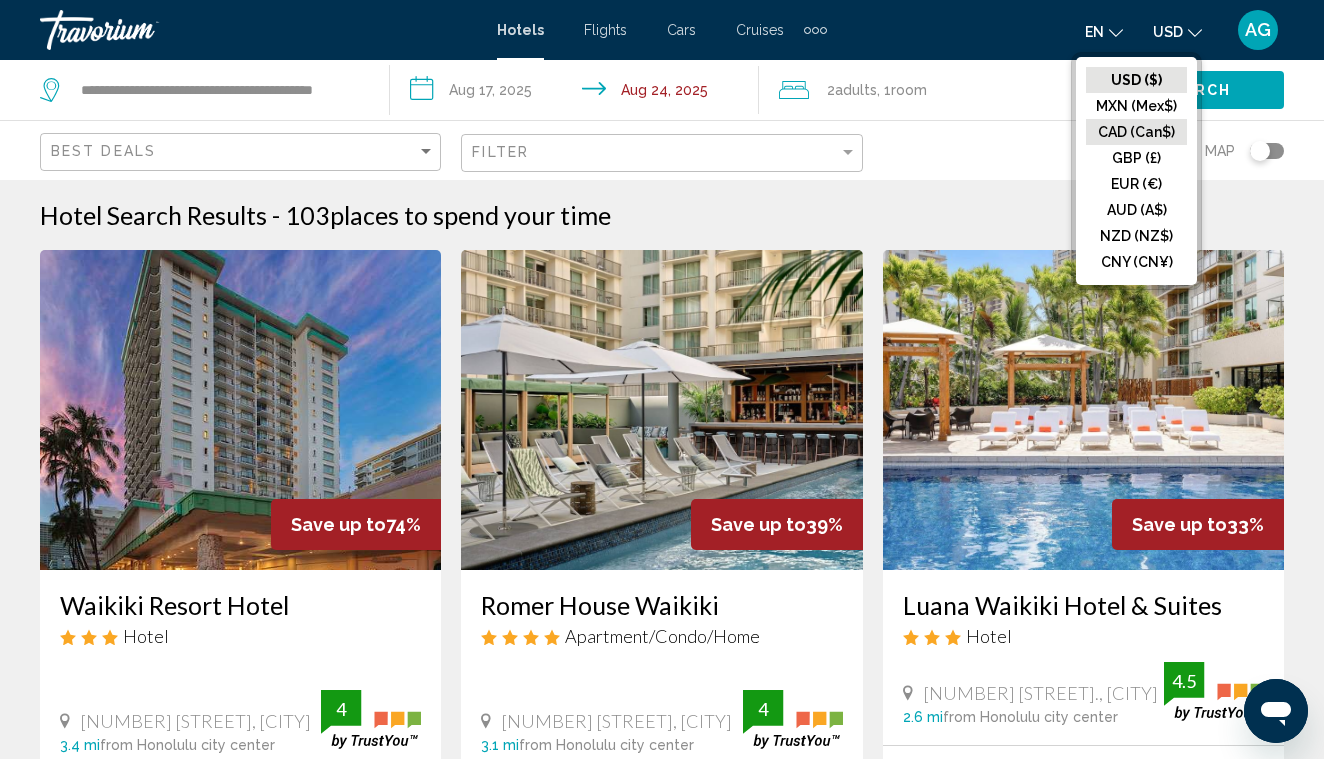 click on "CAD (Can$)" 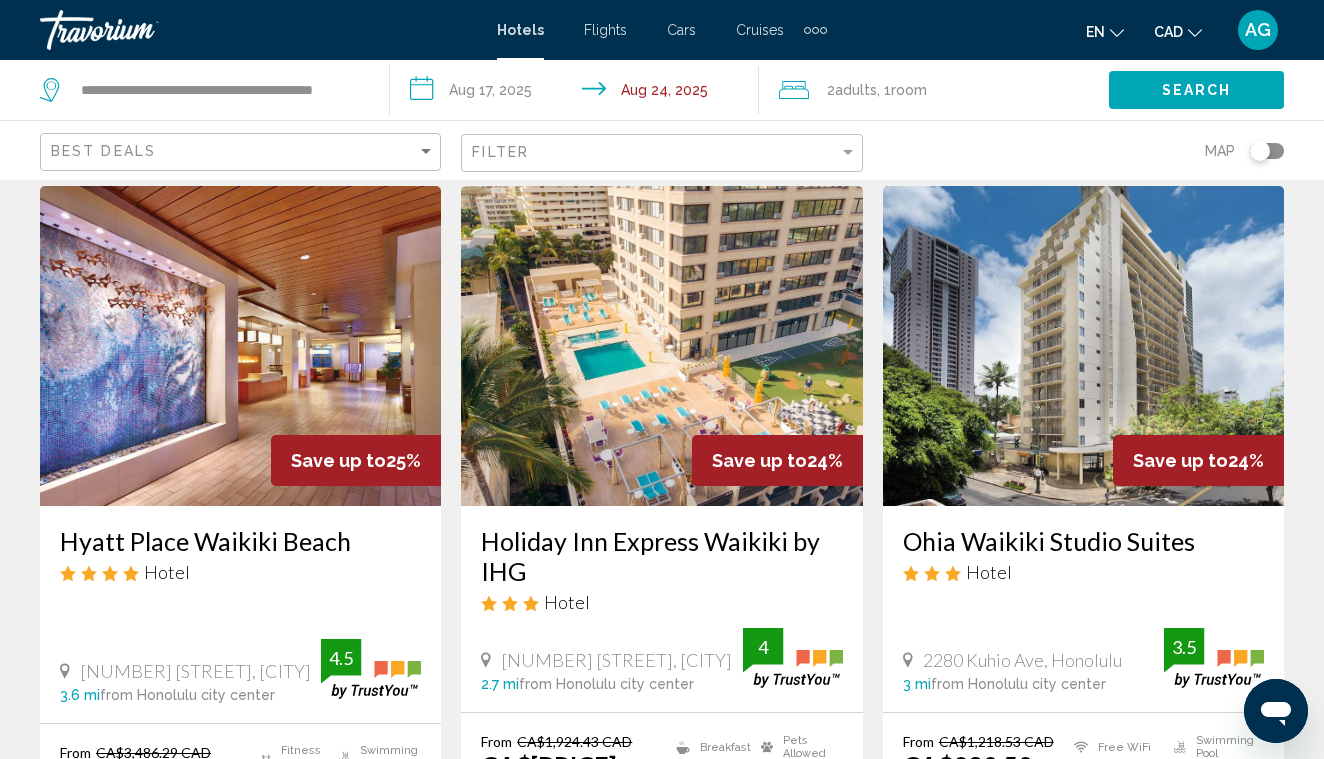 scroll, scrollTop: 1562, scrollLeft: 0, axis: vertical 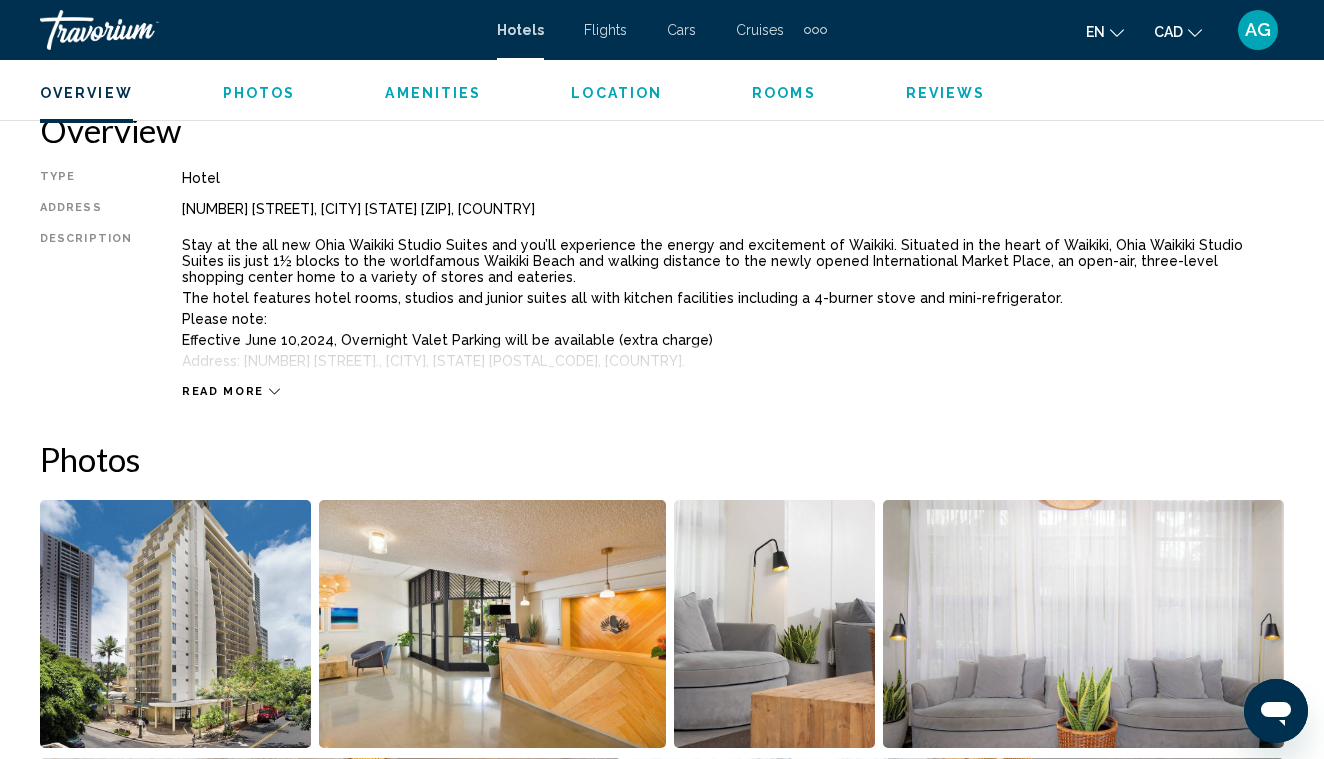 click on "Photos" at bounding box center (259, 93) 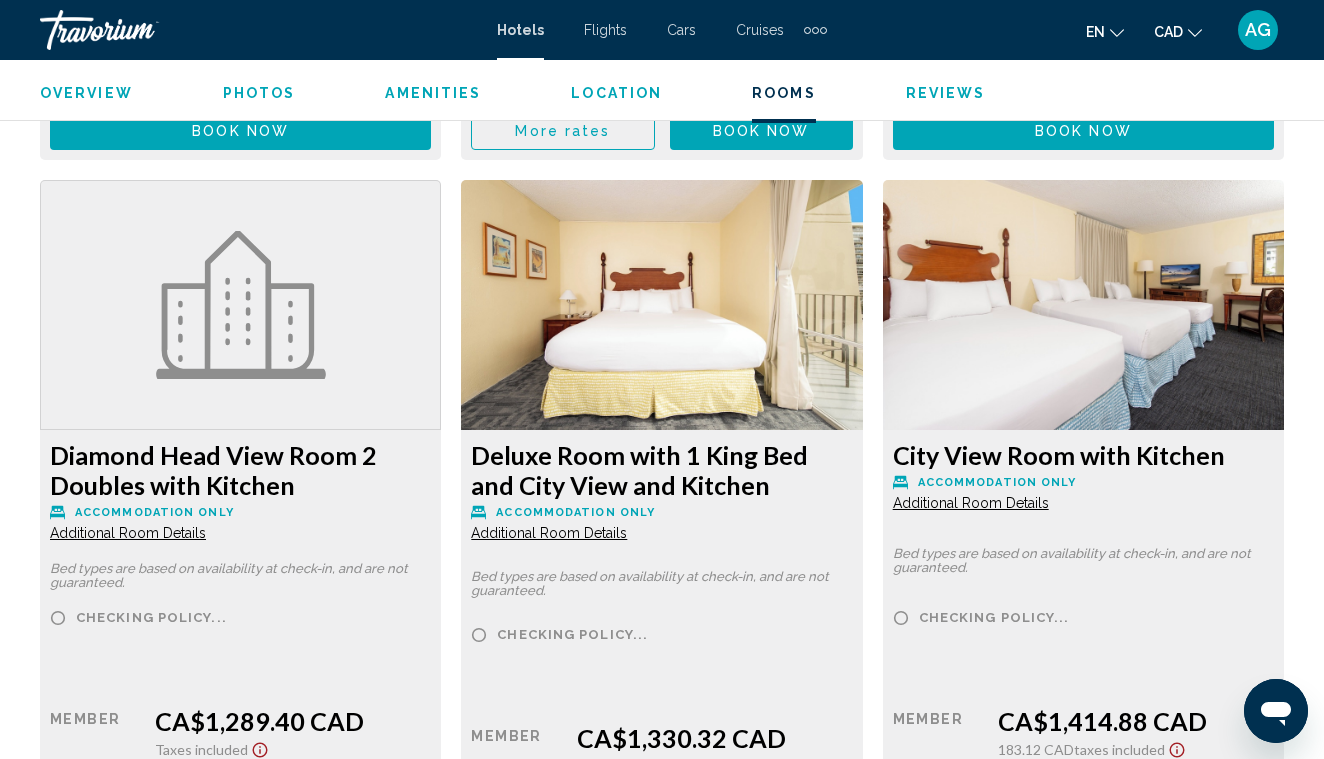 scroll, scrollTop: 4518, scrollLeft: 0, axis: vertical 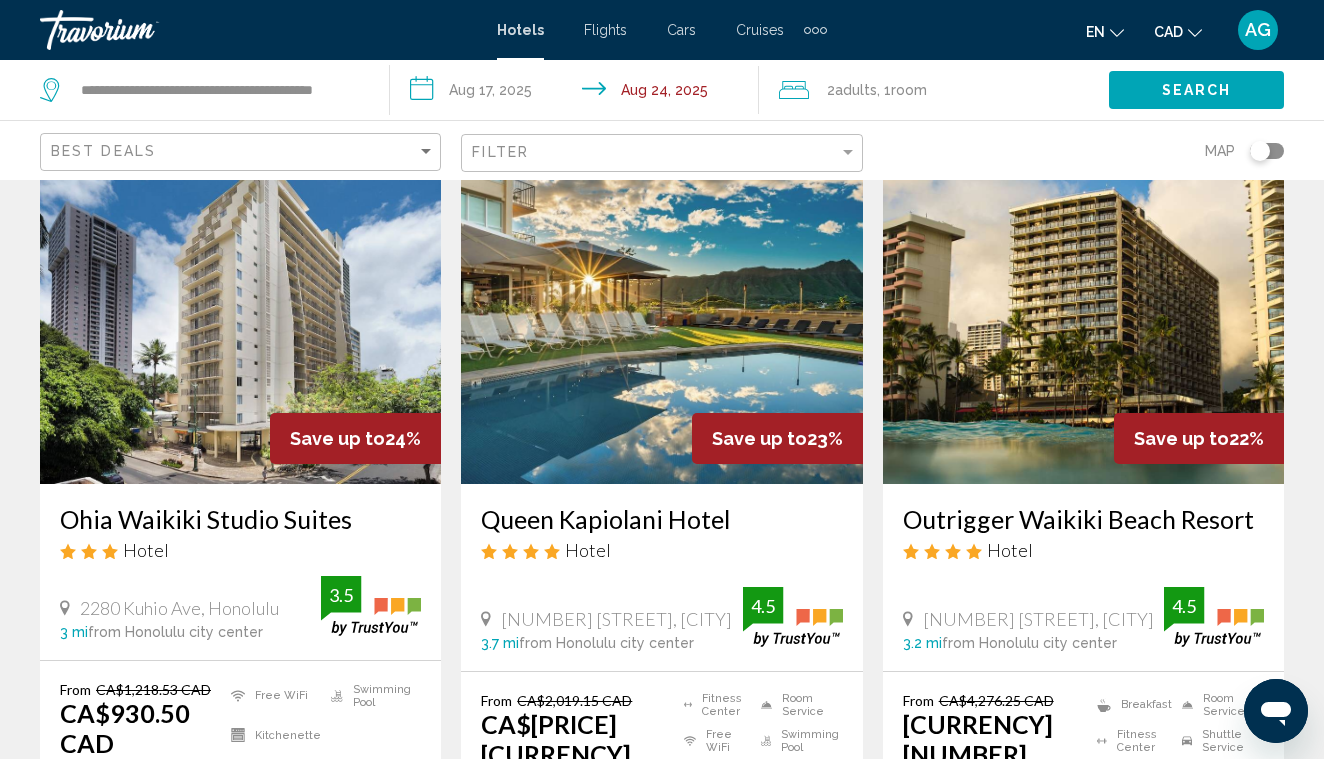 click at bounding box center [661, 324] 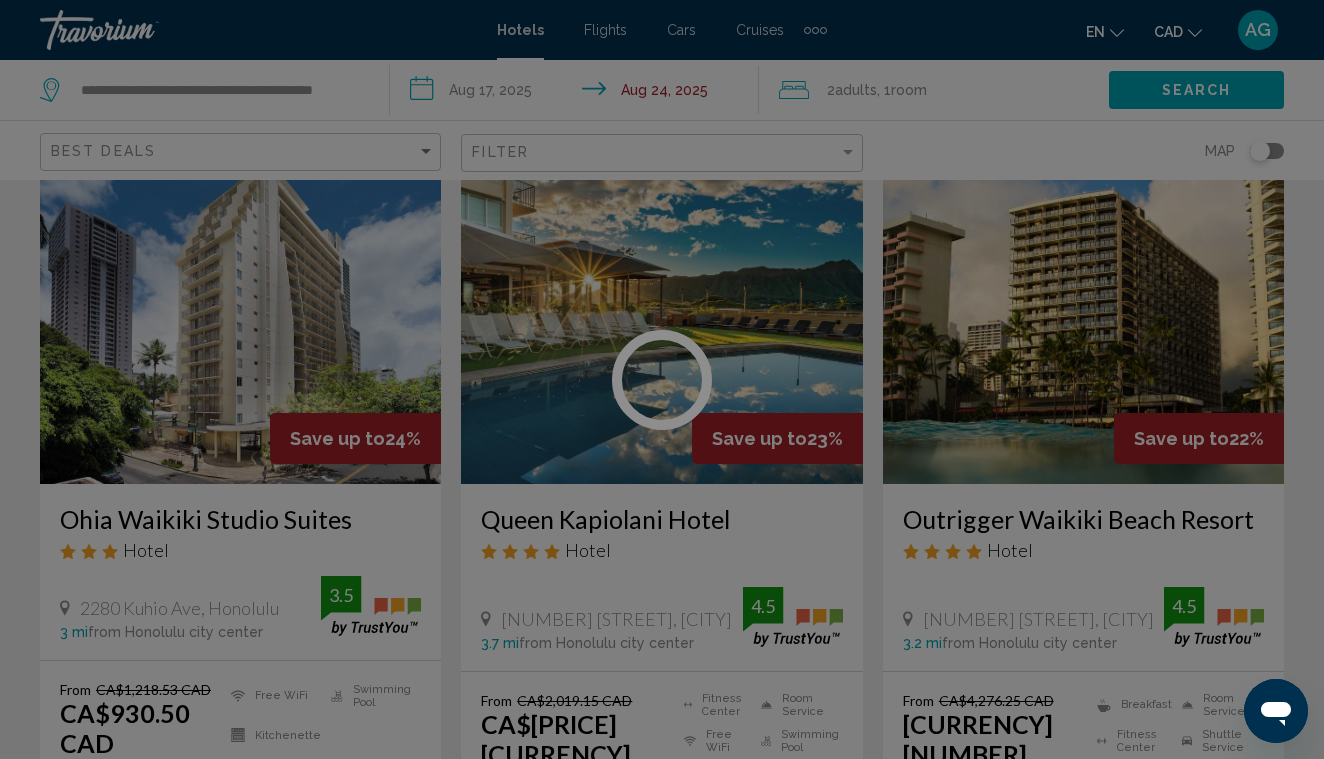 scroll, scrollTop: 0, scrollLeft: 0, axis: both 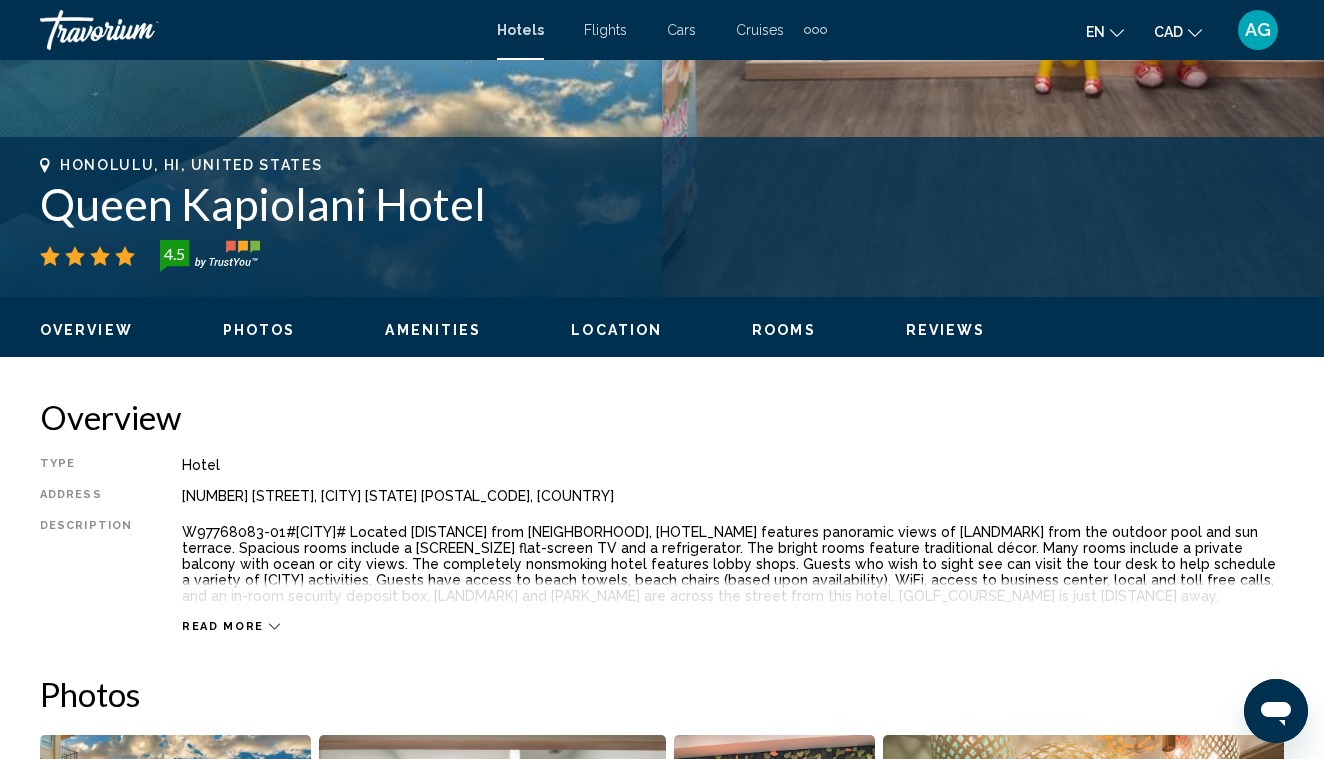 click on "Location" at bounding box center (616, 330) 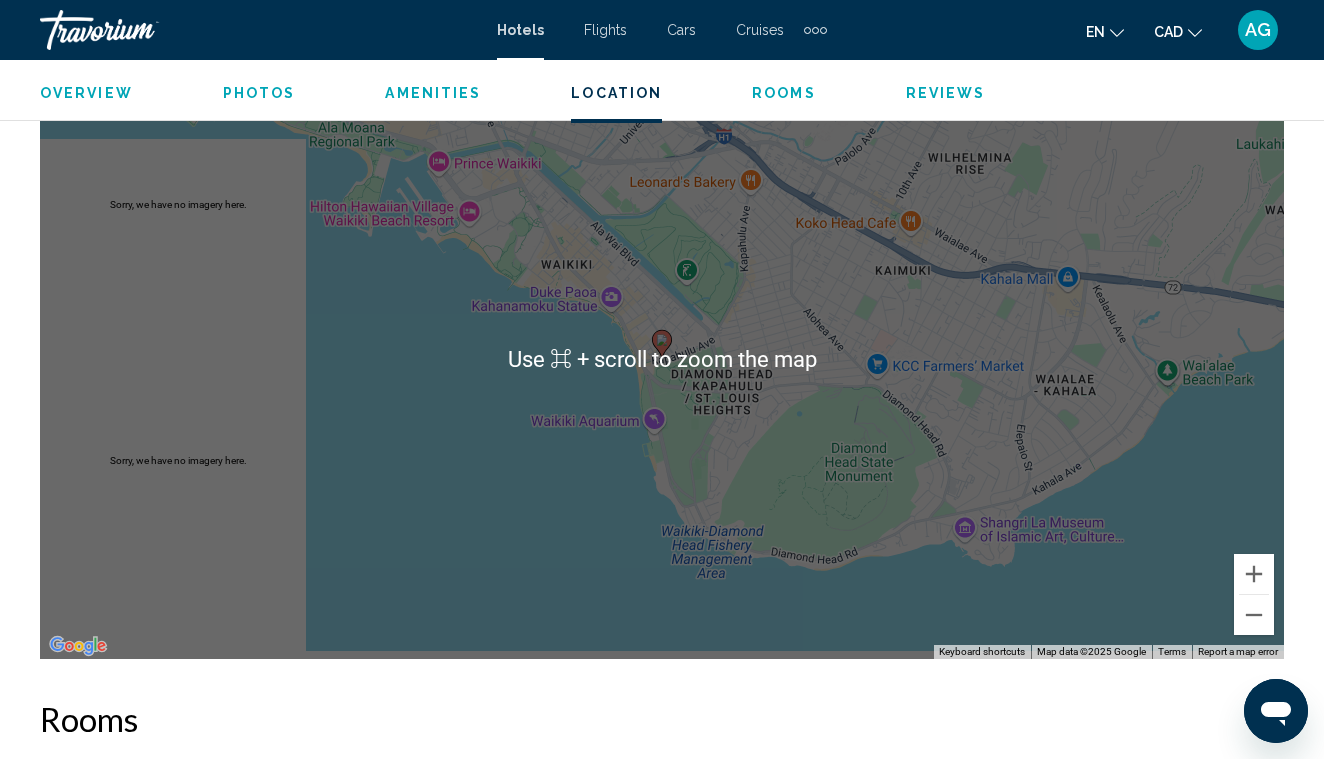 scroll, scrollTop: 2247, scrollLeft: 0, axis: vertical 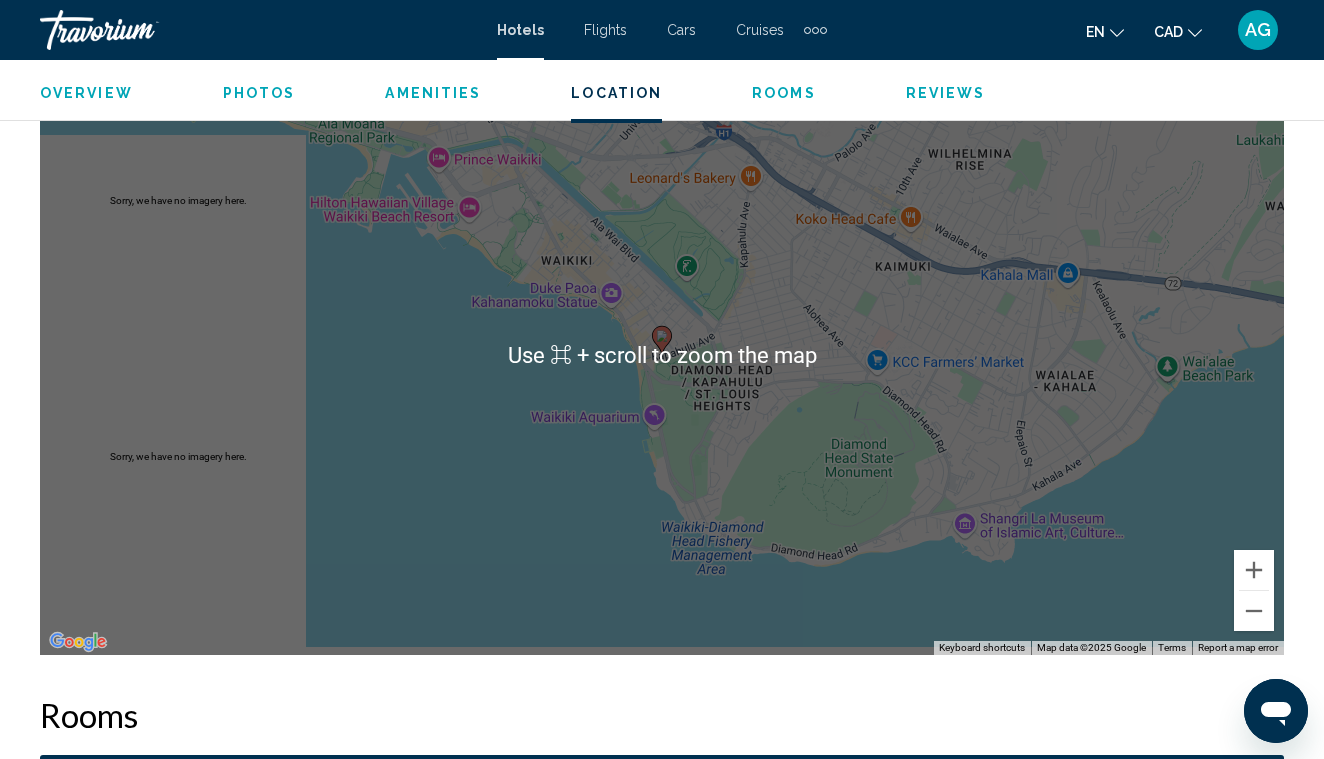 click on "To activate drag with keyboard, press Alt + Enter. Once in keyboard drag state, use the arrow keys to move the marker. To complete the drag, press the Enter key. To cancel, press Escape." at bounding box center [662, 355] 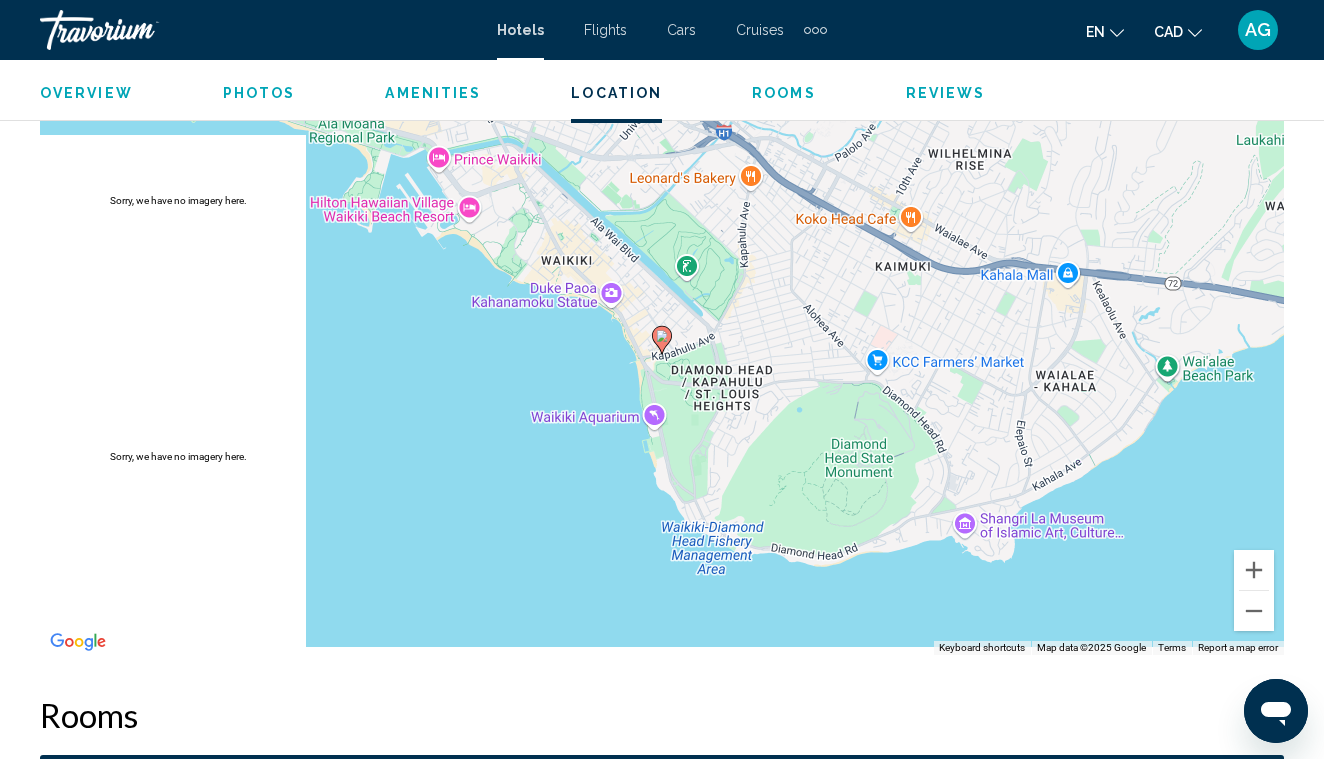 click at bounding box center [662, 340] 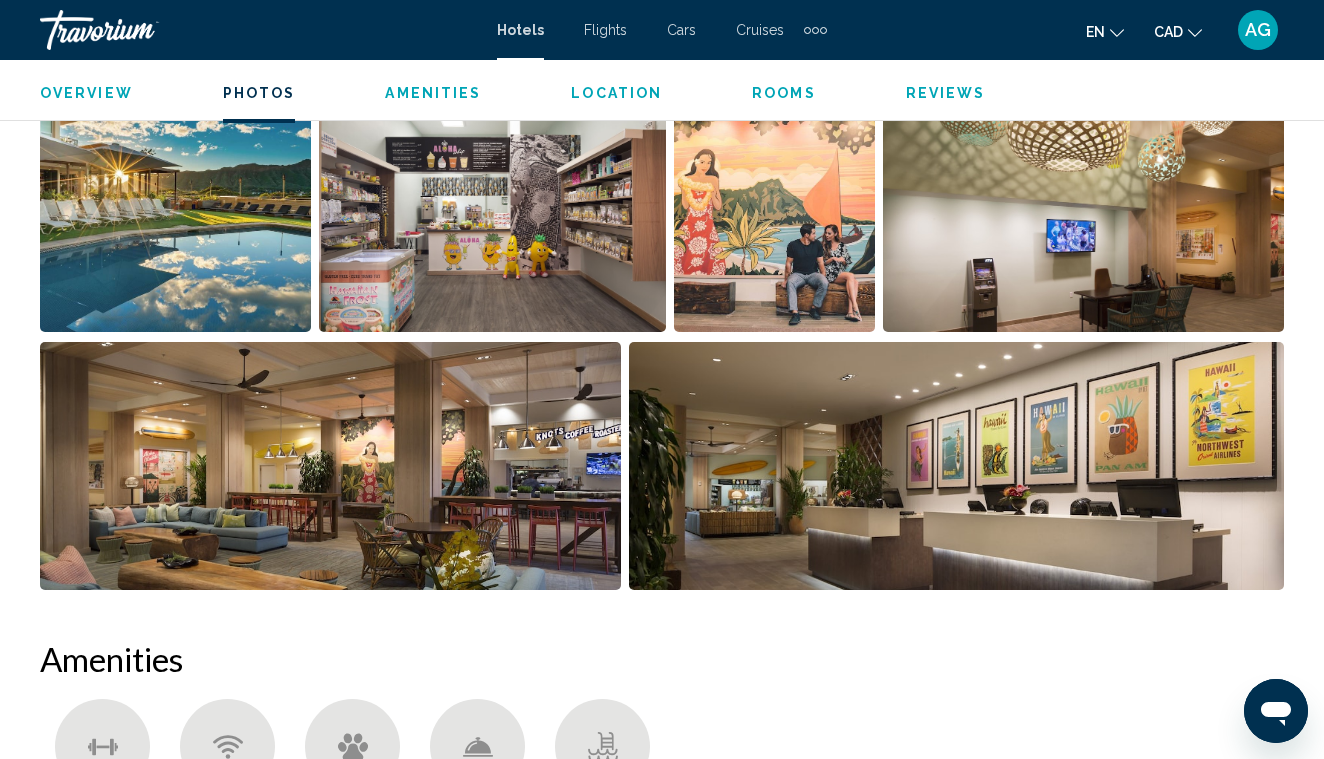 scroll, scrollTop: 1177, scrollLeft: 0, axis: vertical 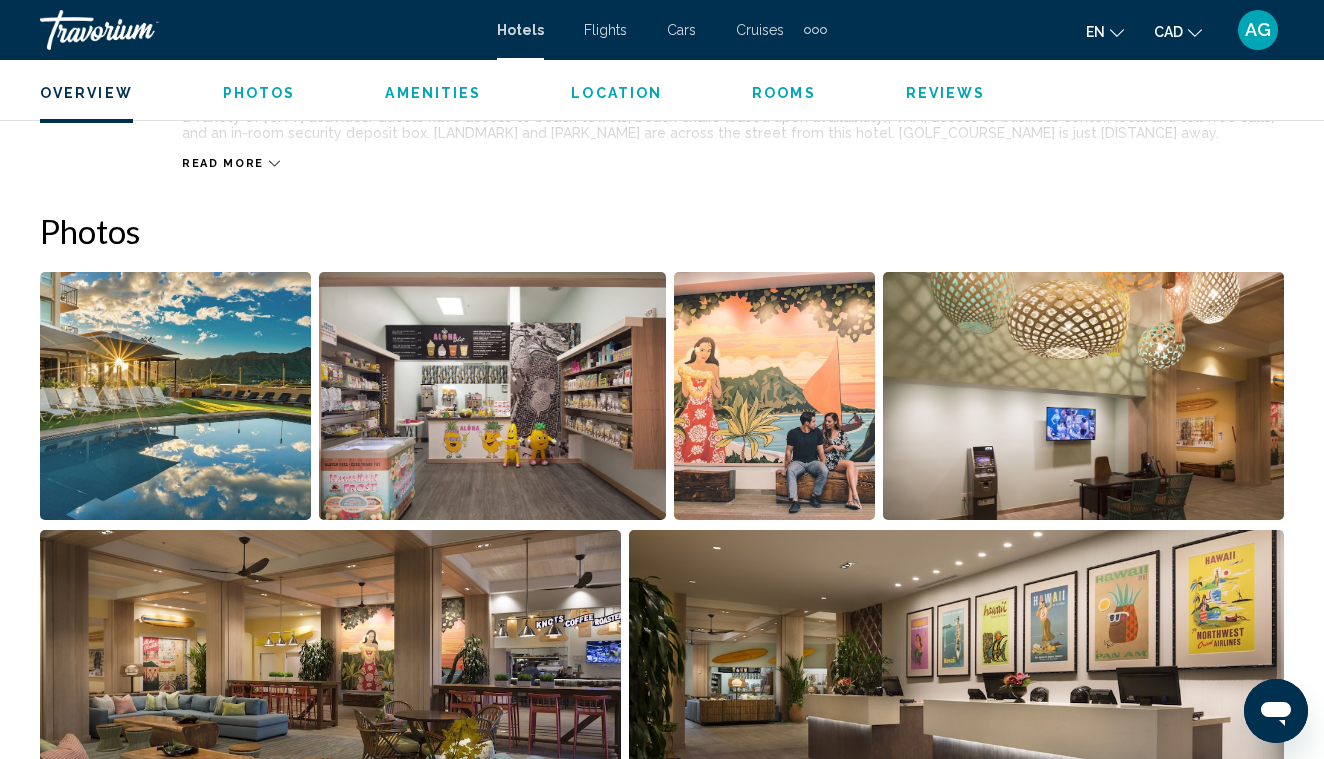 click on "Photos" at bounding box center (259, 93) 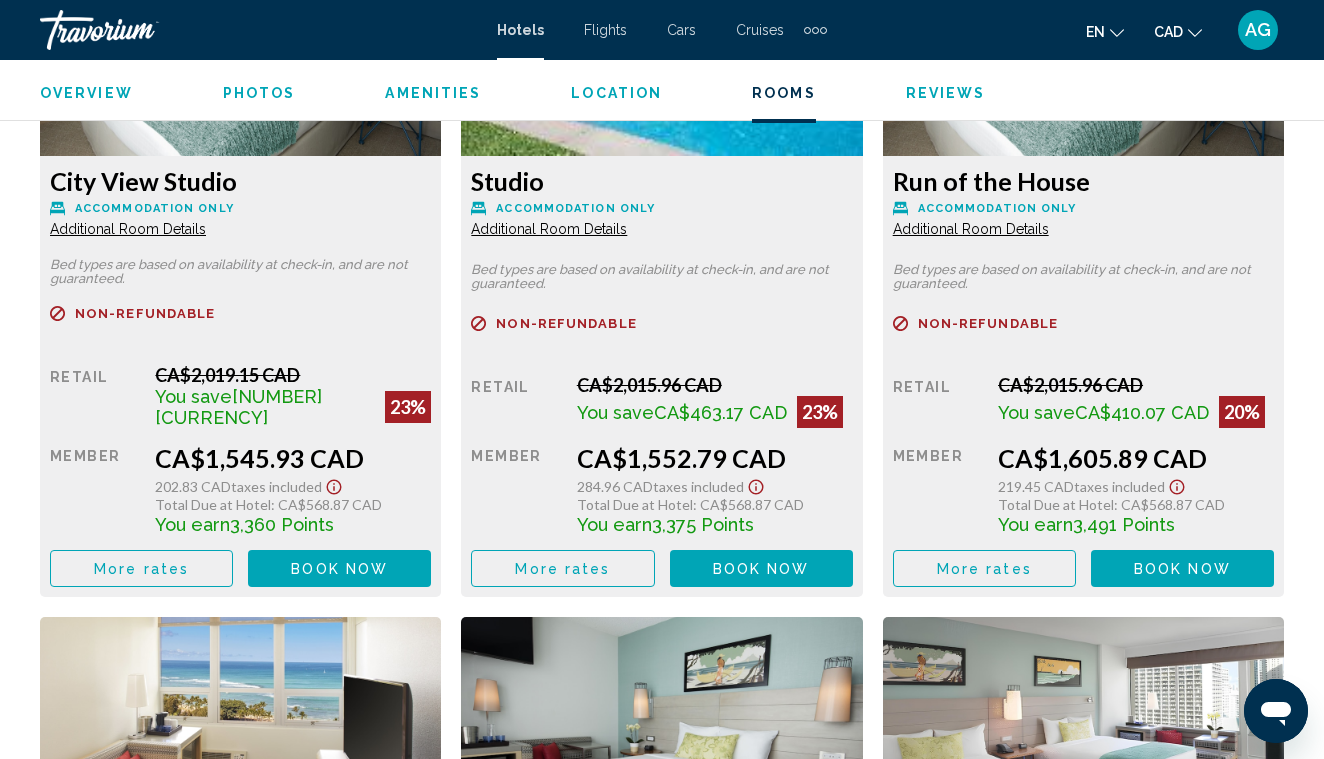 scroll, scrollTop: 3213, scrollLeft: 0, axis: vertical 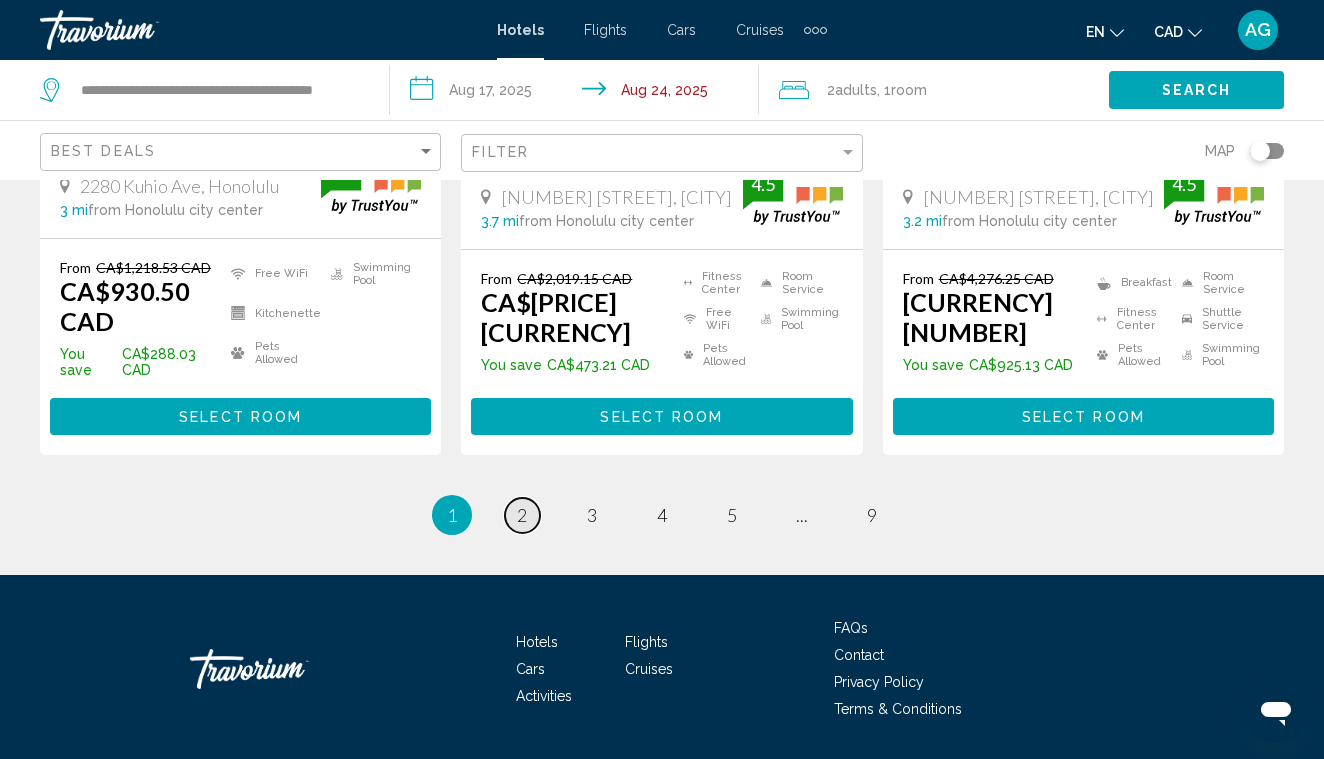 click on "2" at bounding box center (522, 515) 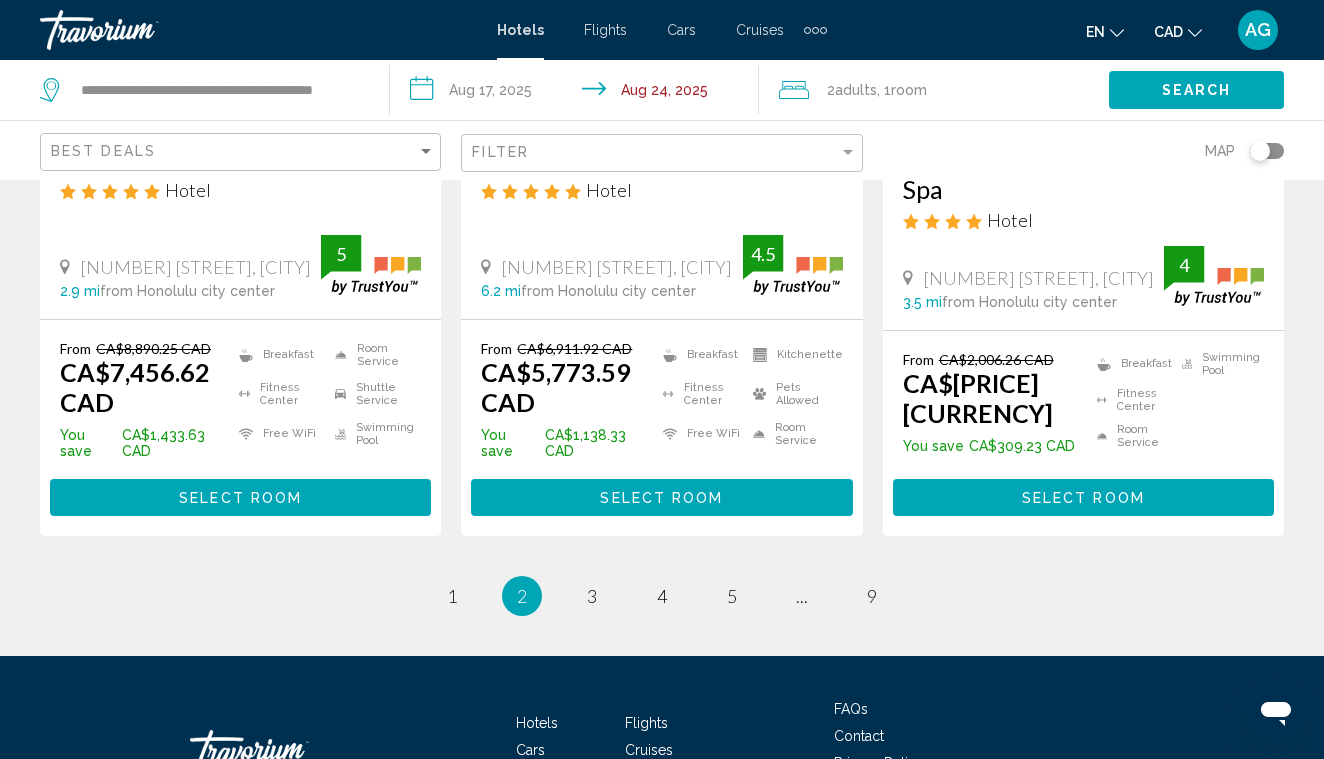 scroll, scrollTop: 2886, scrollLeft: 0, axis: vertical 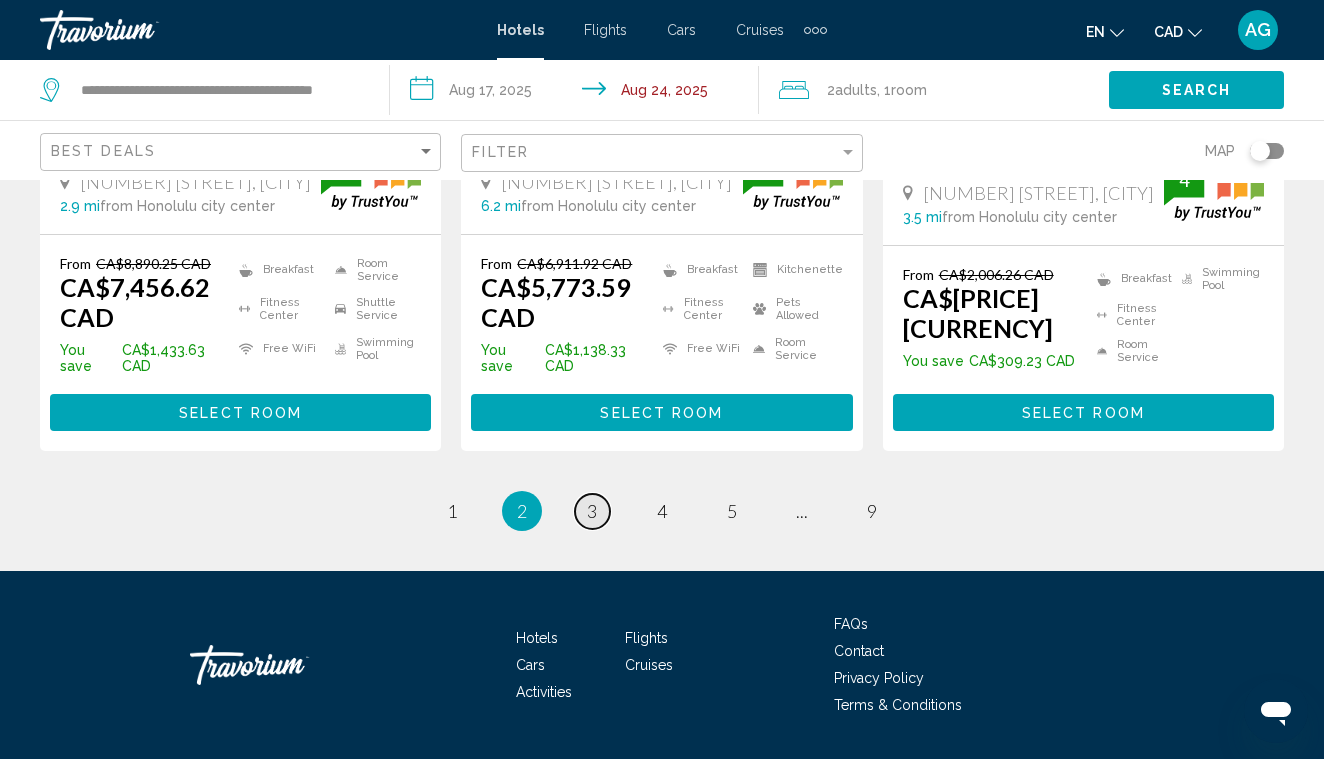 click on "3" at bounding box center (592, 511) 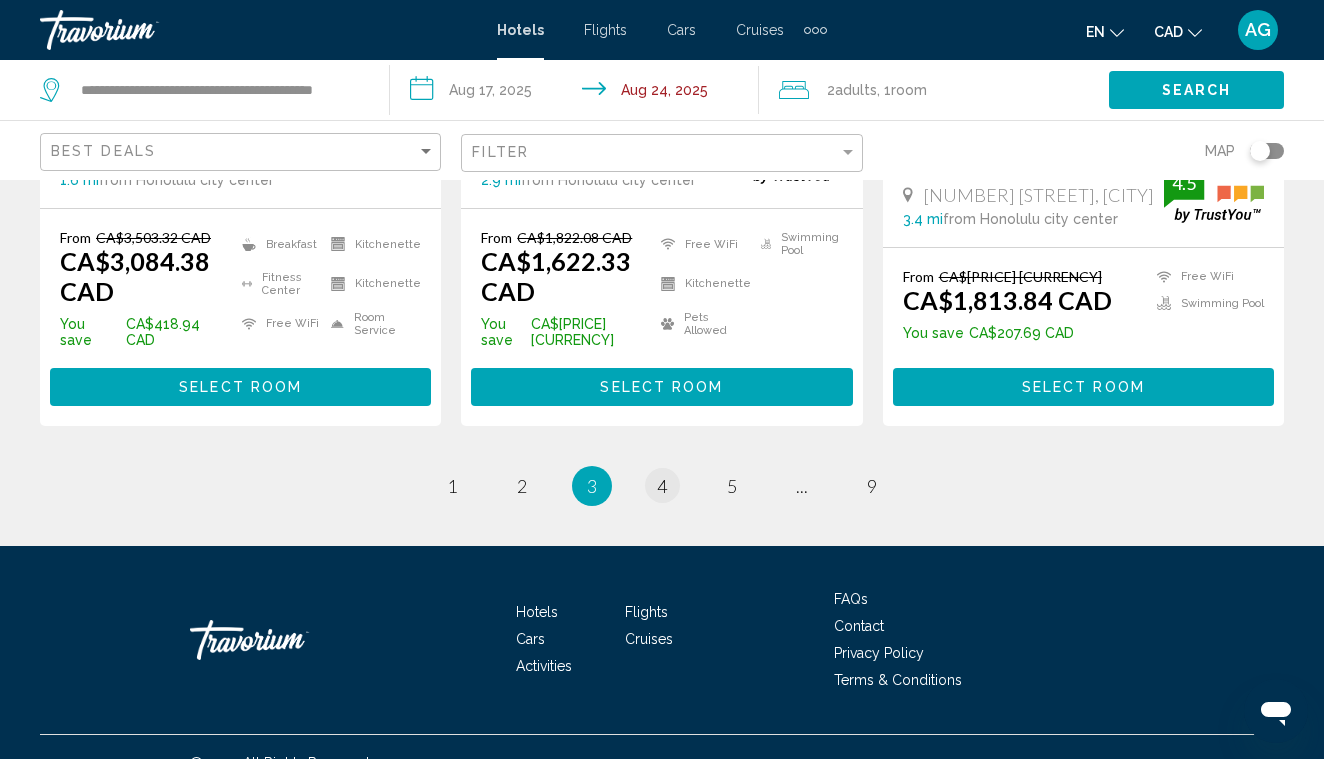scroll, scrollTop: 2853, scrollLeft: 0, axis: vertical 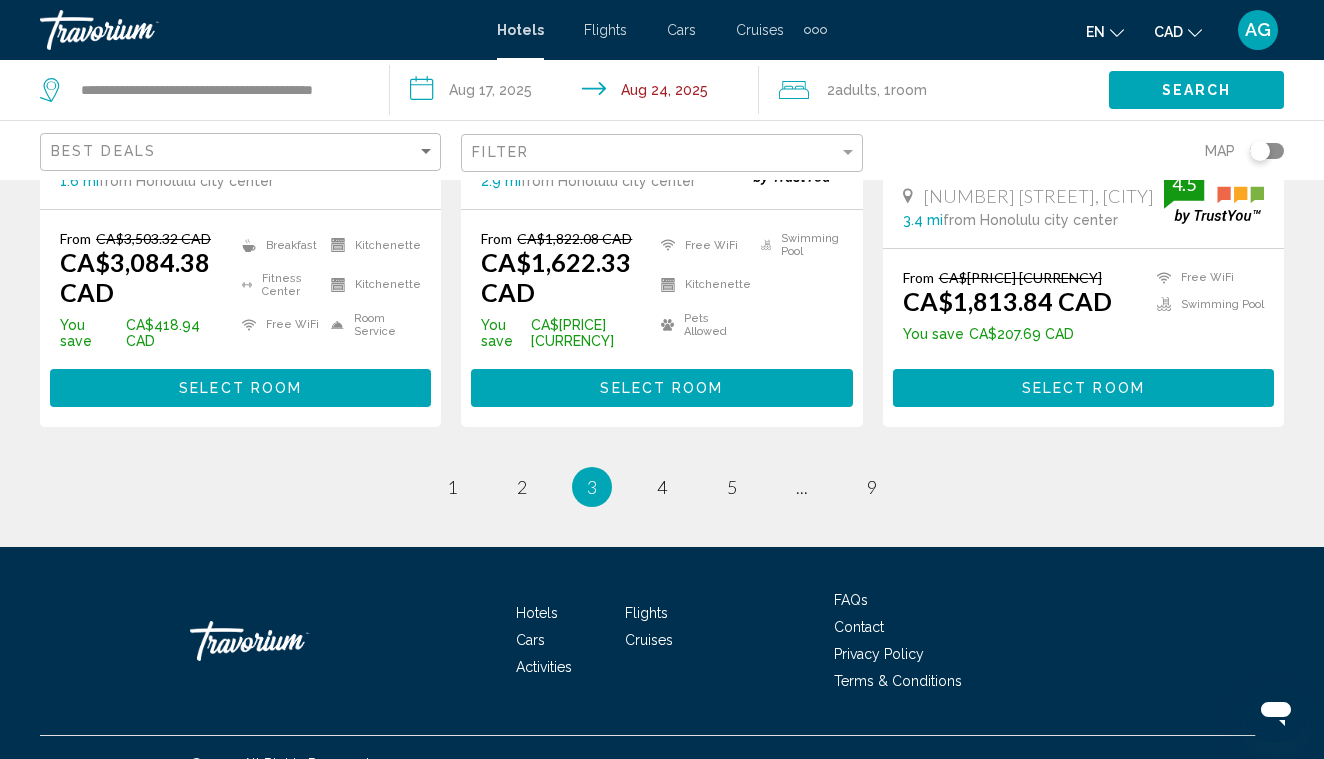 click on "3 / 9  page  1 page  2 You're on page  3 page  4 page  5 page  ... page  9" at bounding box center [662, 487] 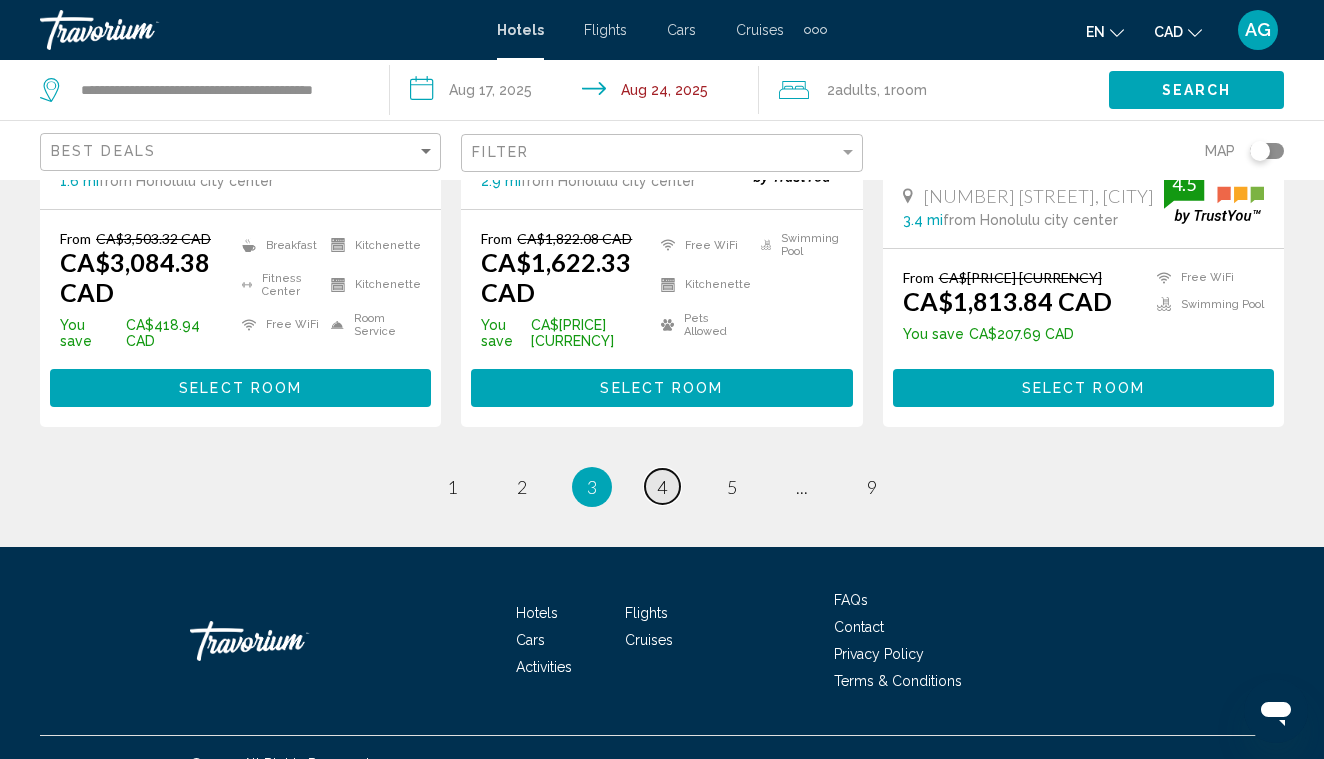 click on "4" at bounding box center [662, 487] 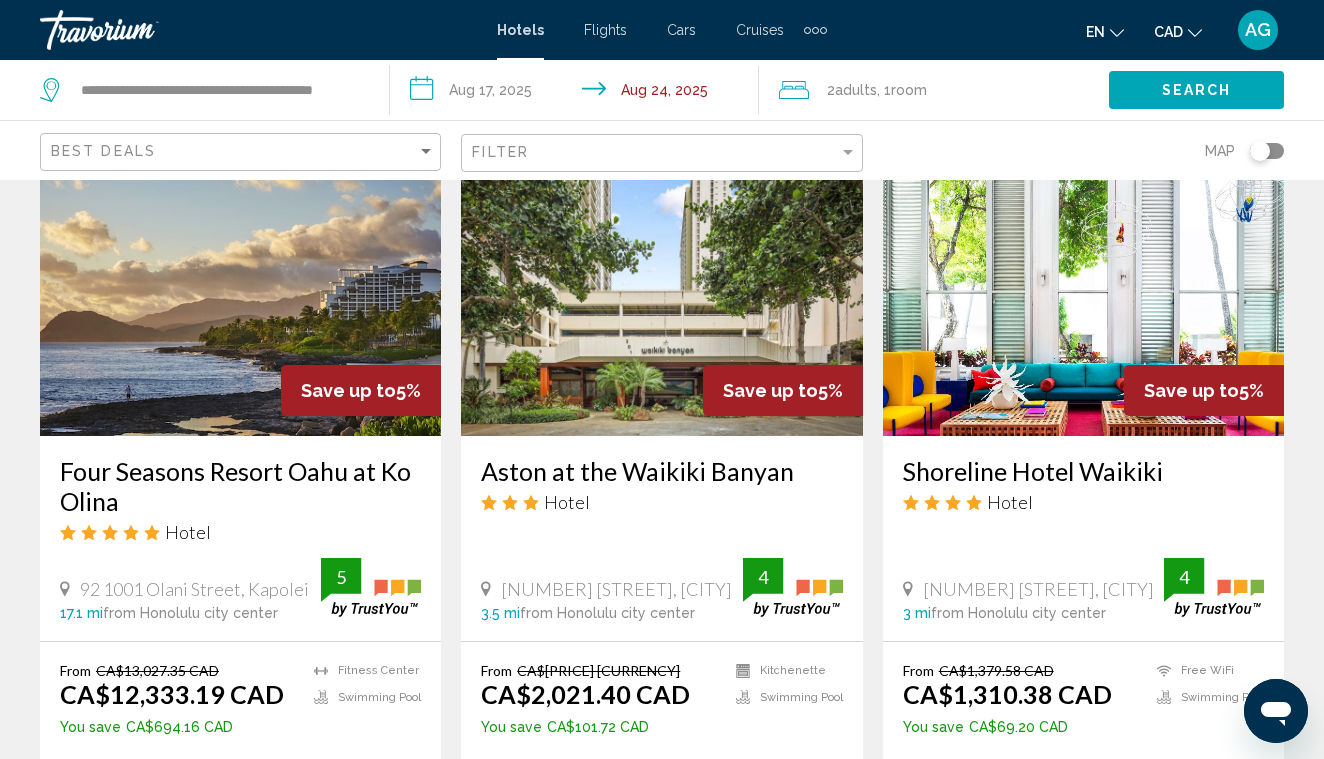 scroll, scrollTop: 2413, scrollLeft: 0, axis: vertical 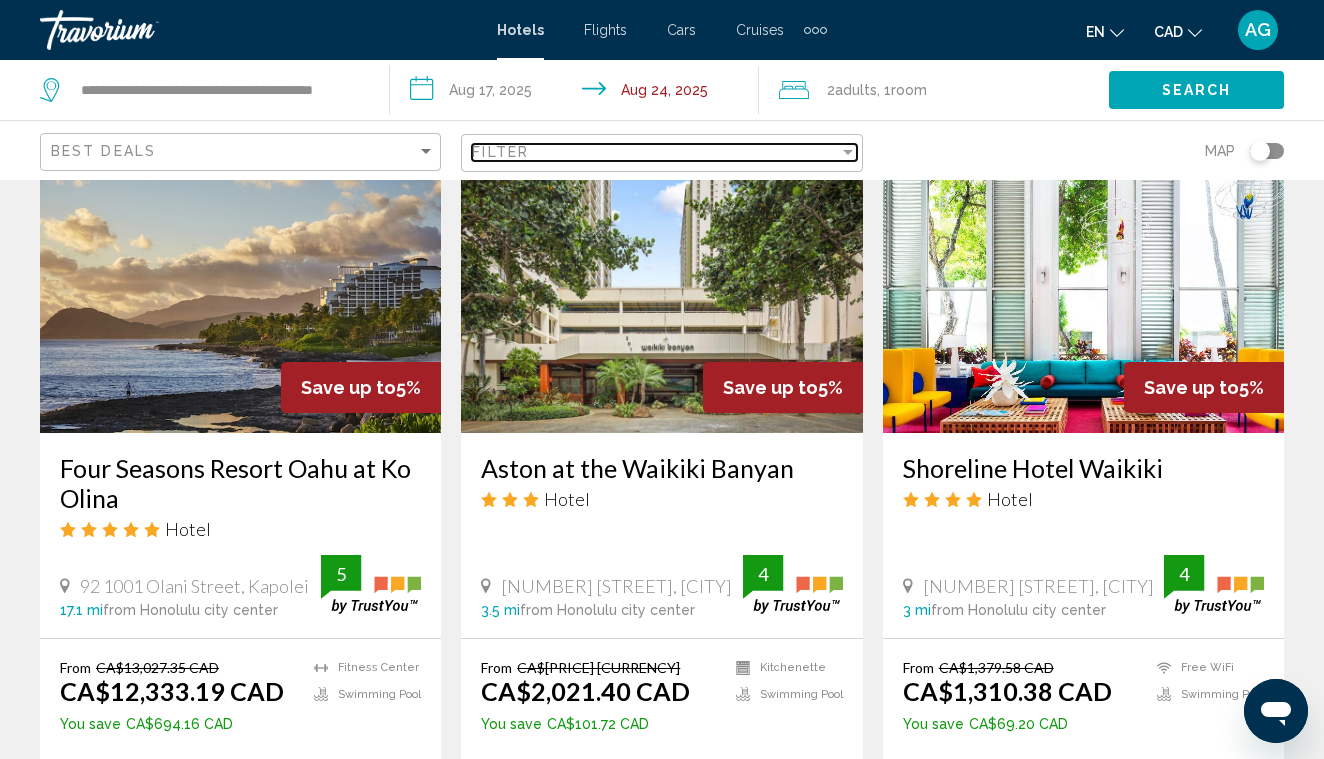 click on "Filter" at bounding box center [655, 152] 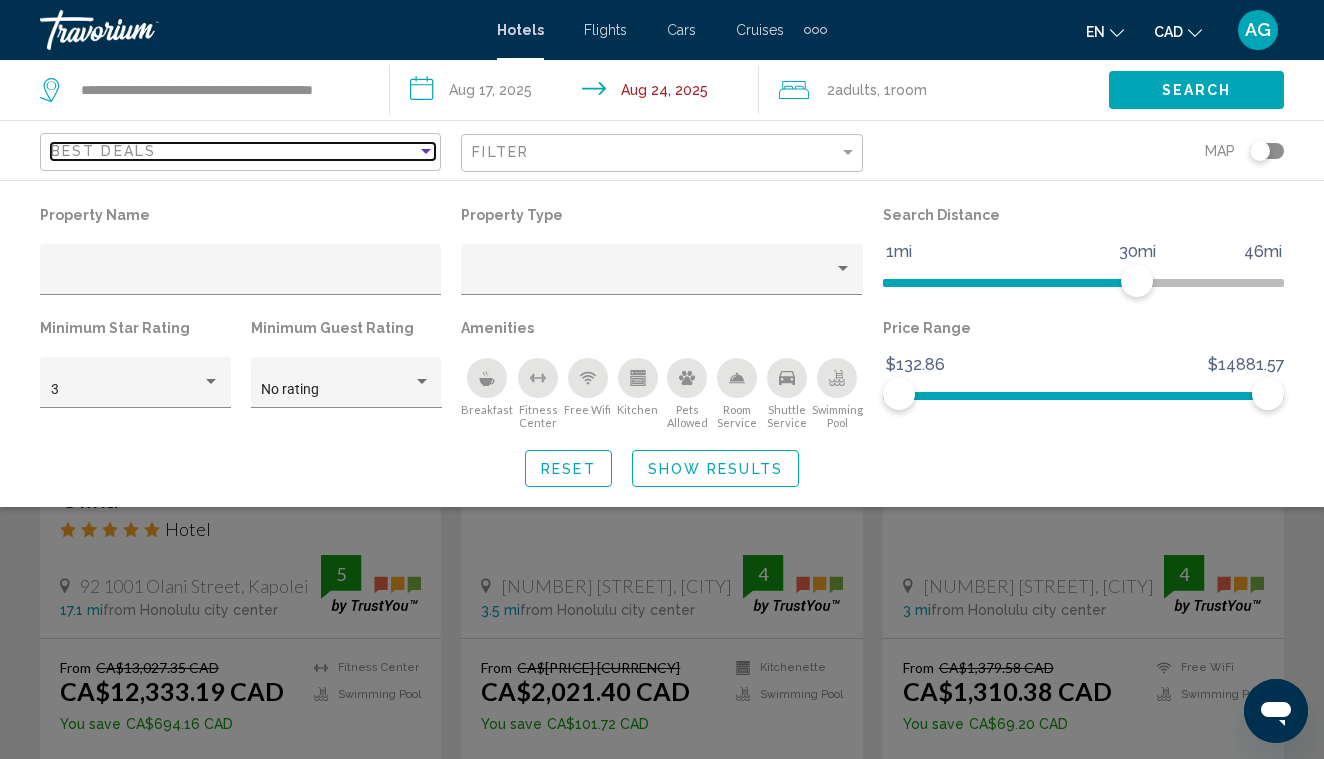 click on "Best Deals" at bounding box center (234, 151) 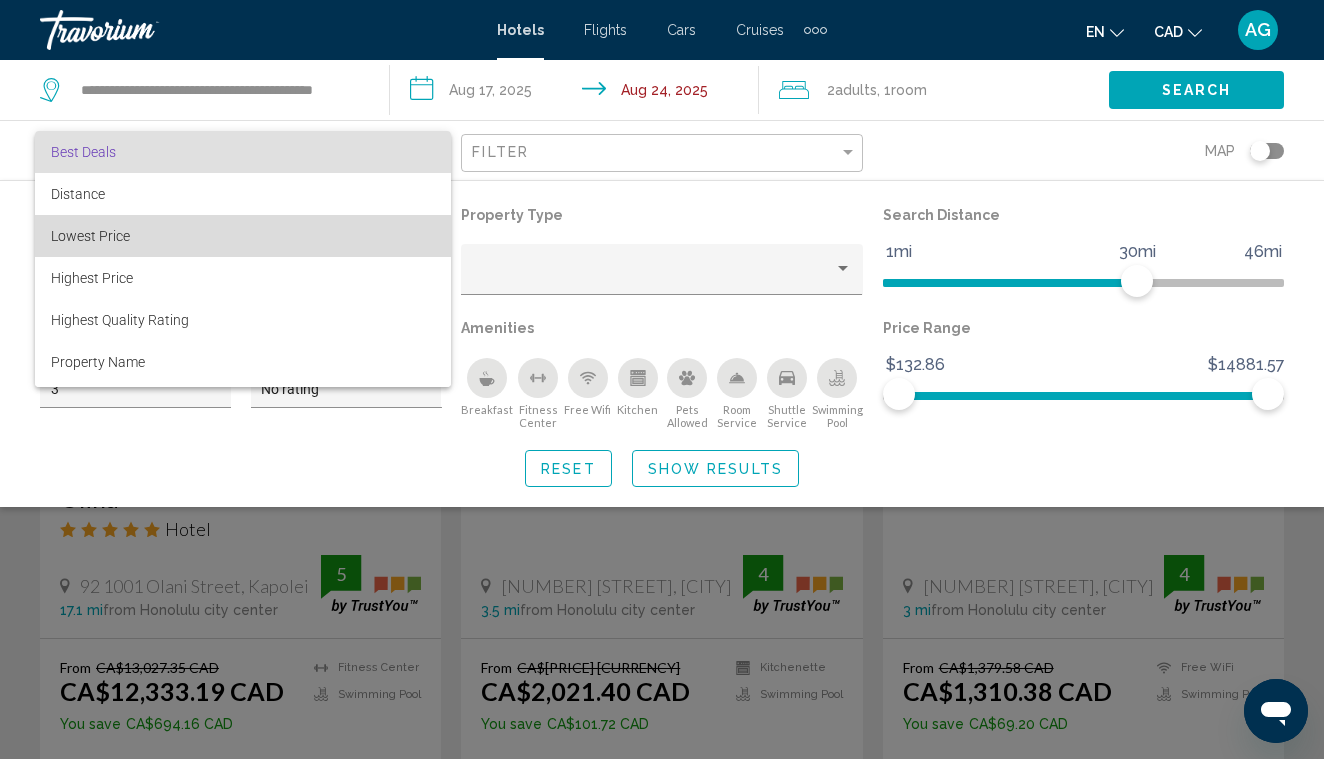 click on "Lowest Price" at bounding box center [243, 236] 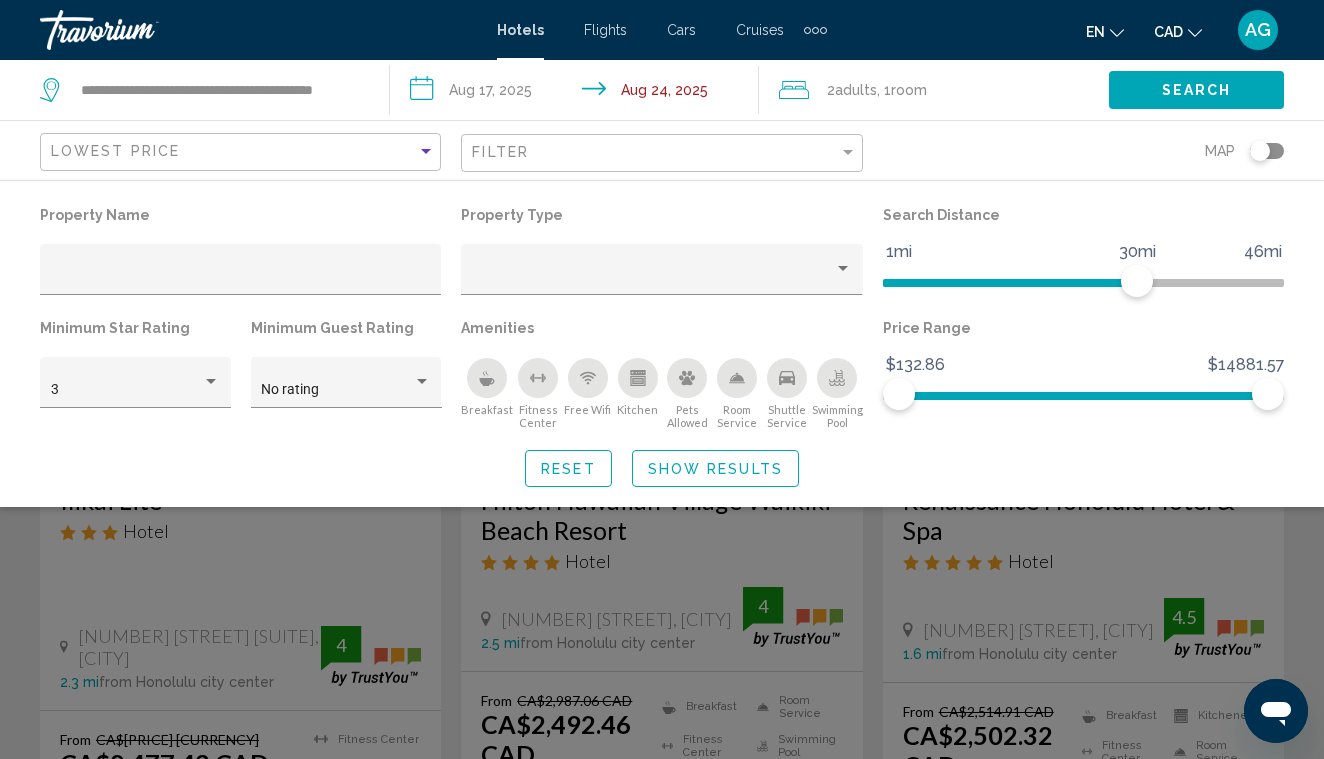 click on "Filter" 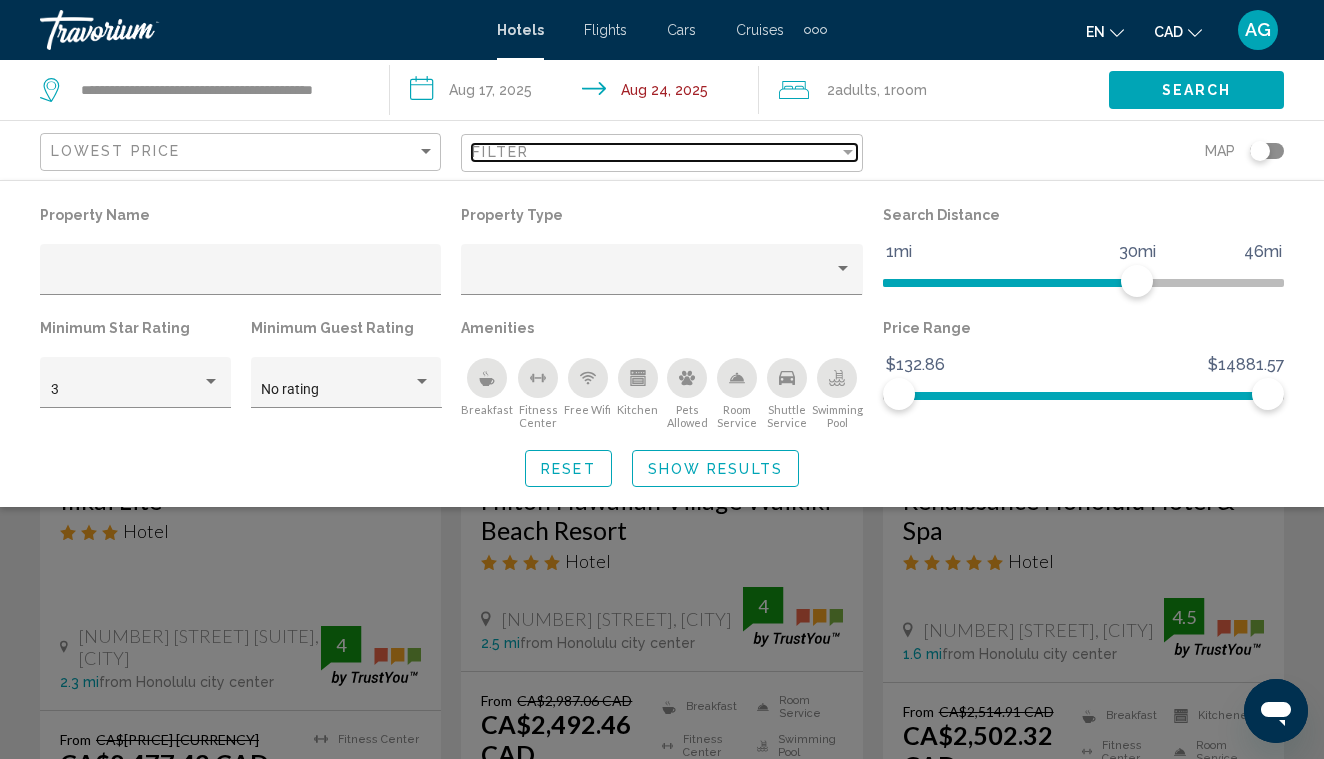 click on "Filter" at bounding box center (655, 152) 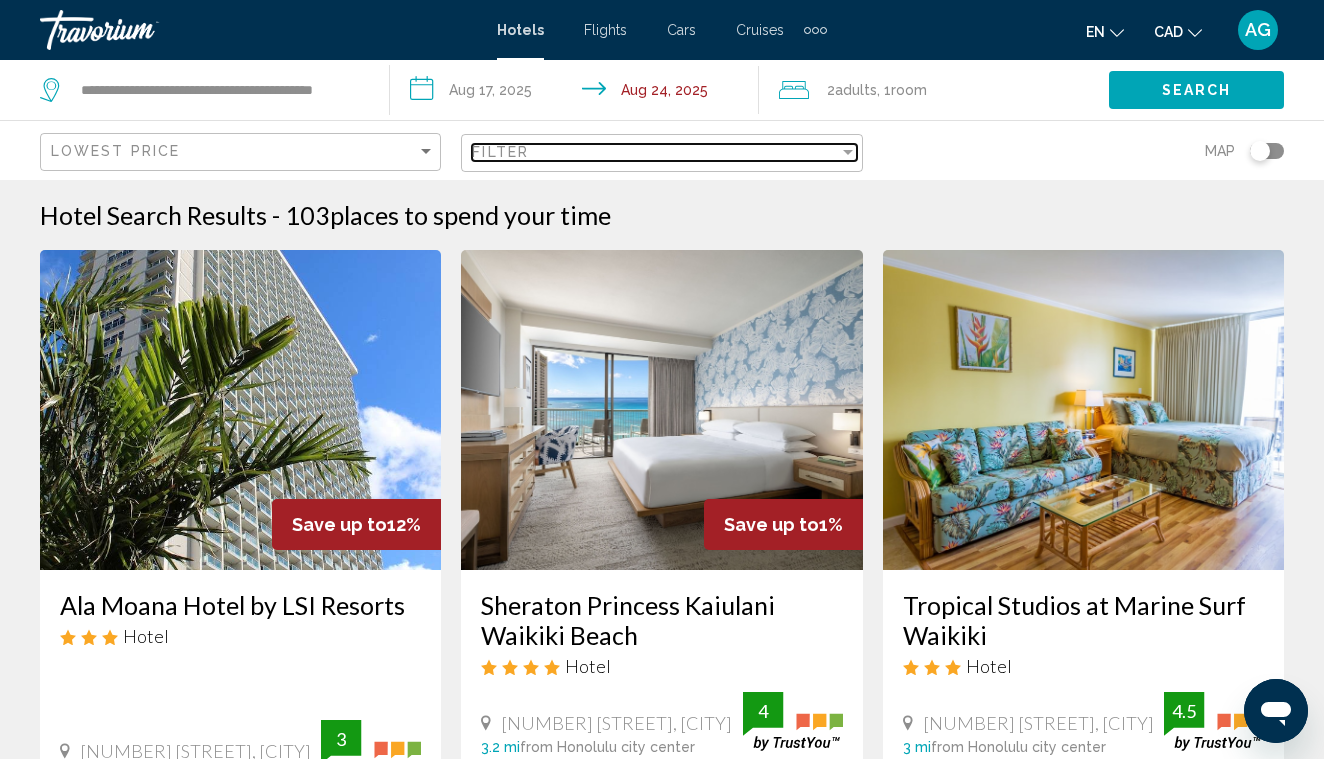 scroll, scrollTop: 0, scrollLeft: 0, axis: both 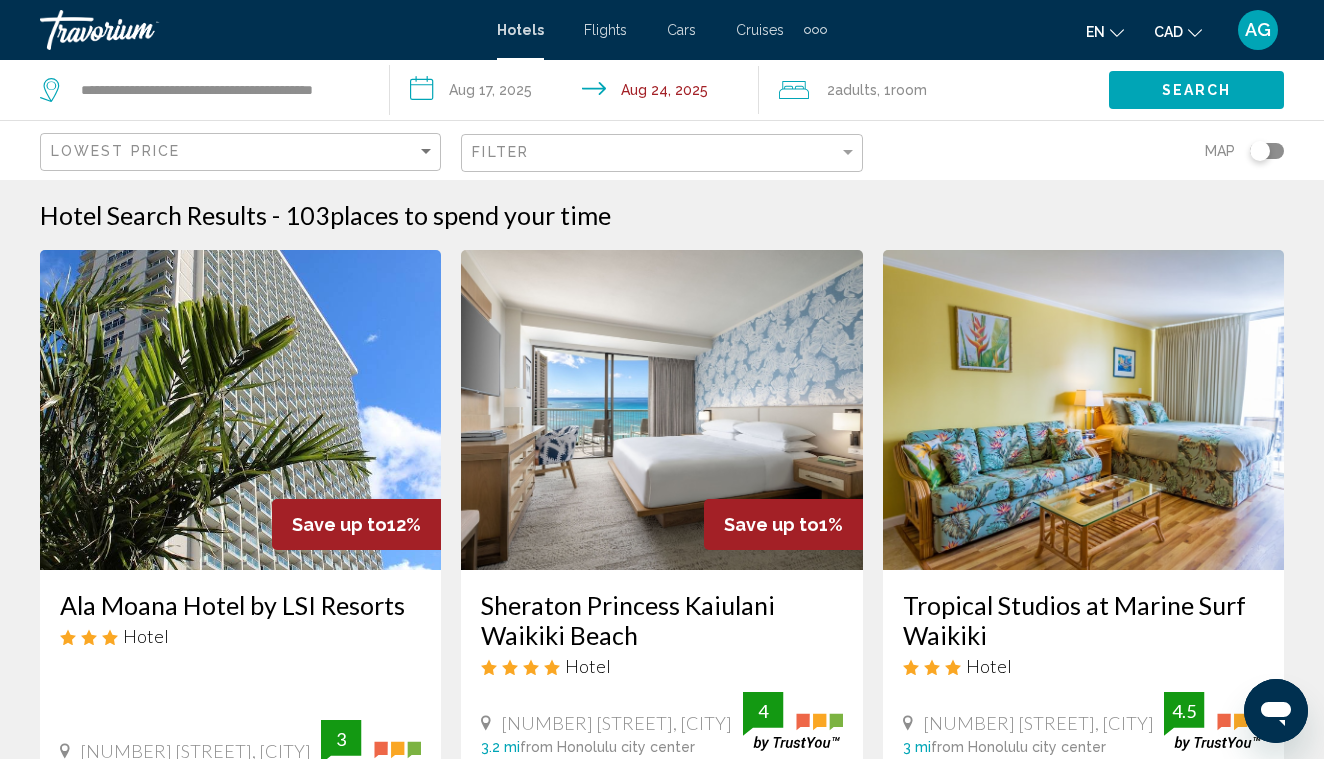 click on "Lowest Price" 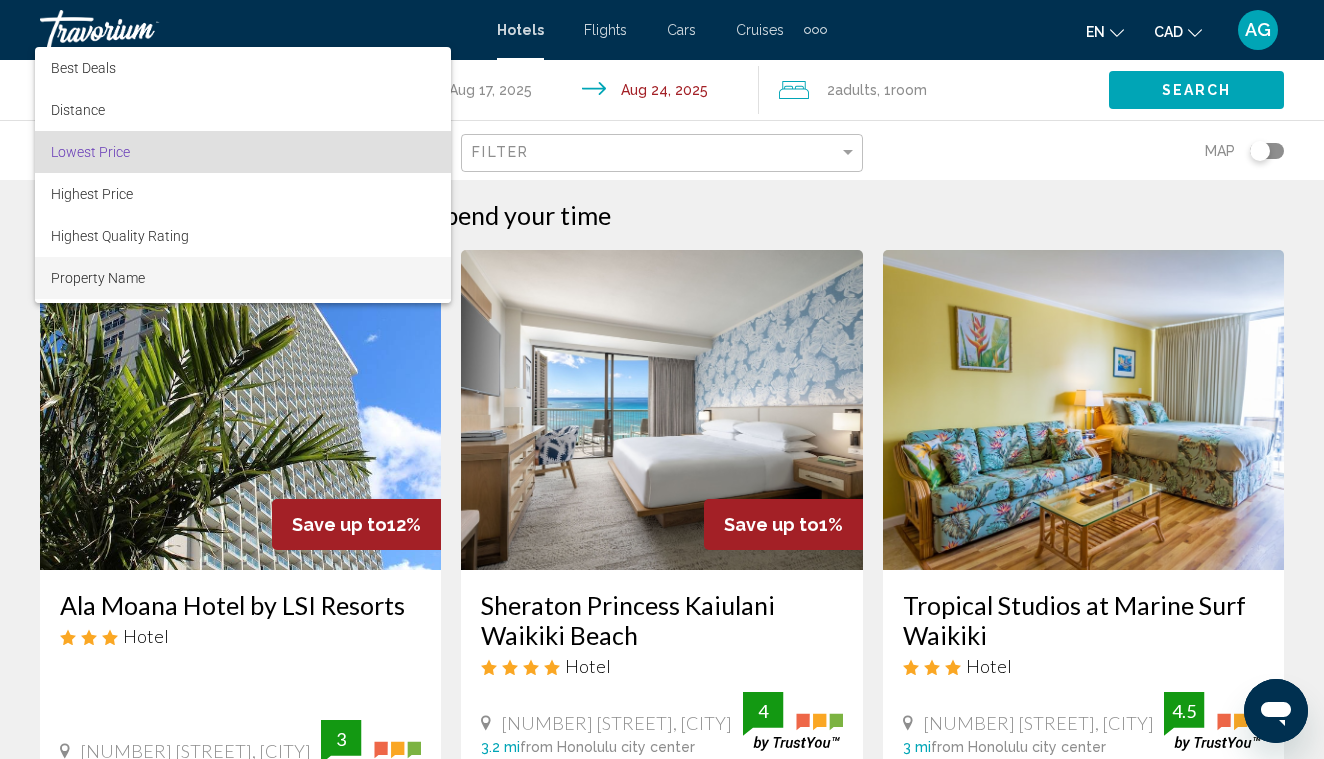 click on "Property Name" at bounding box center [243, 278] 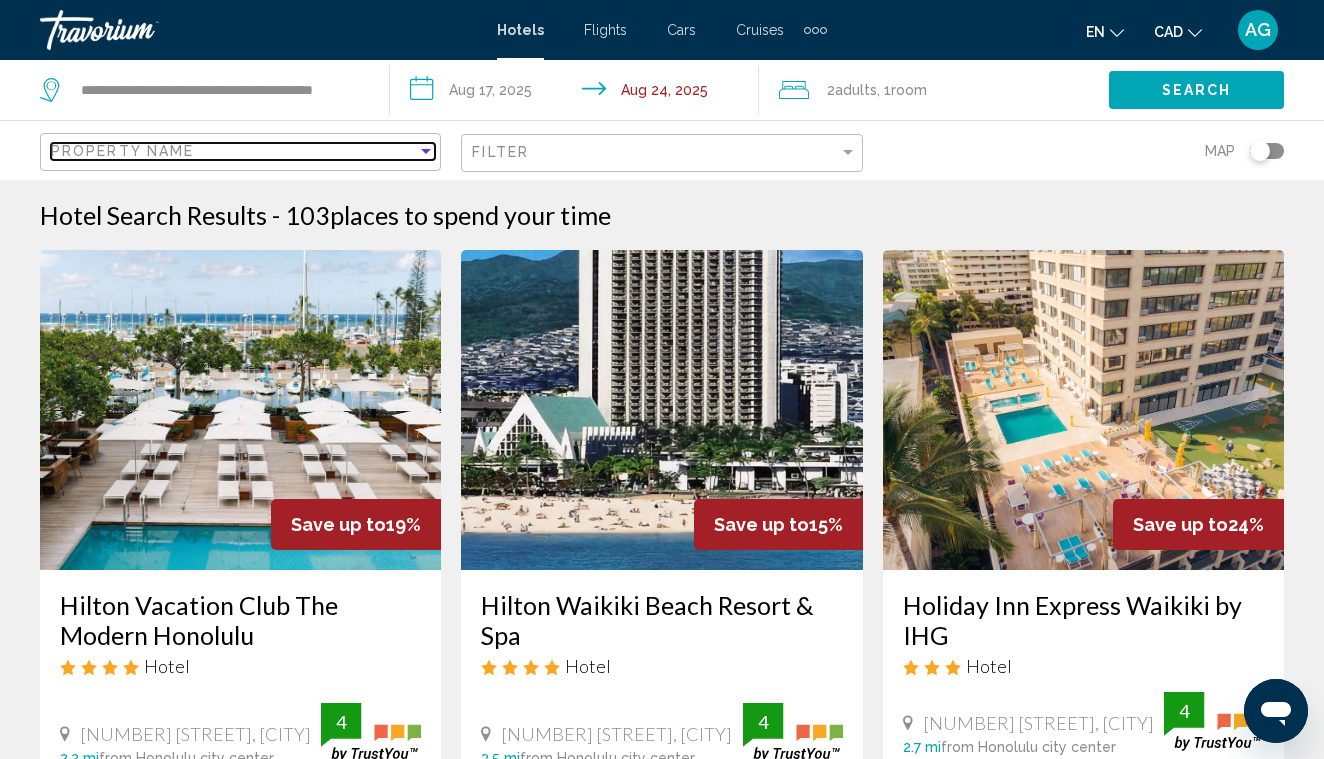 click on "Property Name" at bounding box center (234, 151) 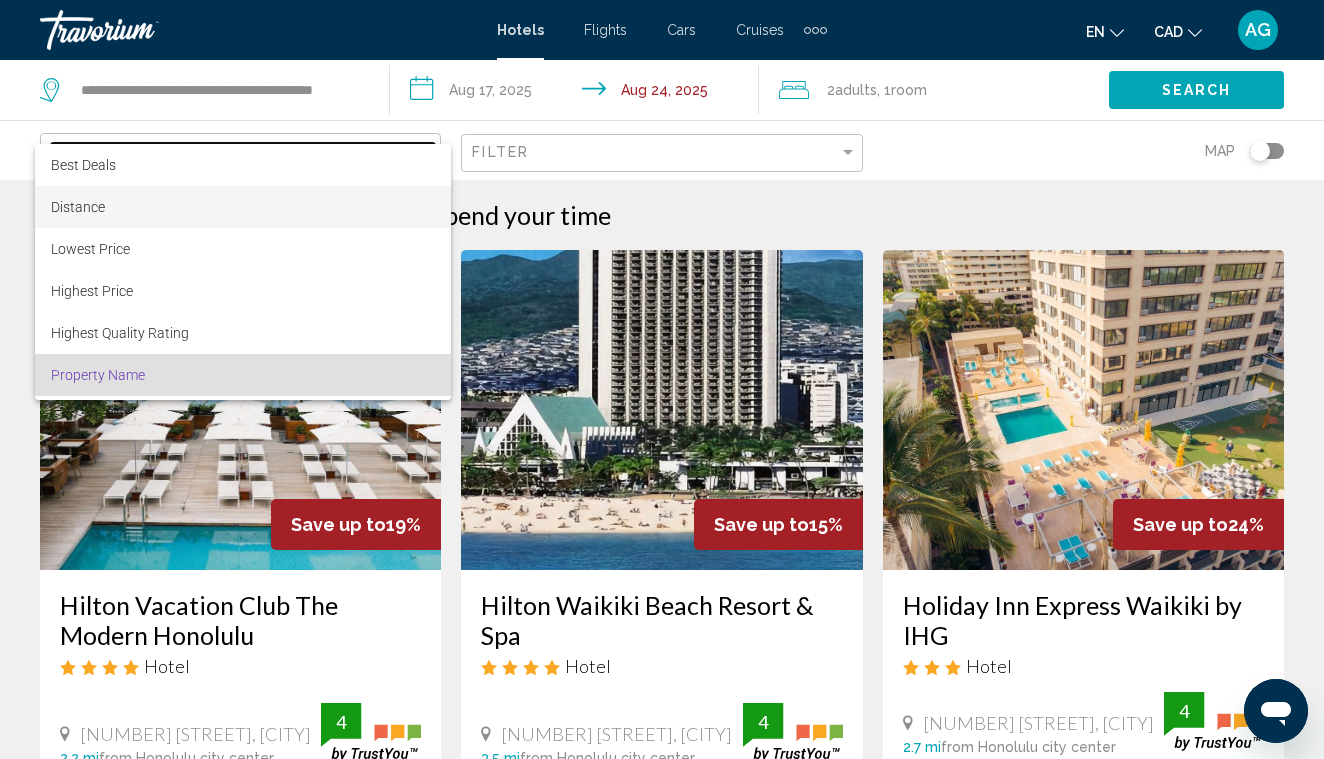 scroll, scrollTop: 38, scrollLeft: 0, axis: vertical 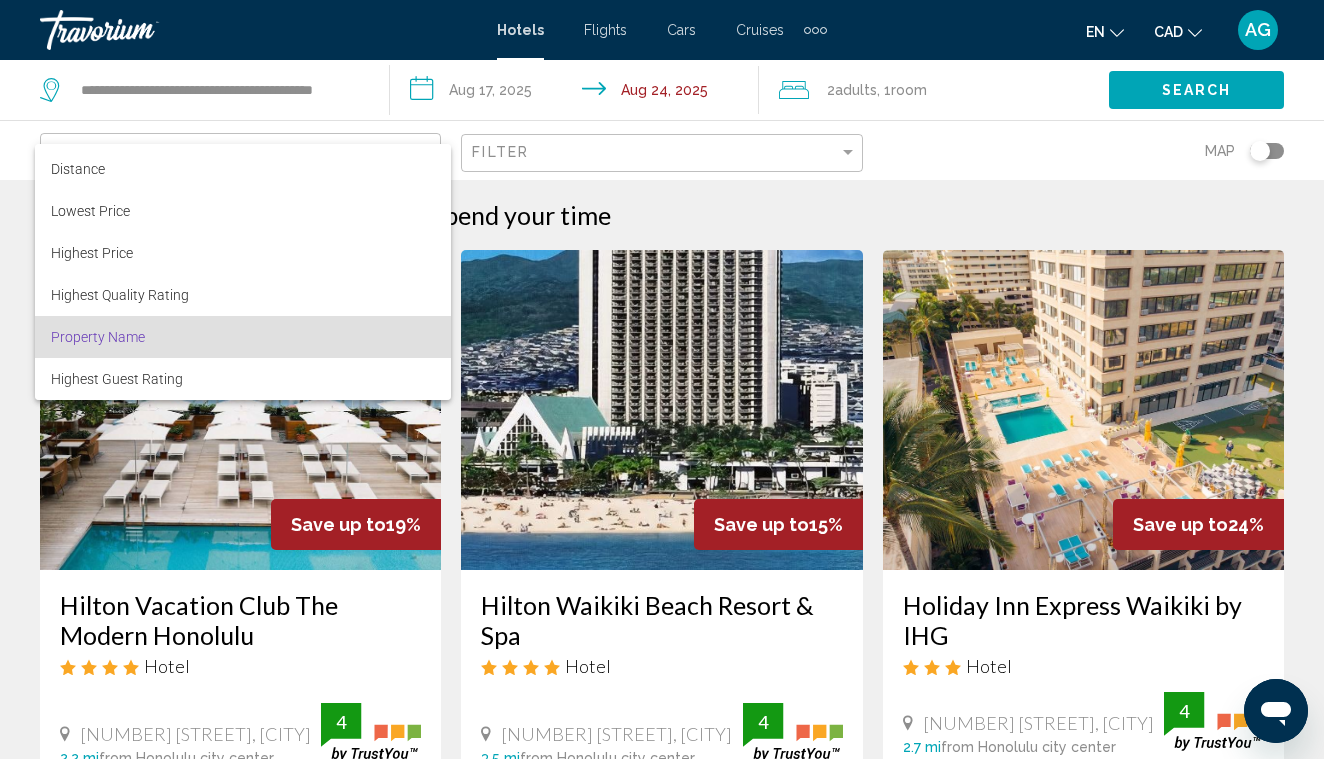 click at bounding box center [662, 379] 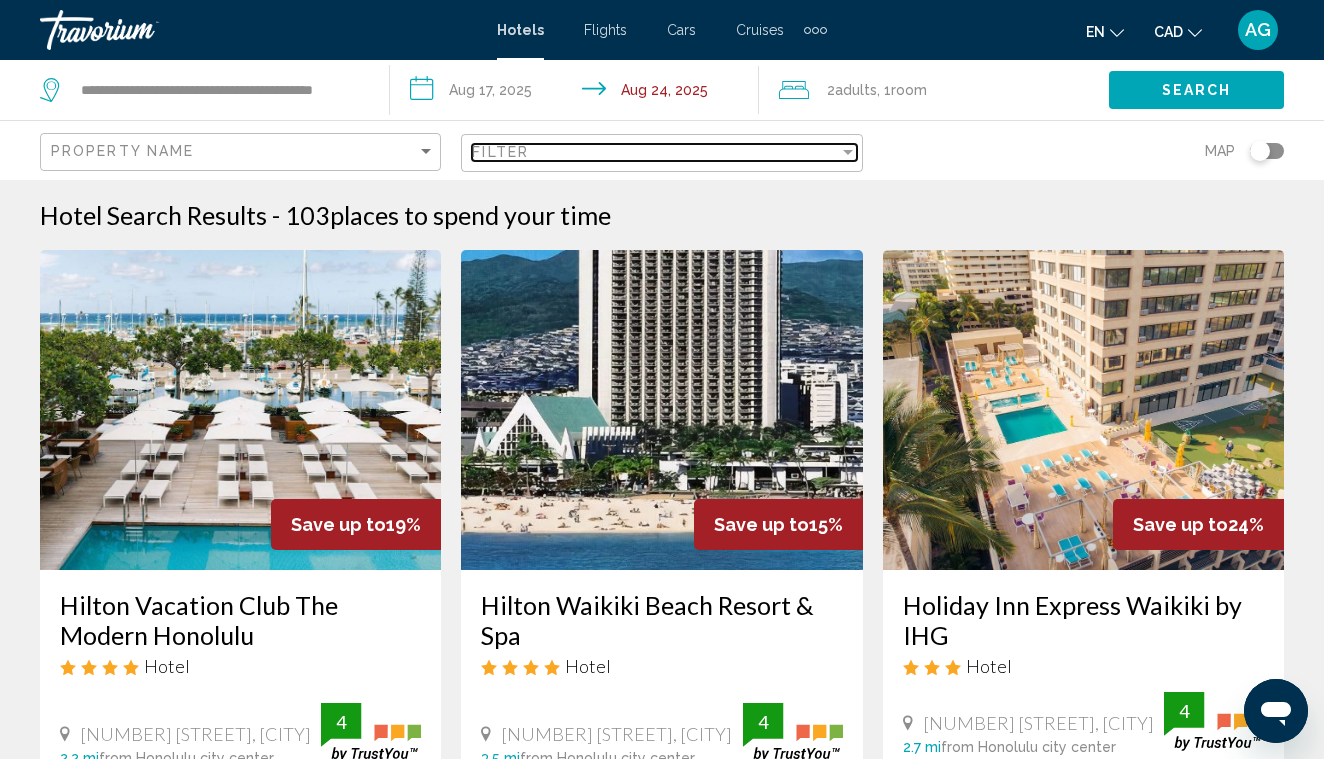 click on "Filter" at bounding box center [500, 152] 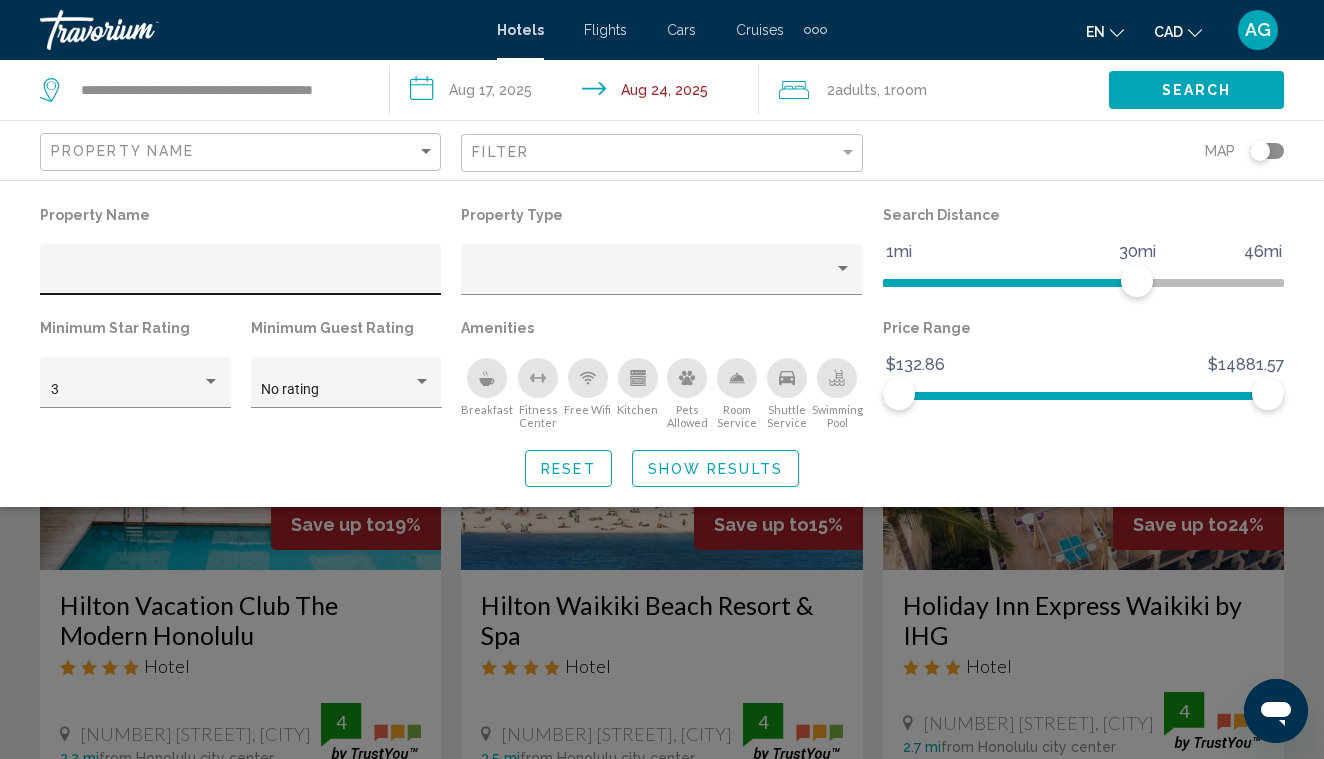 click 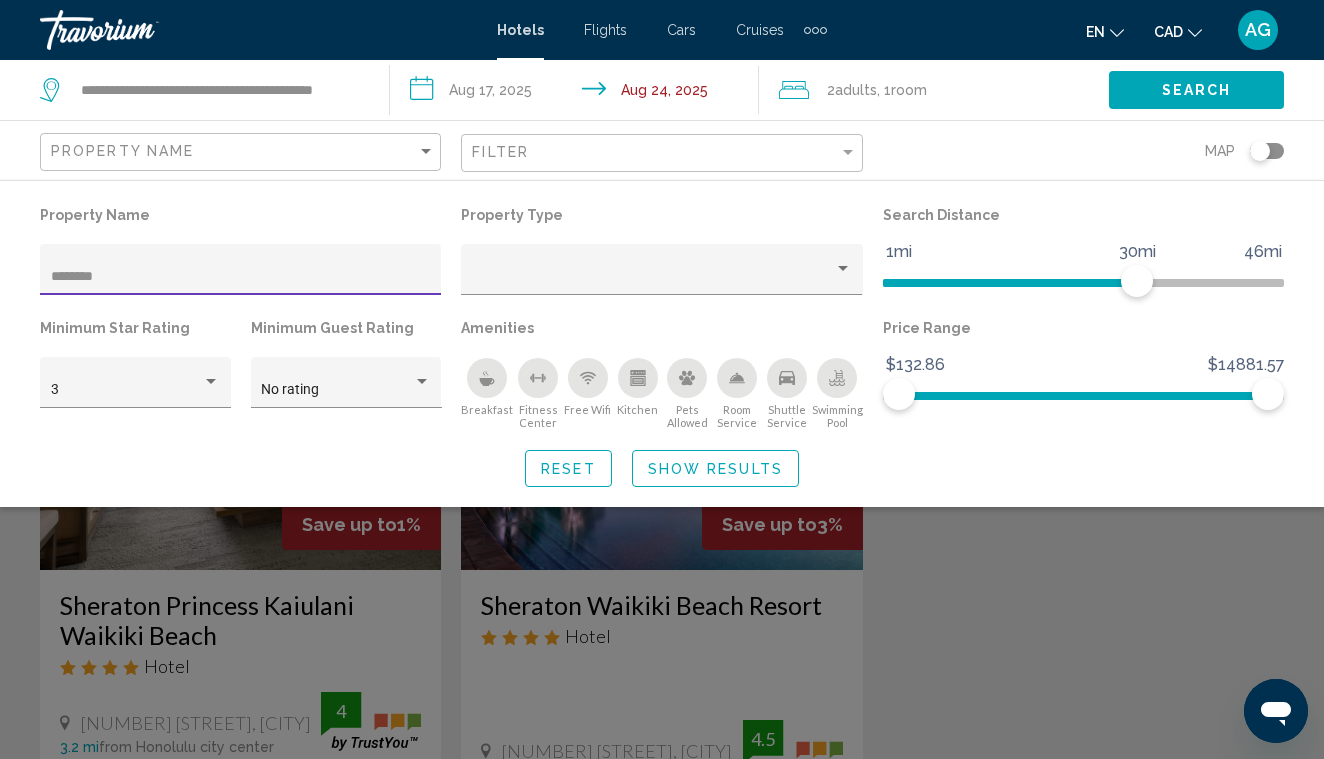 type on "********" 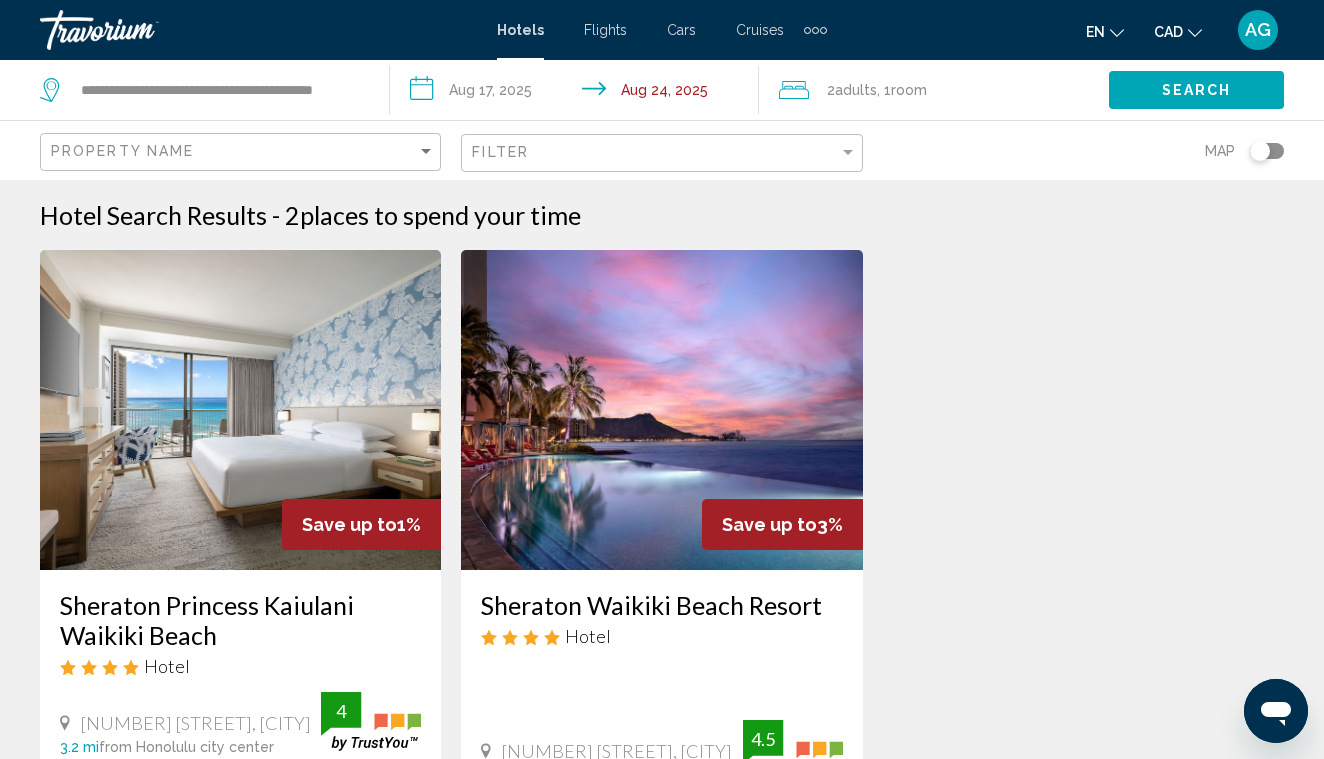 scroll, scrollTop: 0, scrollLeft: 0, axis: both 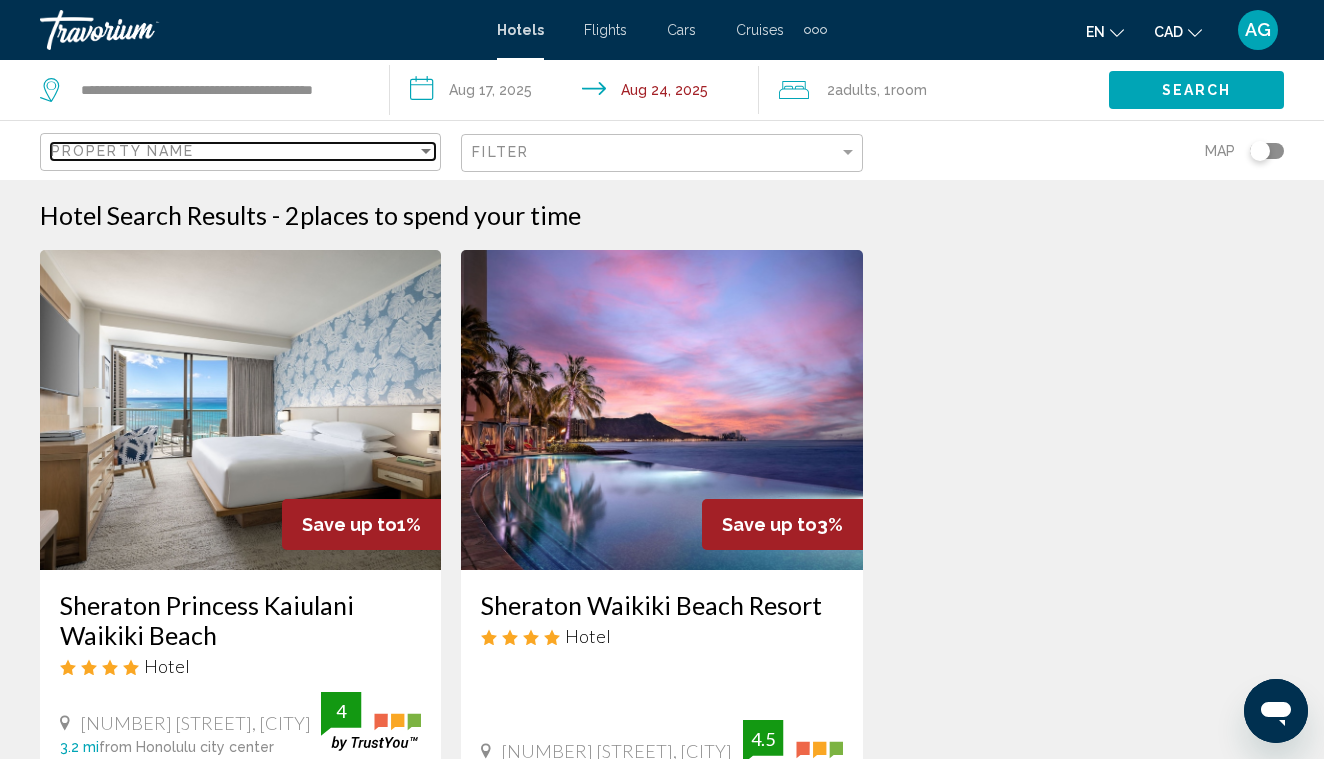 click on "Property Name" at bounding box center [234, 151] 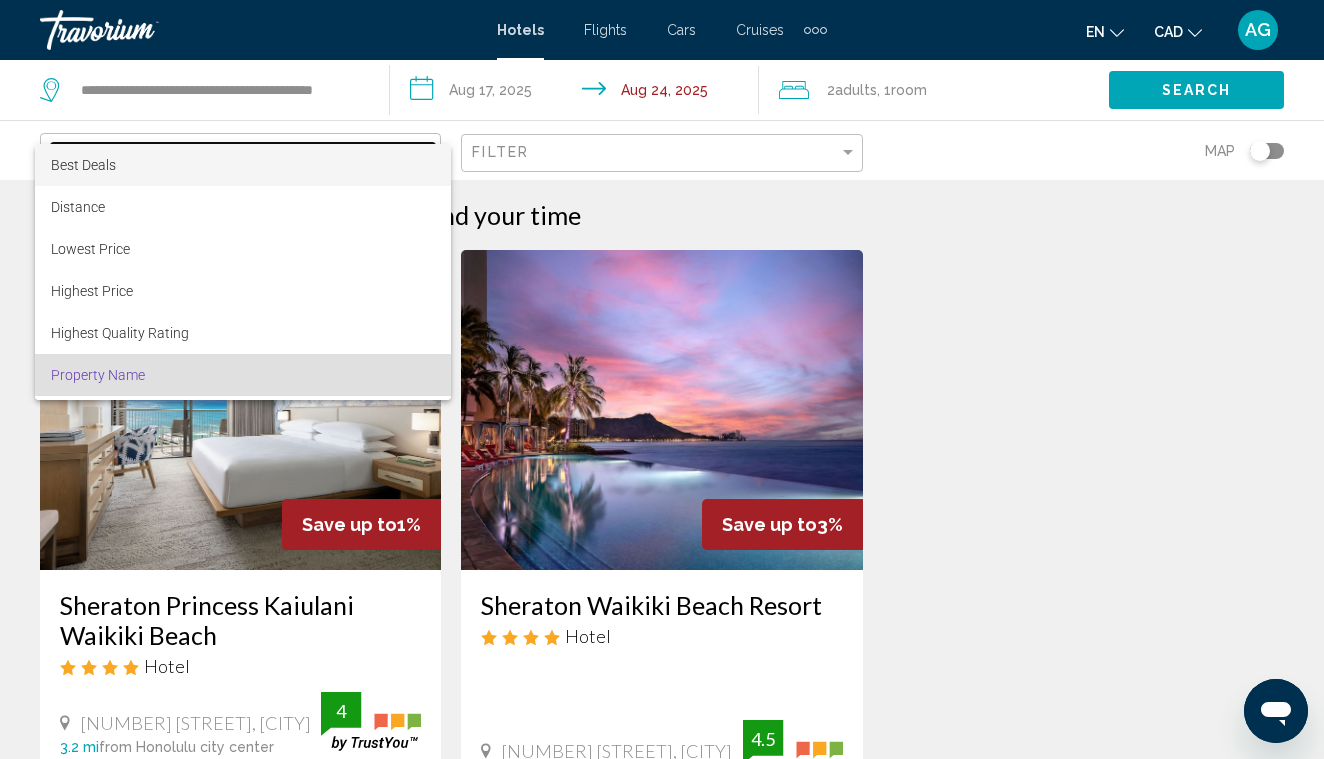 scroll, scrollTop: 38, scrollLeft: 0, axis: vertical 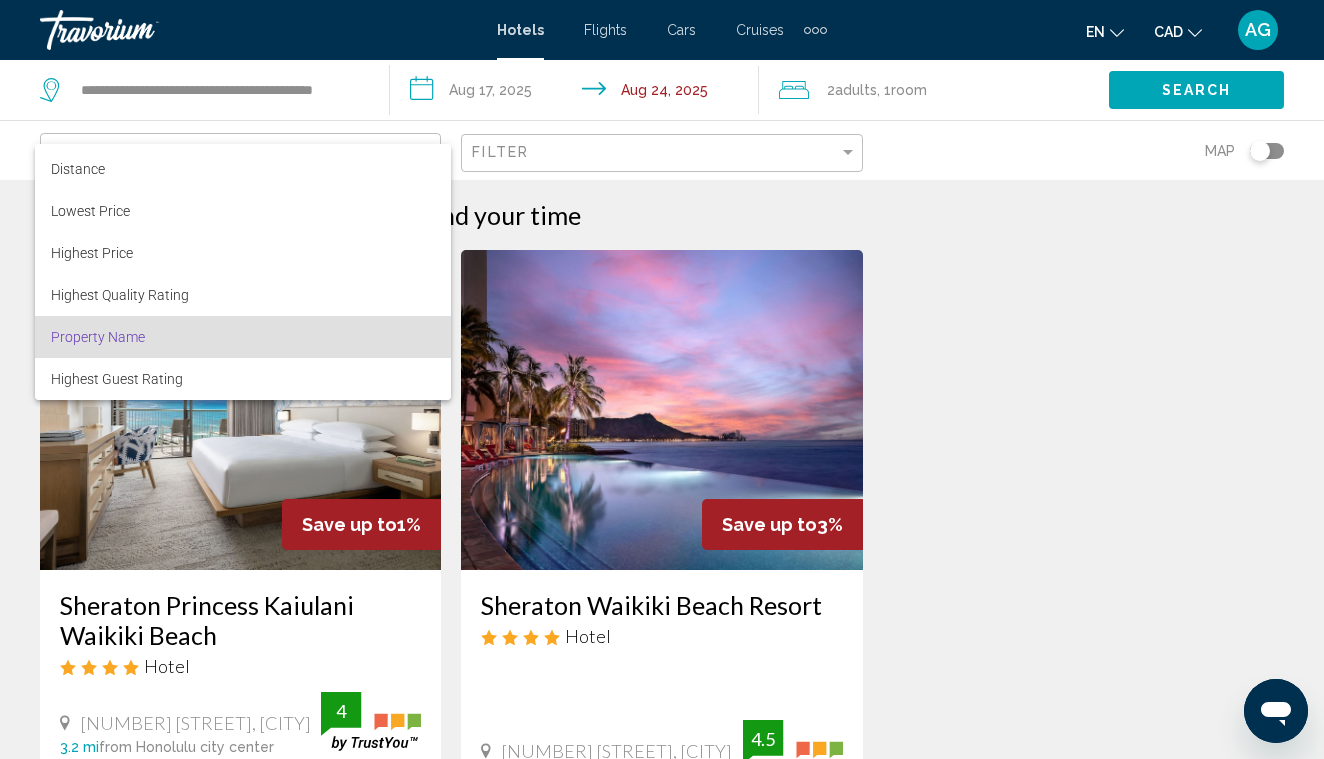 click at bounding box center (662, 379) 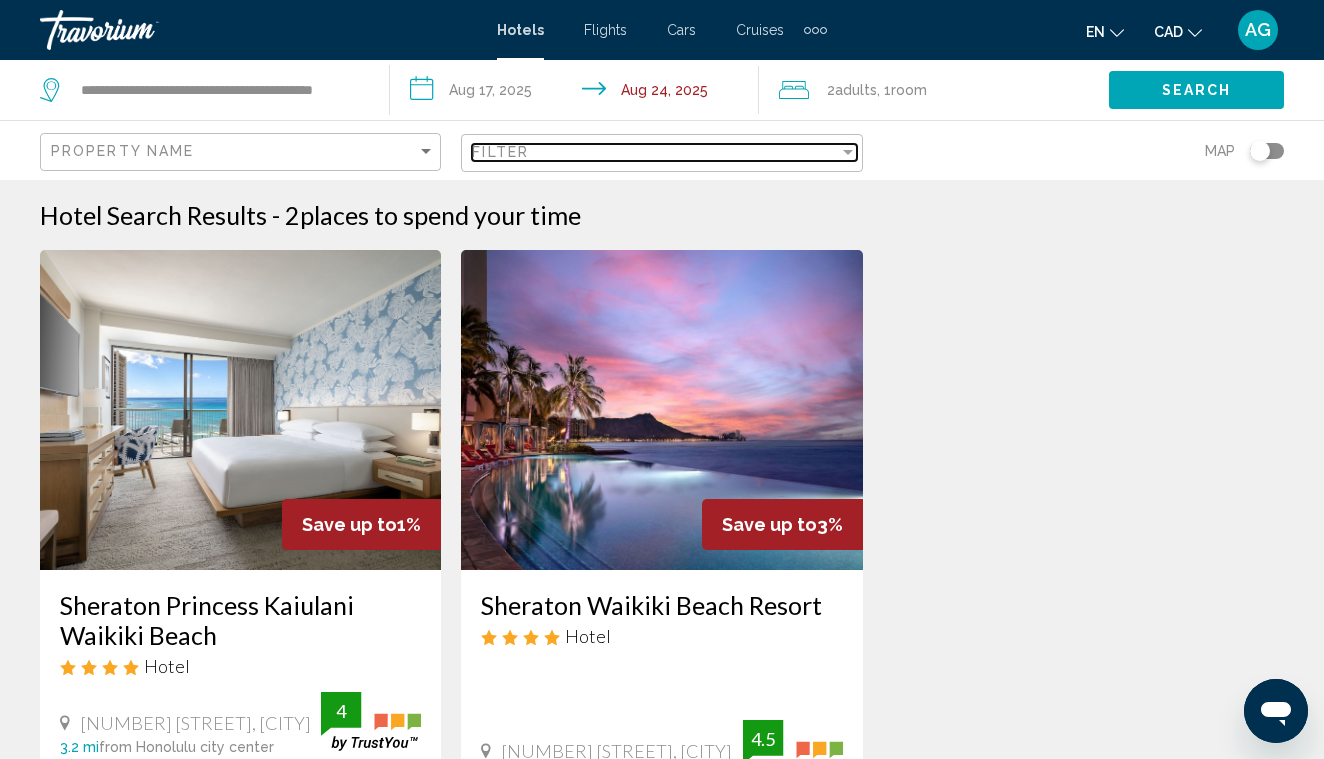 click on "Filter" at bounding box center [655, 152] 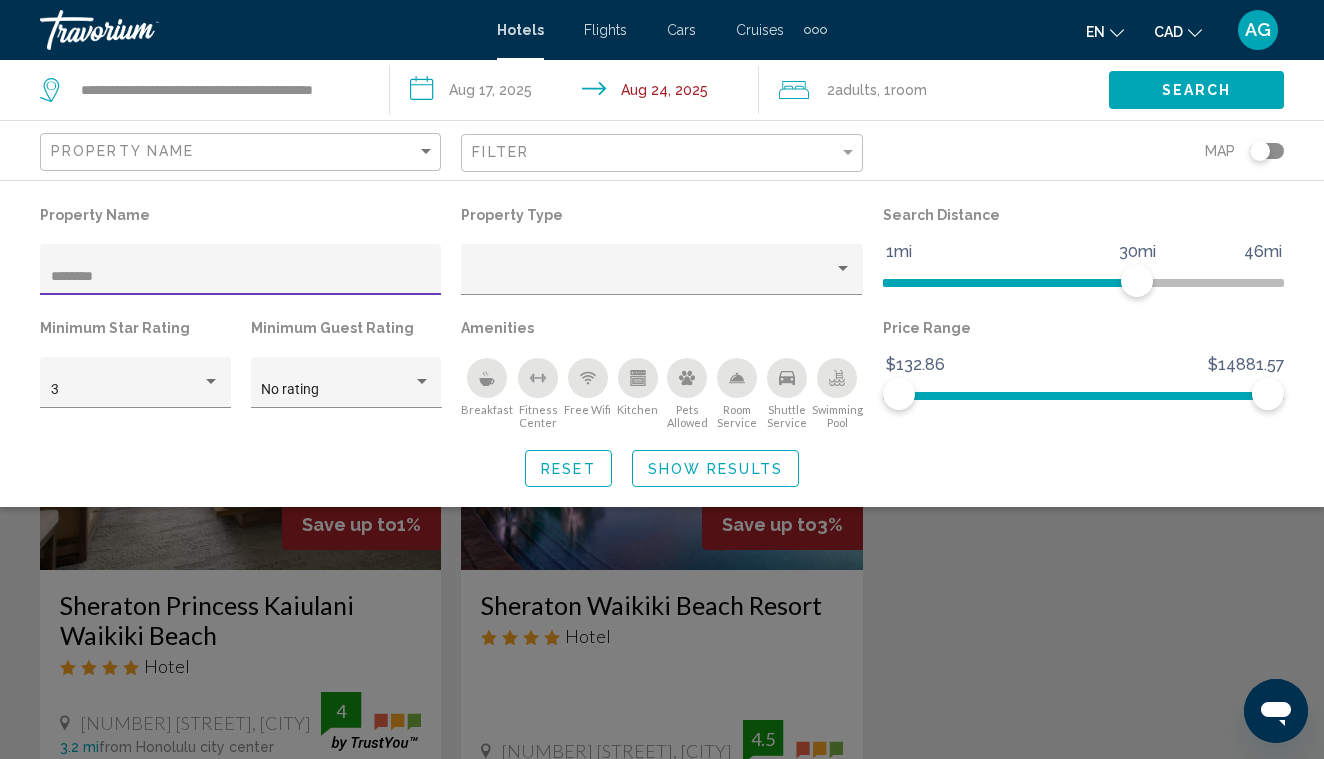 click on "********" 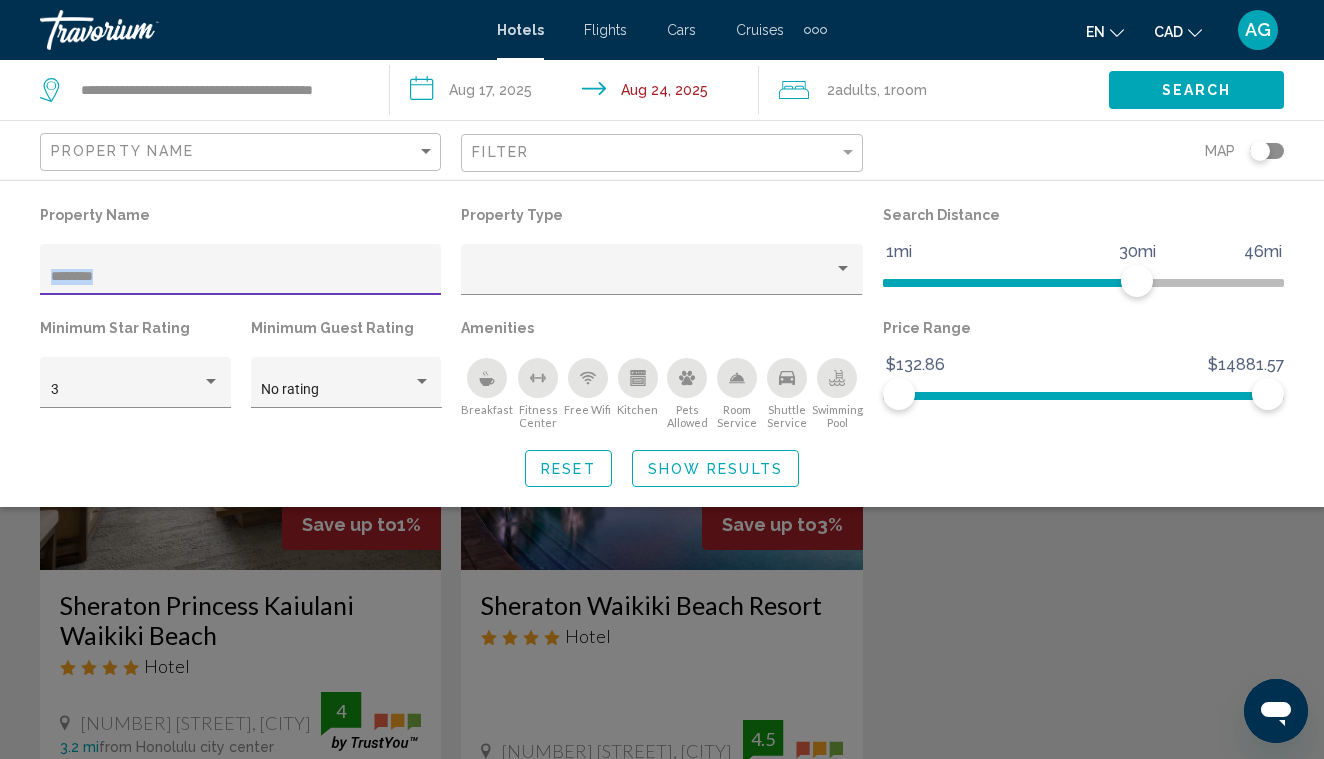 click on "********" 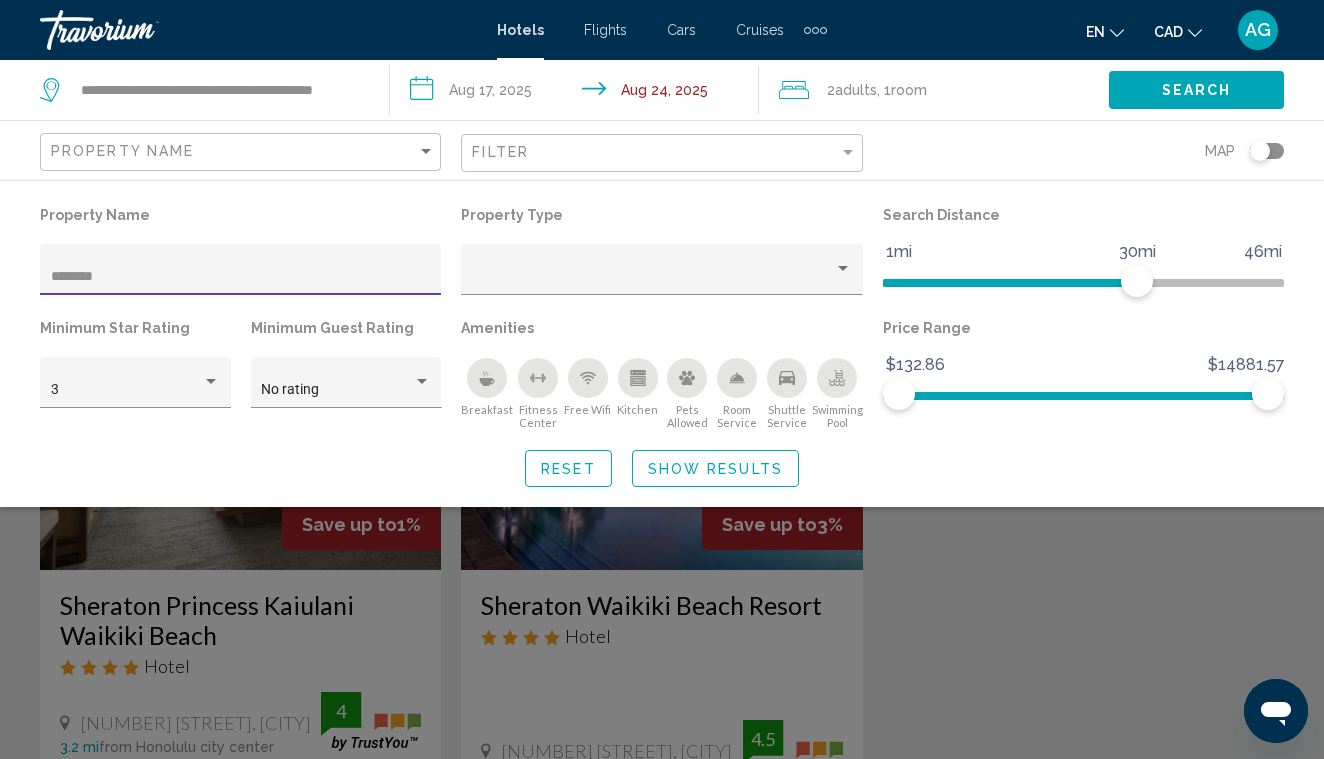 click on "********" at bounding box center [241, 277] 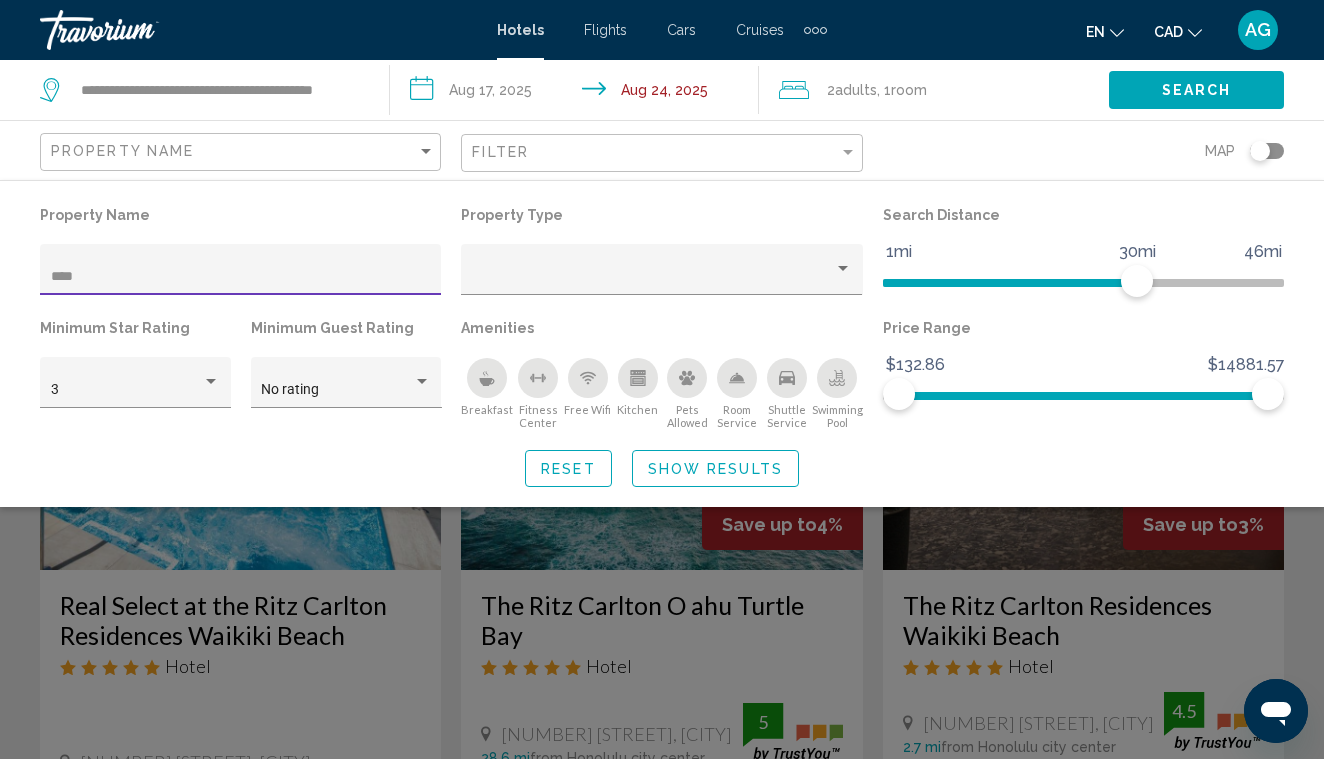type on "****" 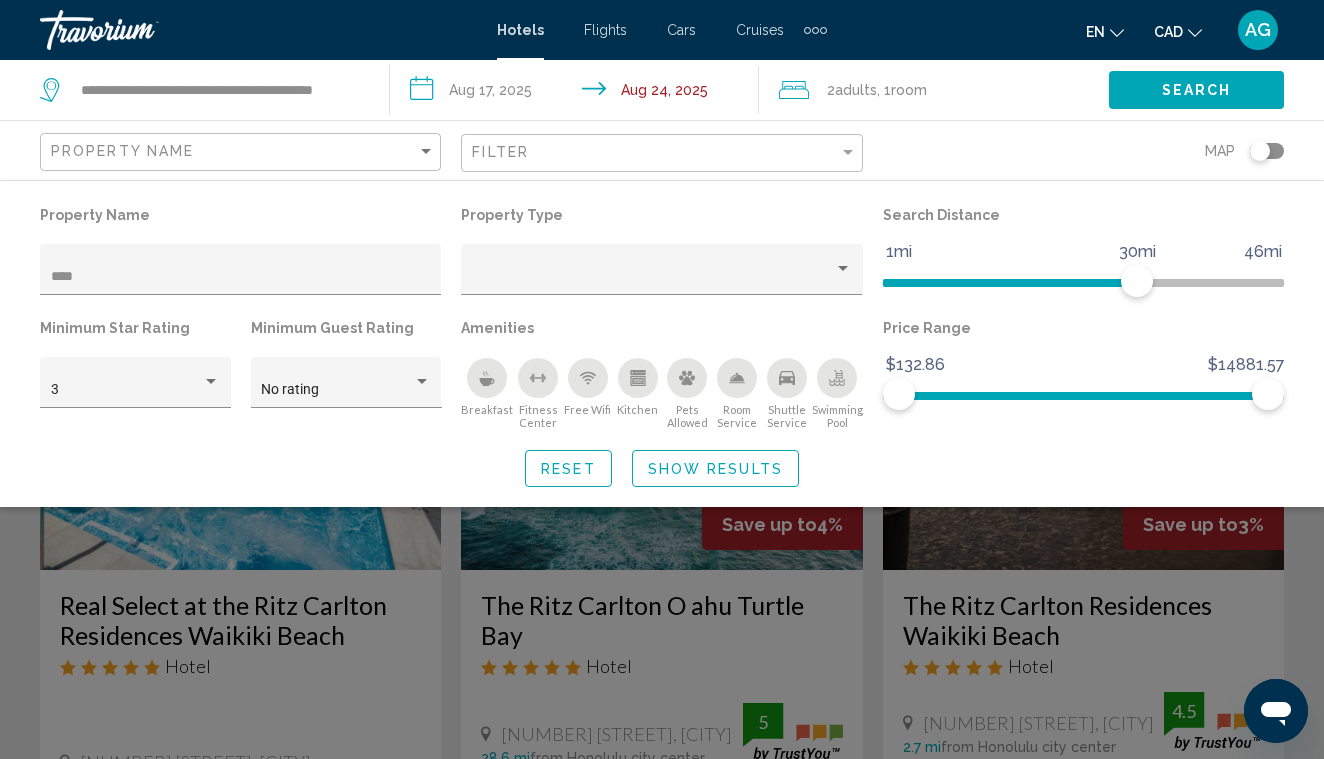 click 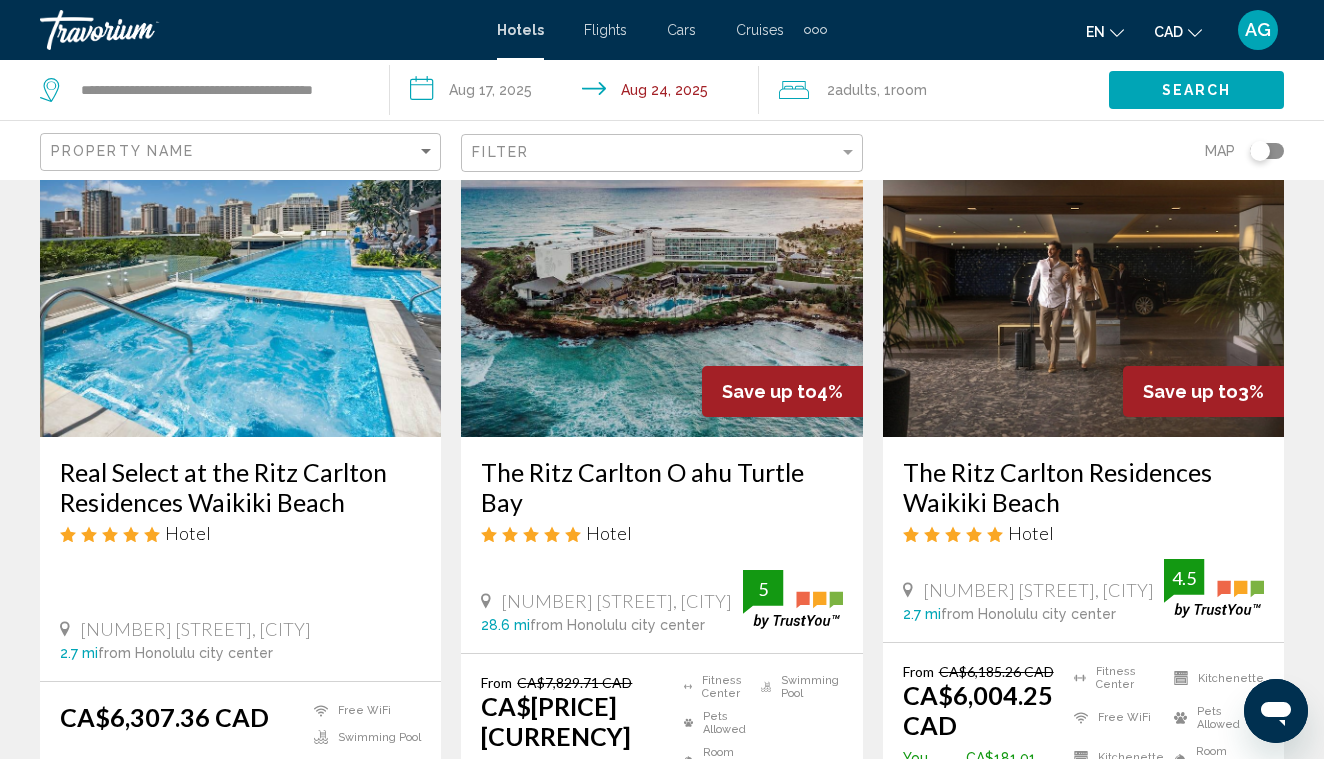 scroll, scrollTop: 132, scrollLeft: 0, axis: vertical 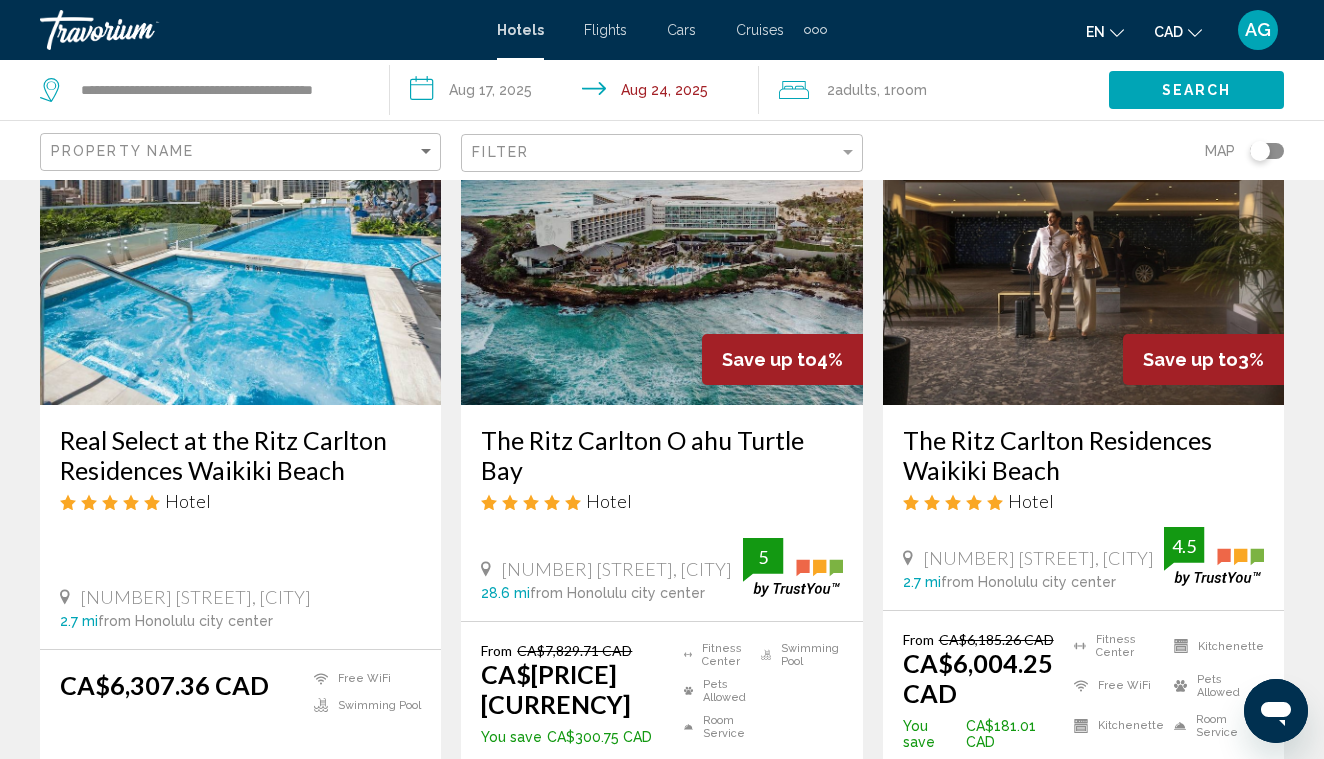 click at bounding box center (1083, 245) 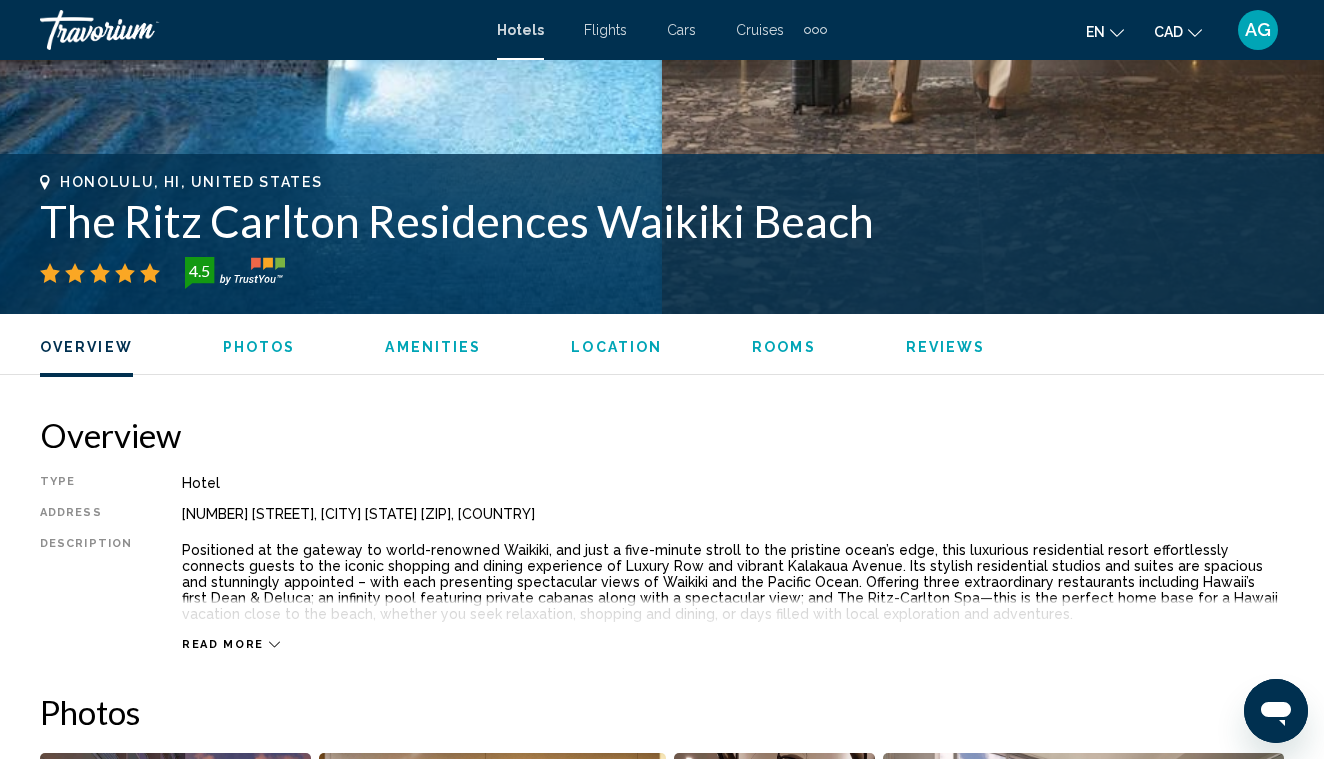 scroll, scrollTop: 0, scrollLeft: 0, axis: both 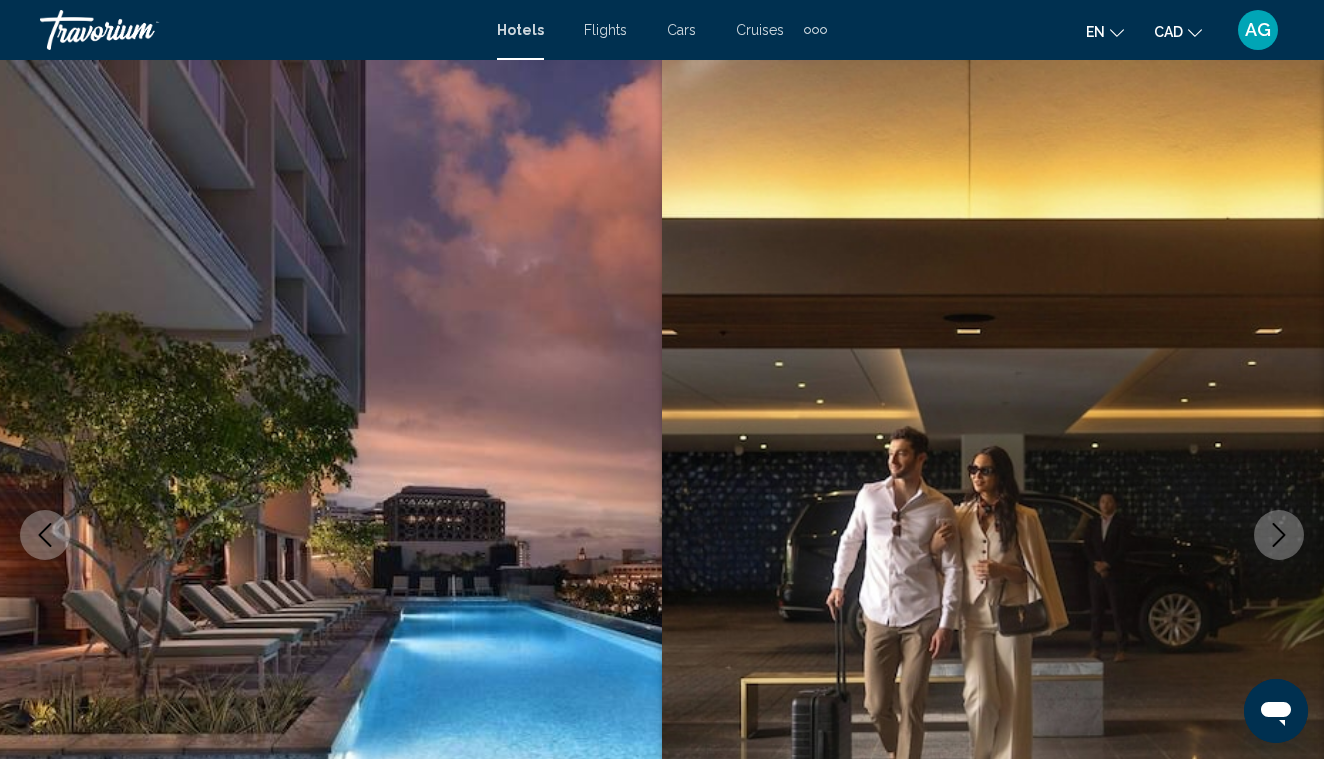 click on "CAD
USD ($) MXN (Mex$) CAD (Can$) GBP (£) EUR (€) AUD (A$) NZD (NZ$) CNY (CN¥)" 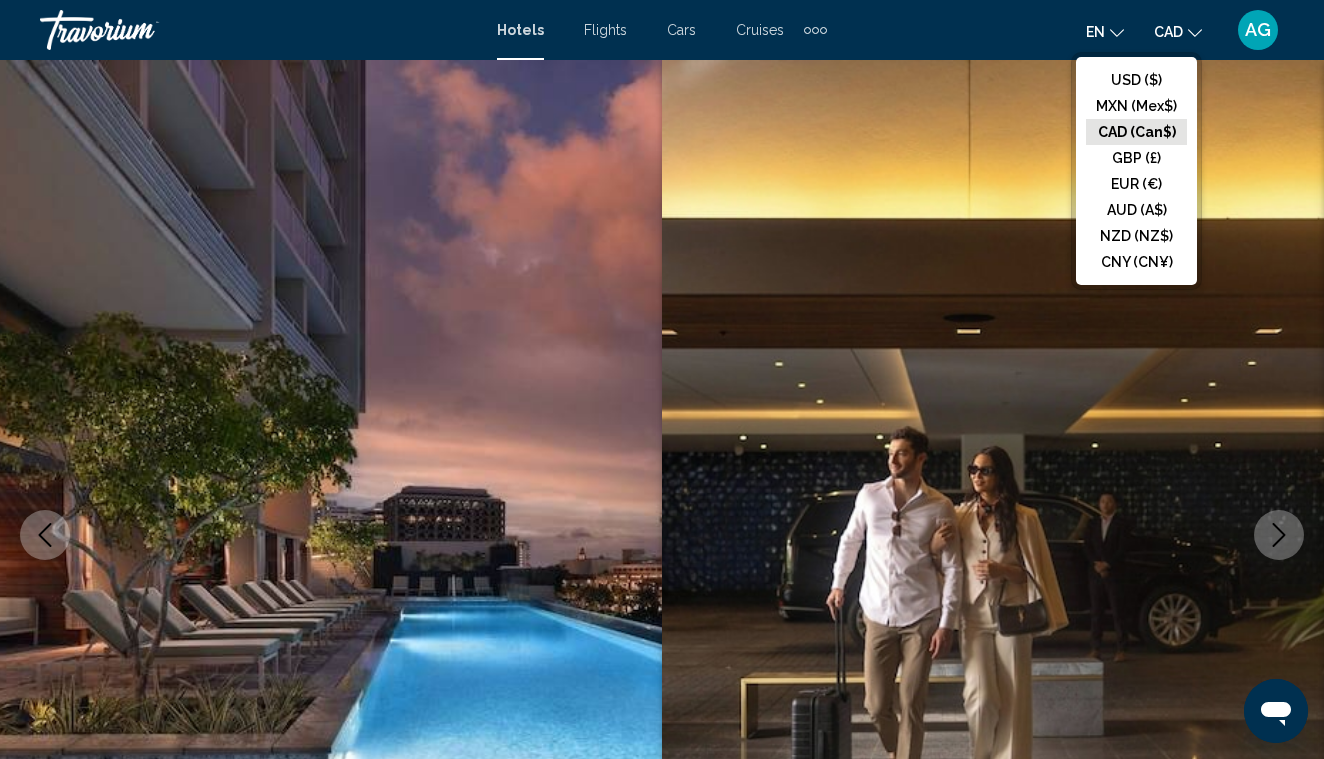 click on "[LANGUAGE]
[LANGUAGE] [LANGUAGE] [LANGUAGE] [LANGUAGE] [LANGUAGE] [CURRENCY]
[CURRENCY] ([CURRENCY]) [CURRENCY] ([CURRENCY]) [CURRENCY] ([CURRENCY]) [CURRENCY] ([CURRENCY]) [CURRENCY] ([CURRENCY]) [CURRENCY] ([CURRENCY]) [CURRENCY] ([CURRENCY]) [CURRENCY] ([CURRENCY]) [CURRENCY] ([CURRENCY]) AG Login" at bounding box center [1065, 30] 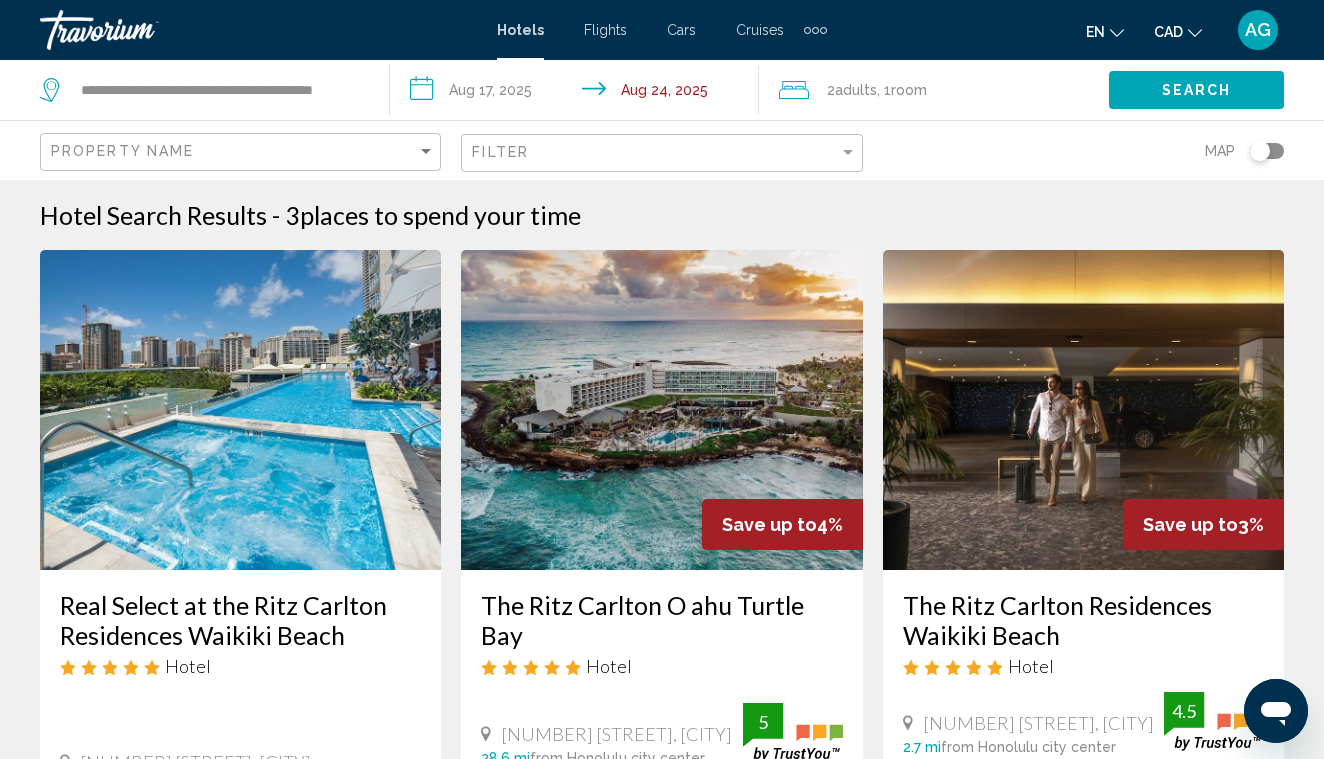 click on "**********" at bounding box center (579, 93) 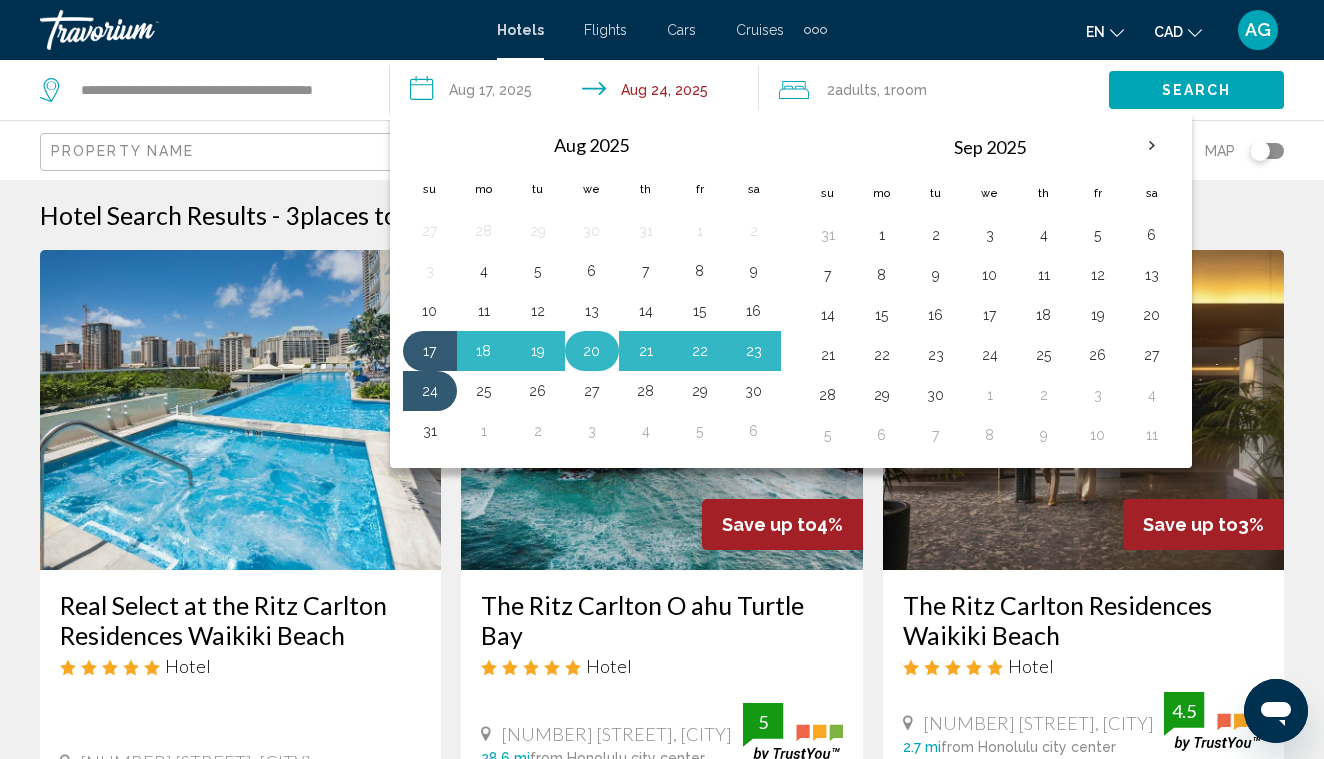 click on "20" at bounding box center (592, 351) 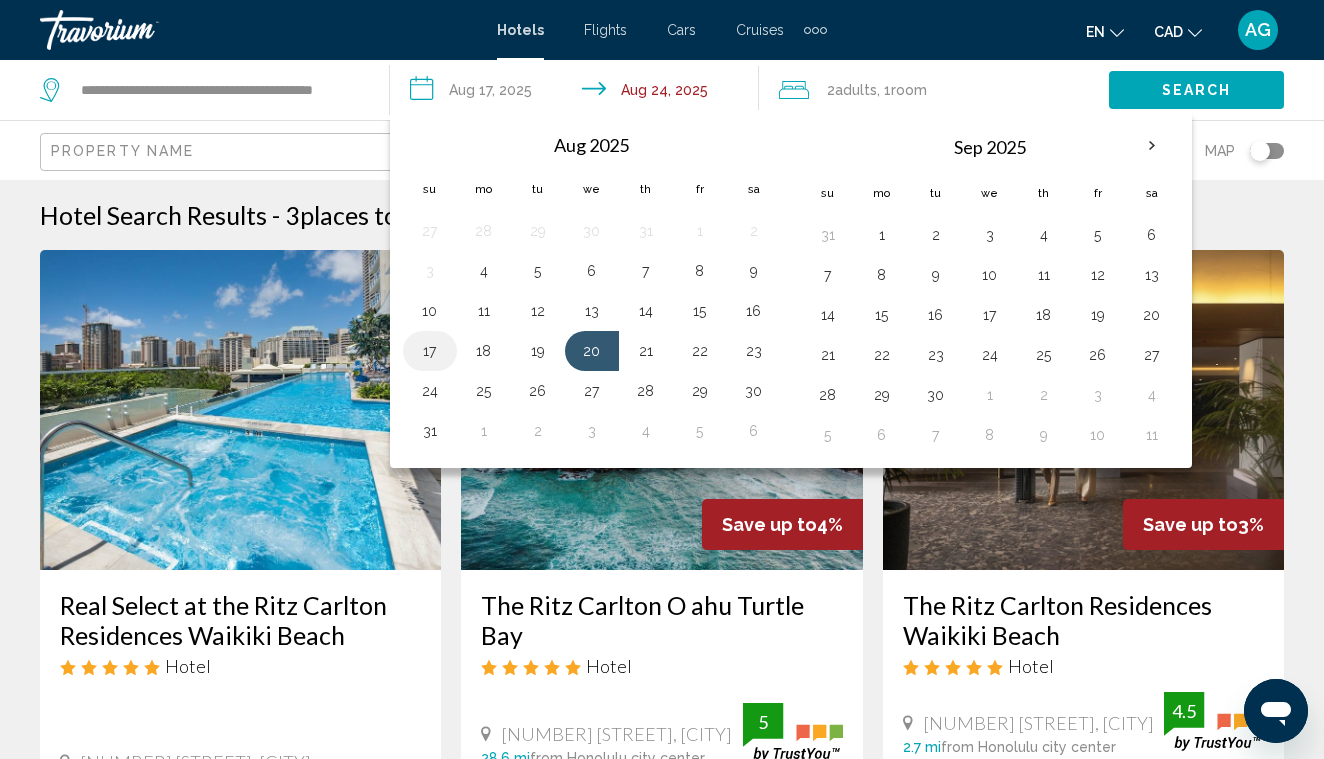 click on "17" at bounding box center [430, 351] 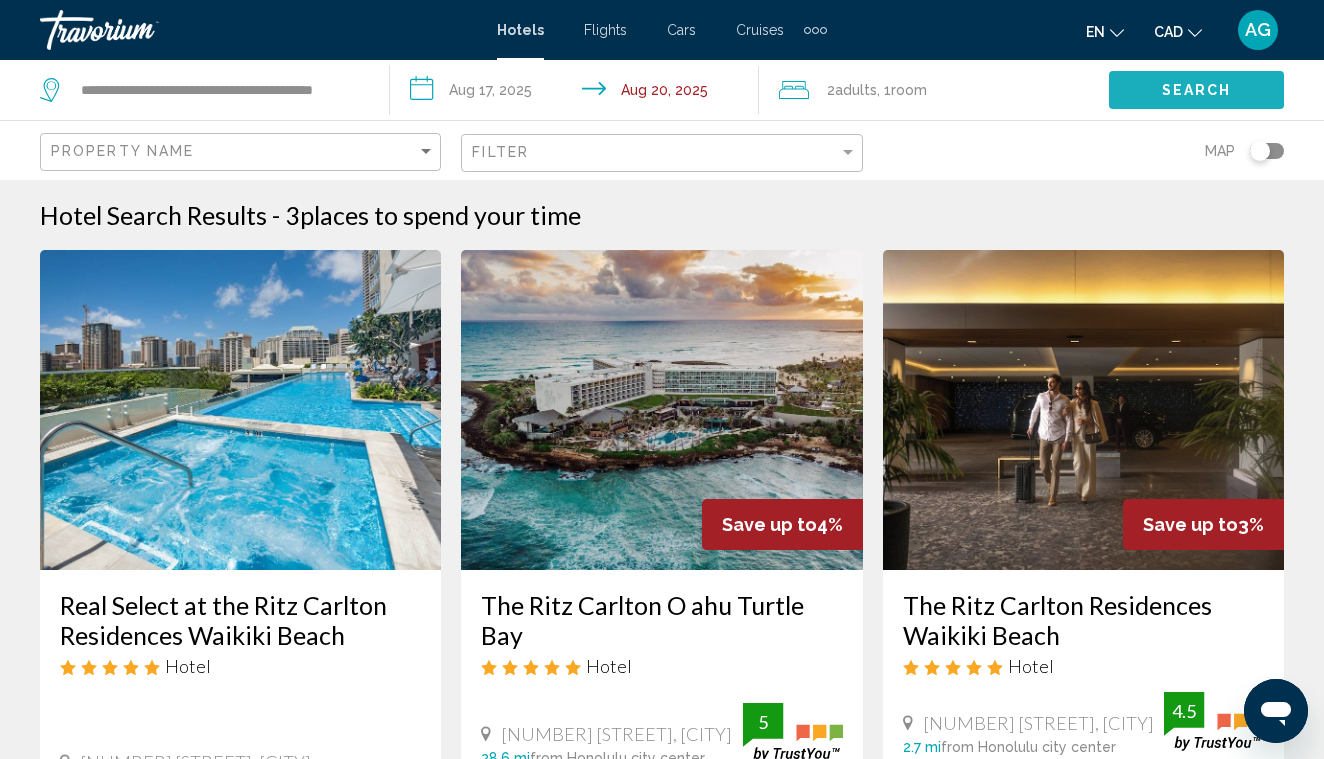click on "Search" 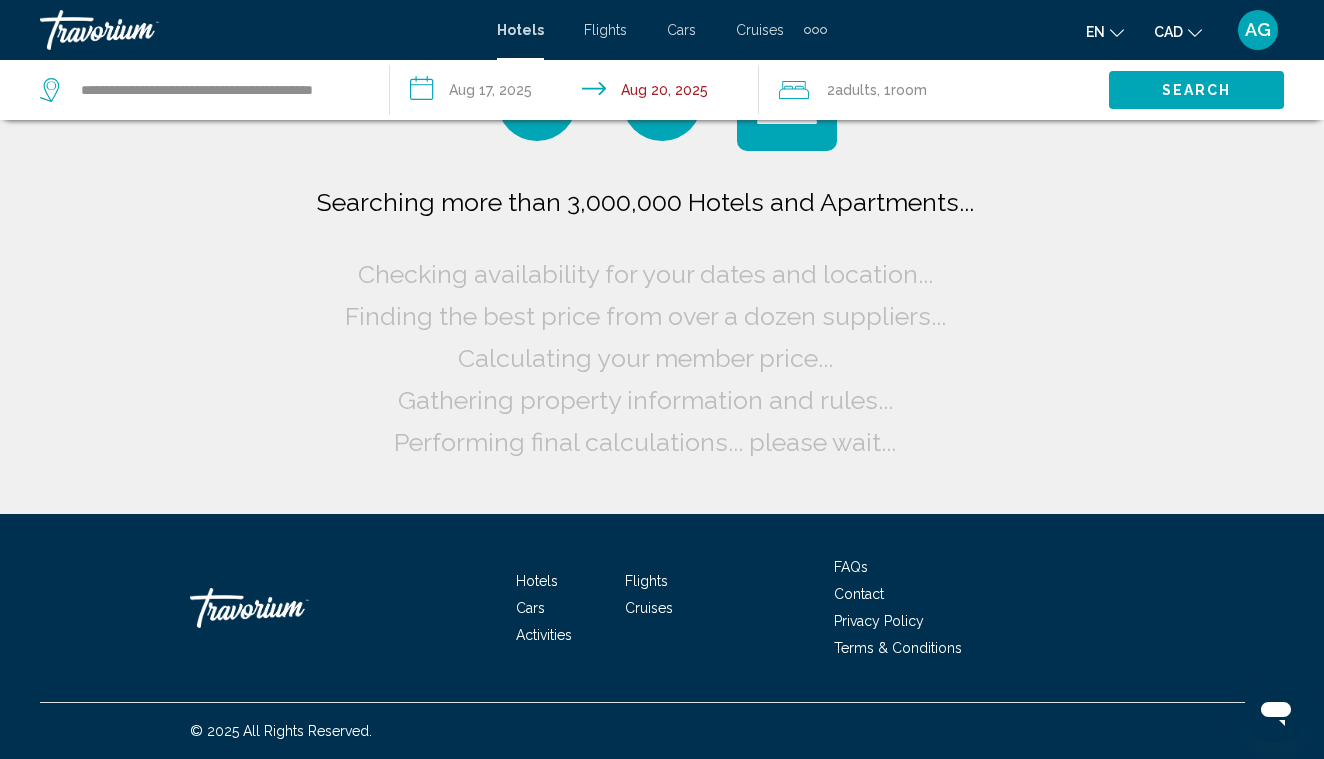 click on "Adults" 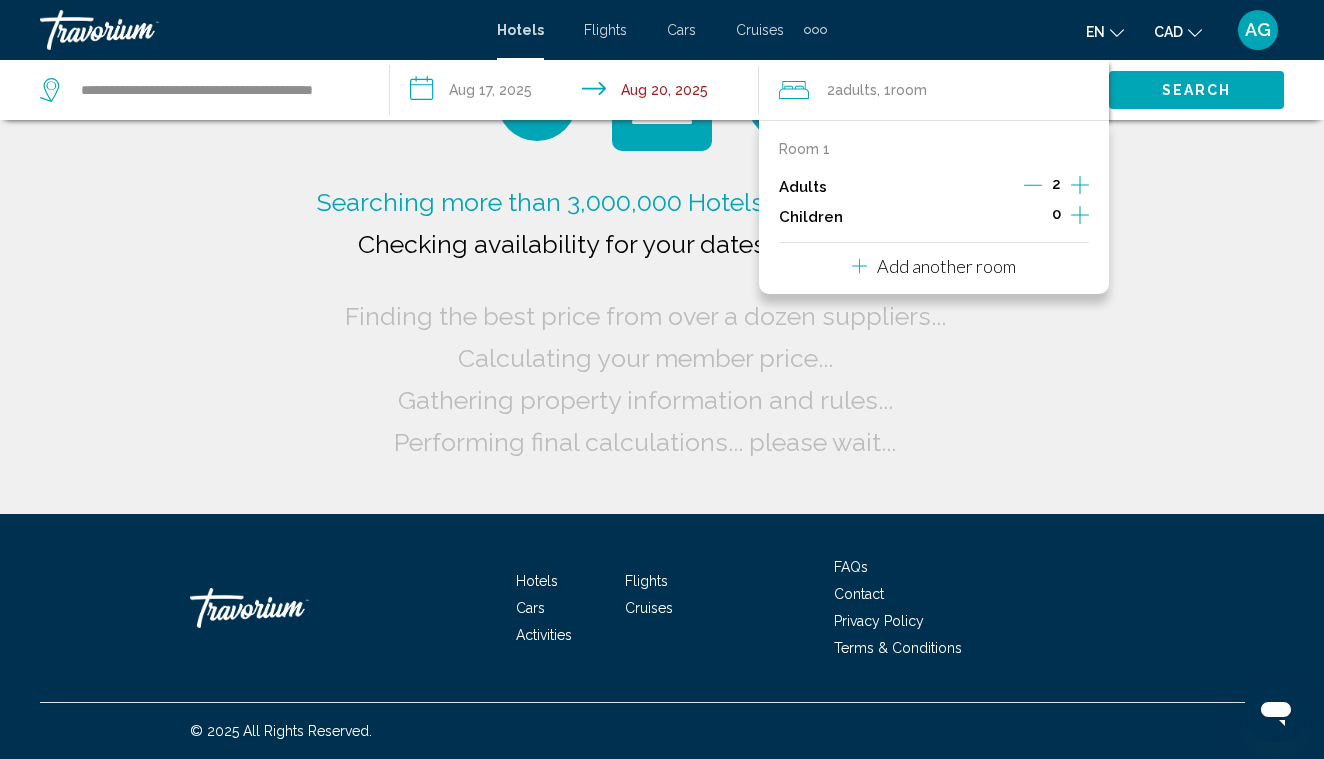 click 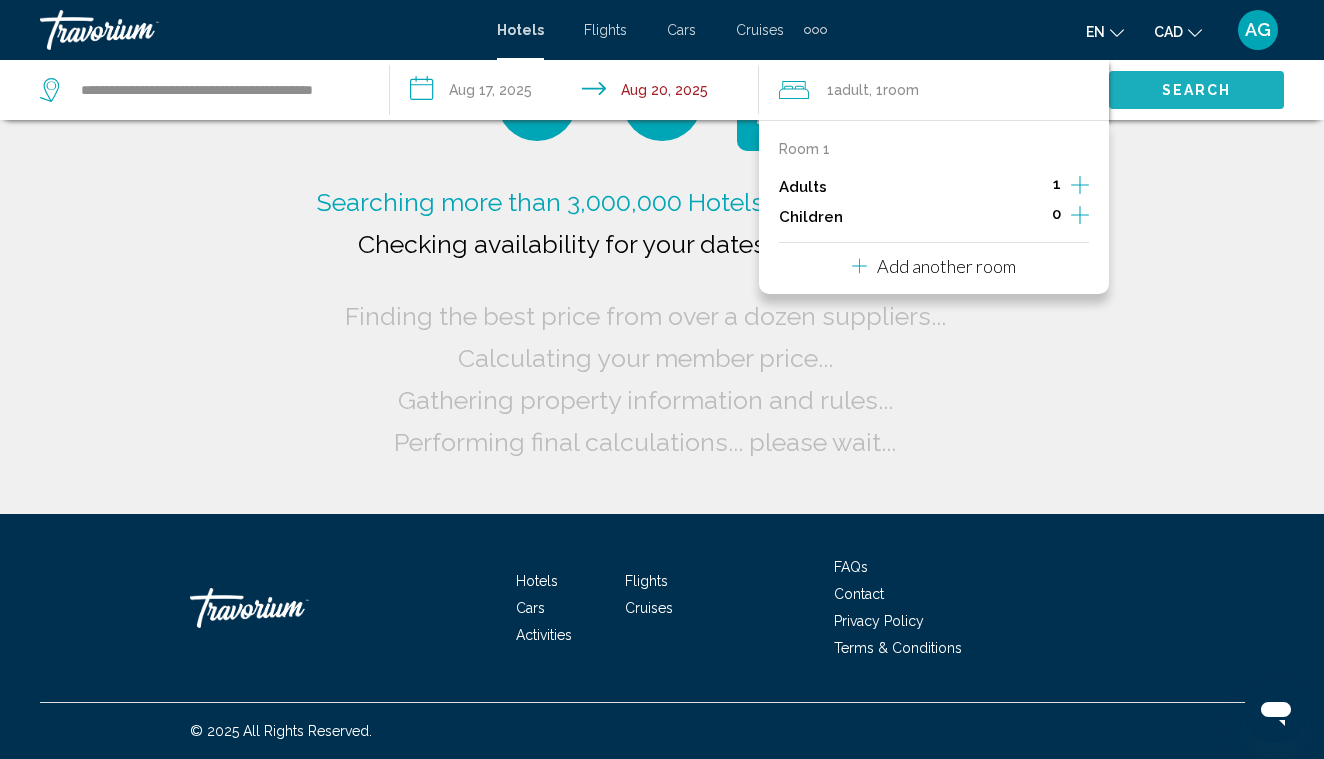 click on "Search" 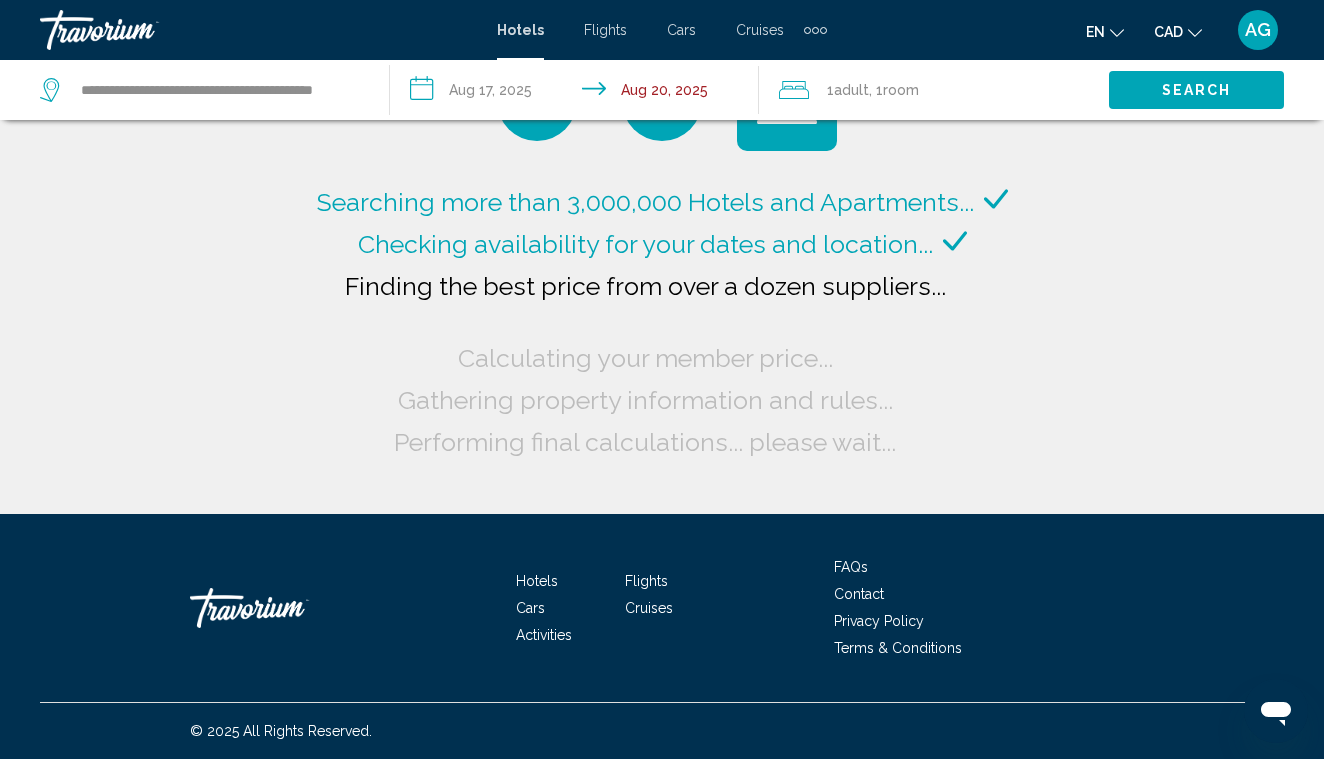 click on "Search" 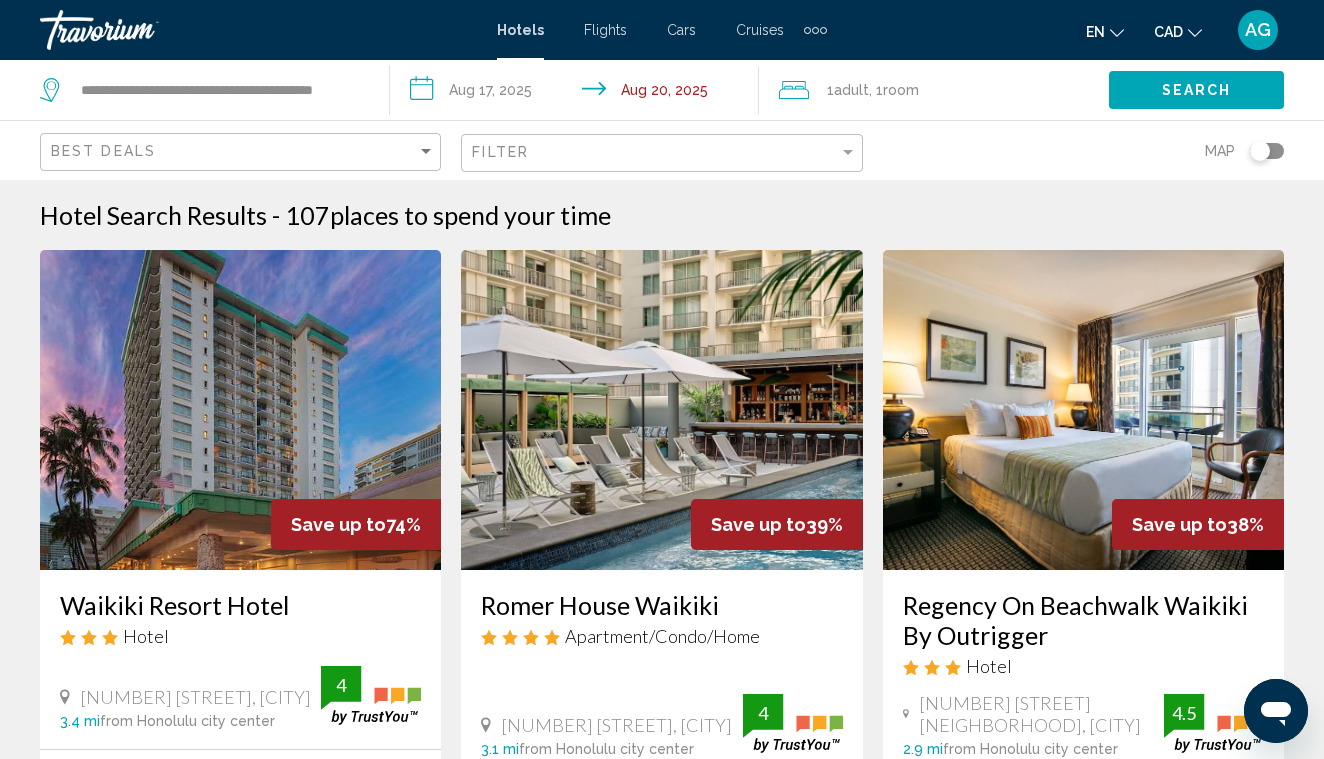 scroll, scrollTop: 0, scrollLeft: 0, axis: both 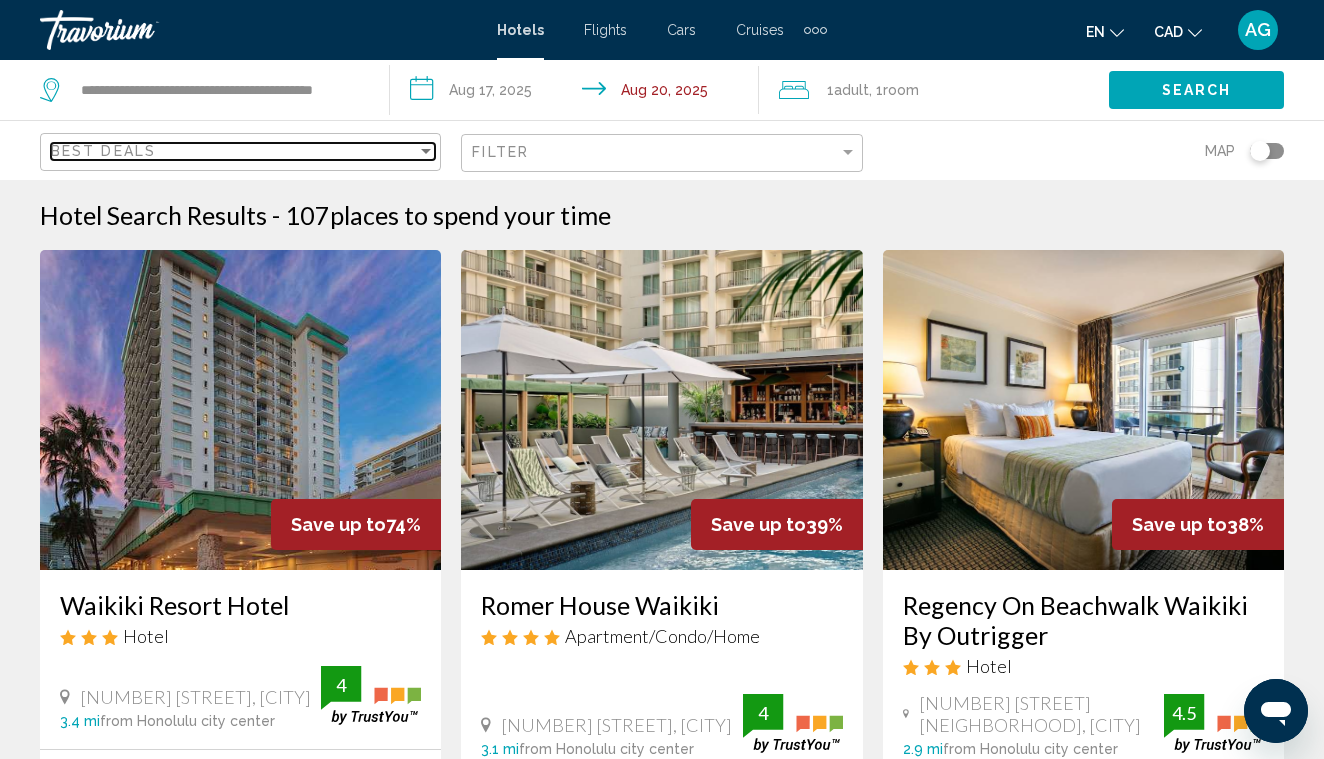 click on "Best Deals" at bounding box center (234, 151) 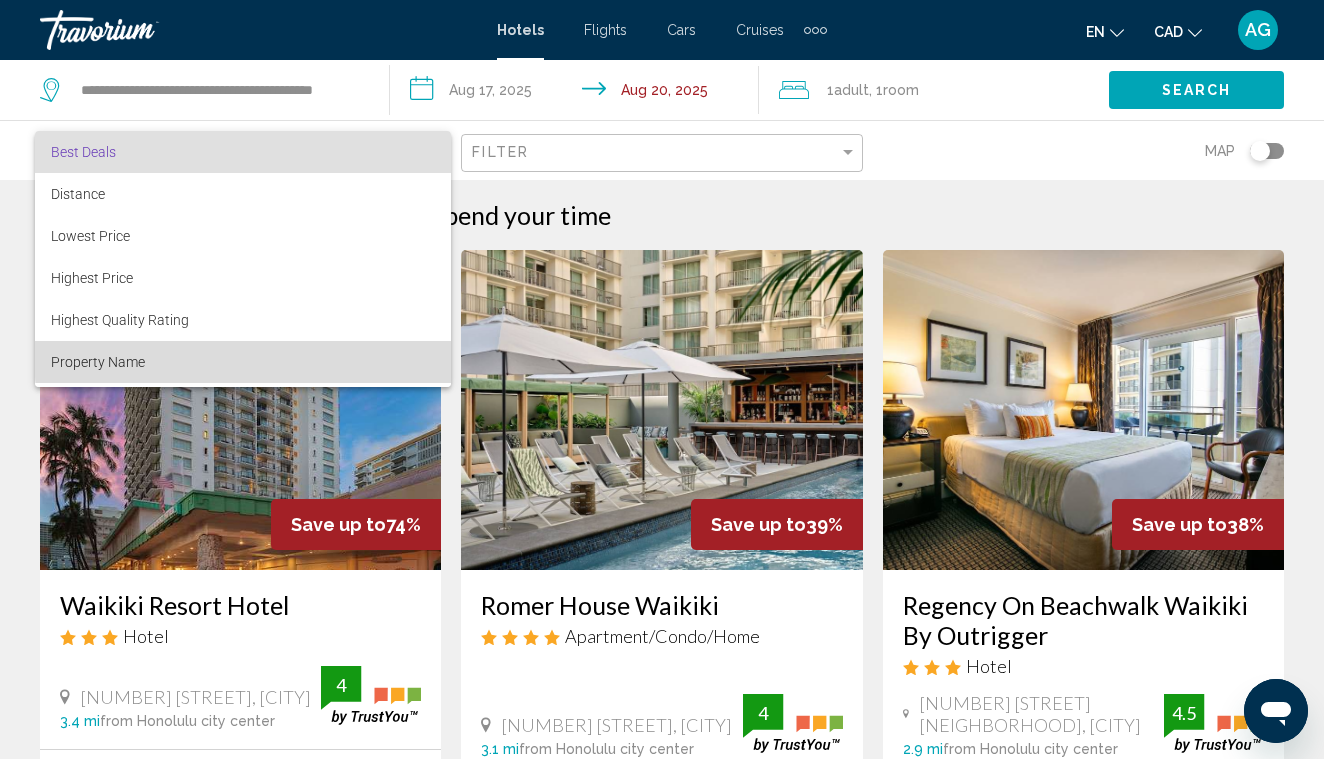 click on "Property Name" at bounding box center (243, 362) 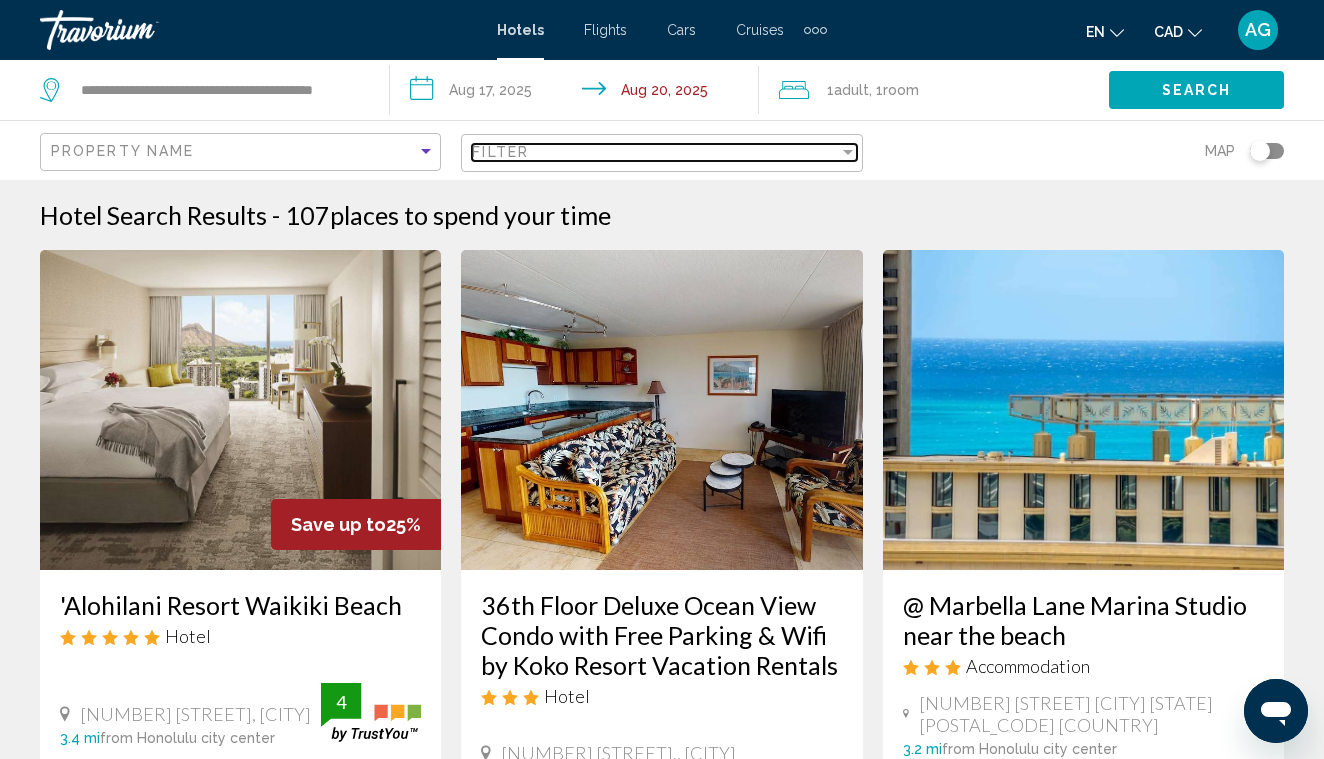 click on "Filter" at bounding box center [500, 152] 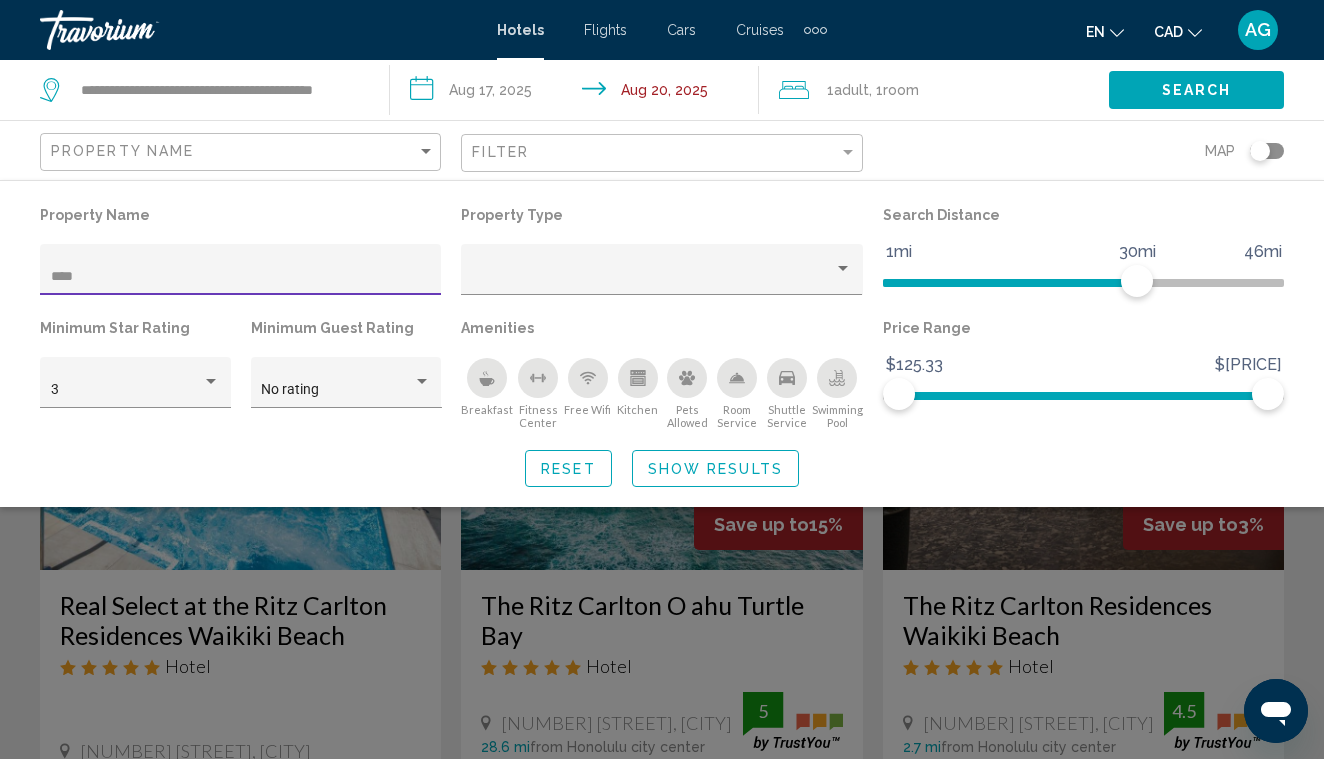 type on "****" 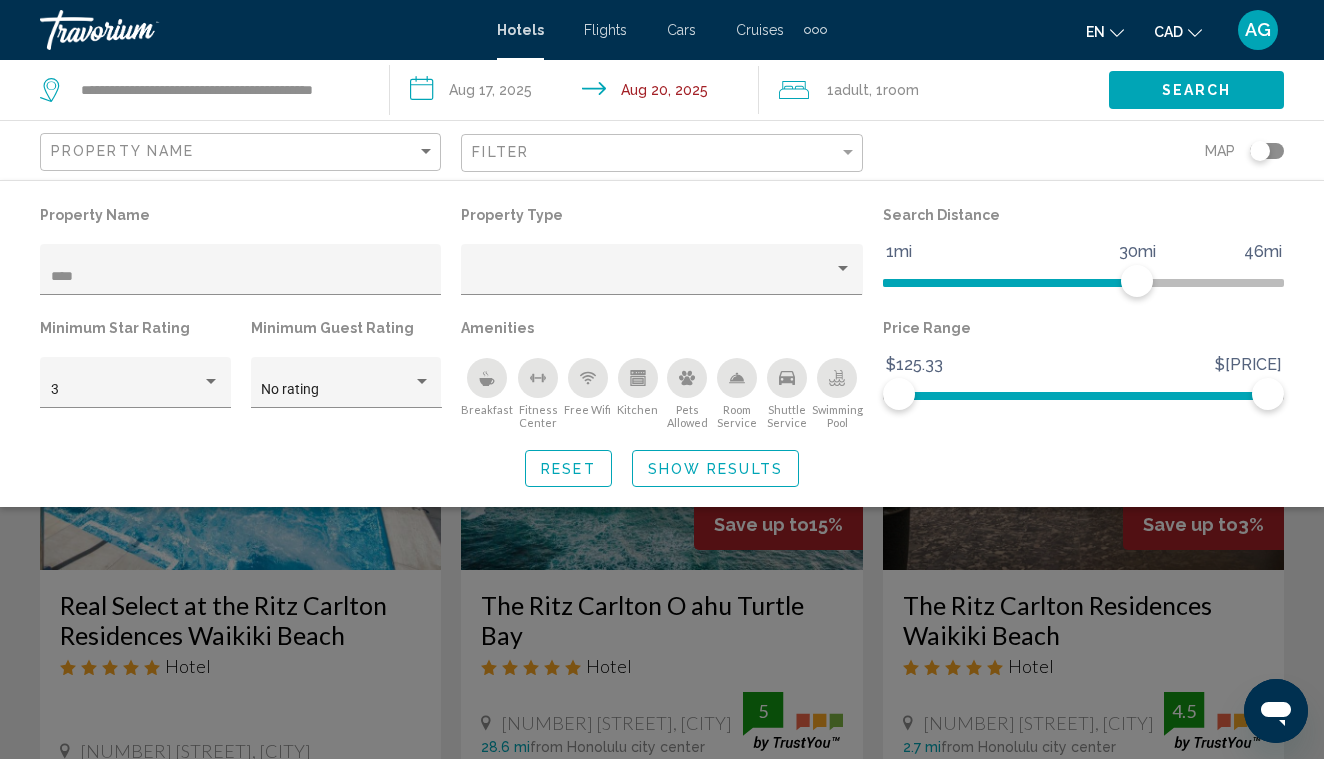 click 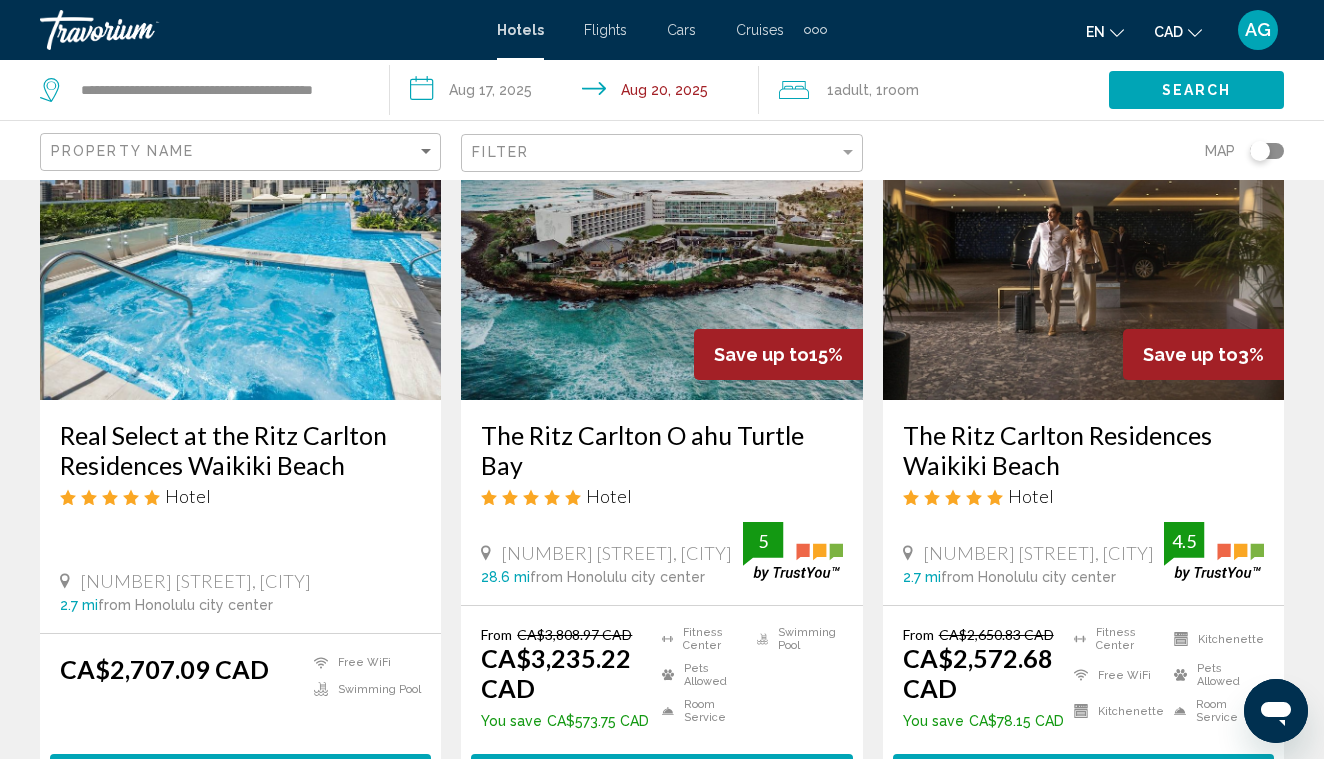 scroll, scrollTop: 170, scrollLeft: 0, axis: vertical 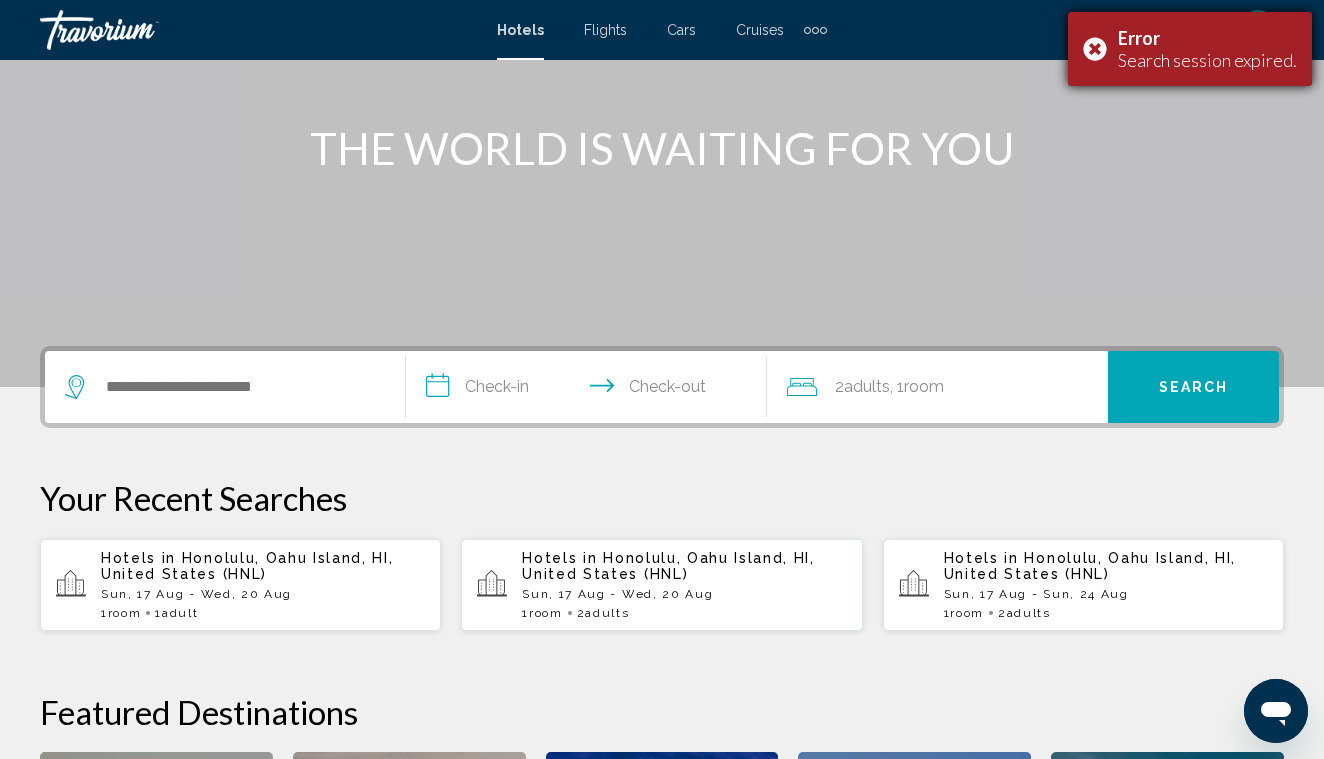 click on "Error   Search session expired." at bounding box center (1190, 49) 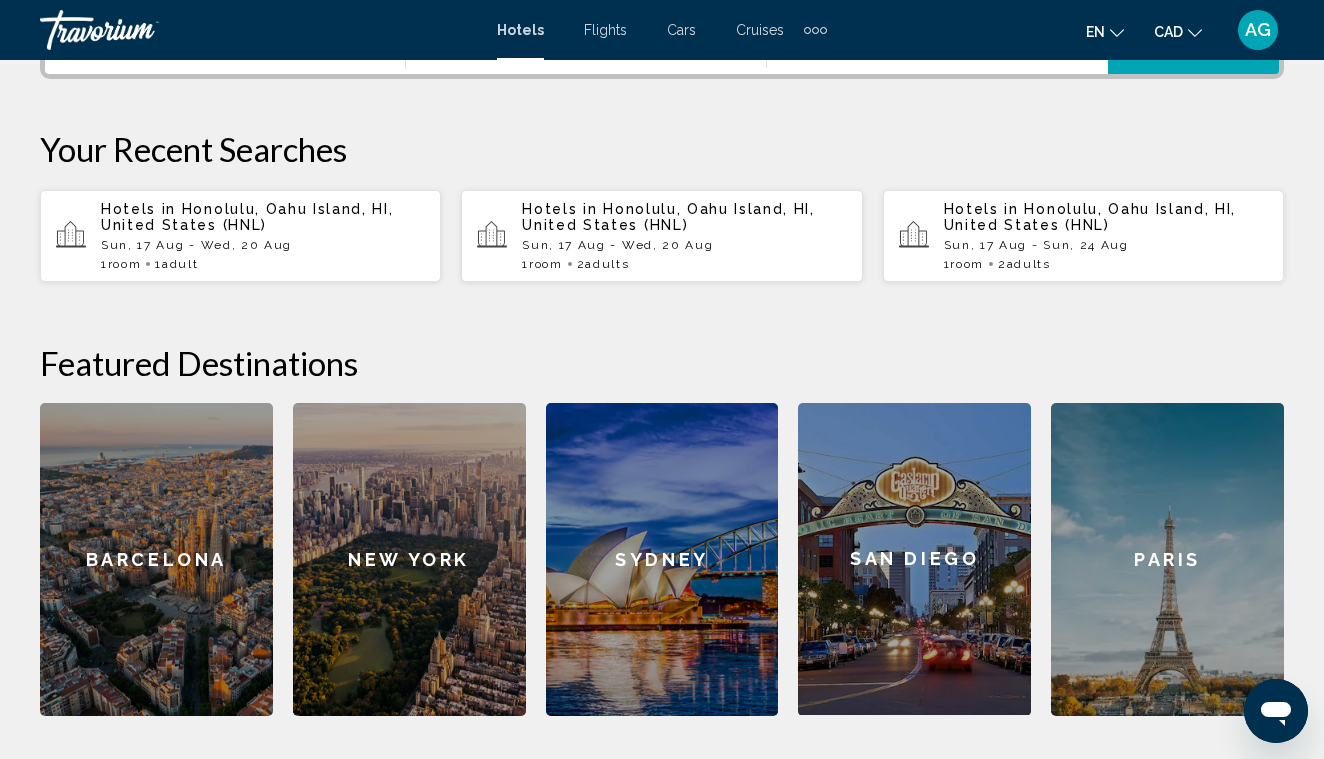 scroll, scrollTop: 451, scrollLeft: 1, axis: both 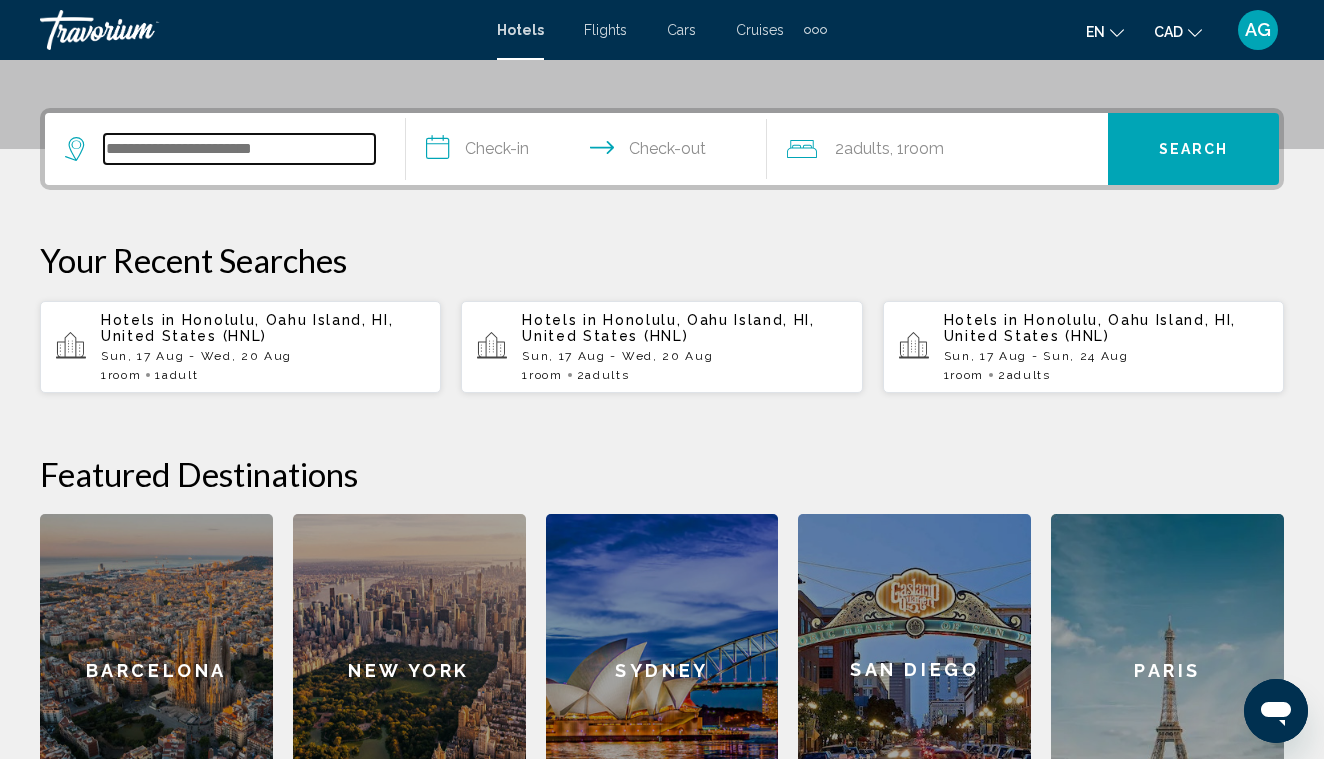click at bounding box center (239, 149) 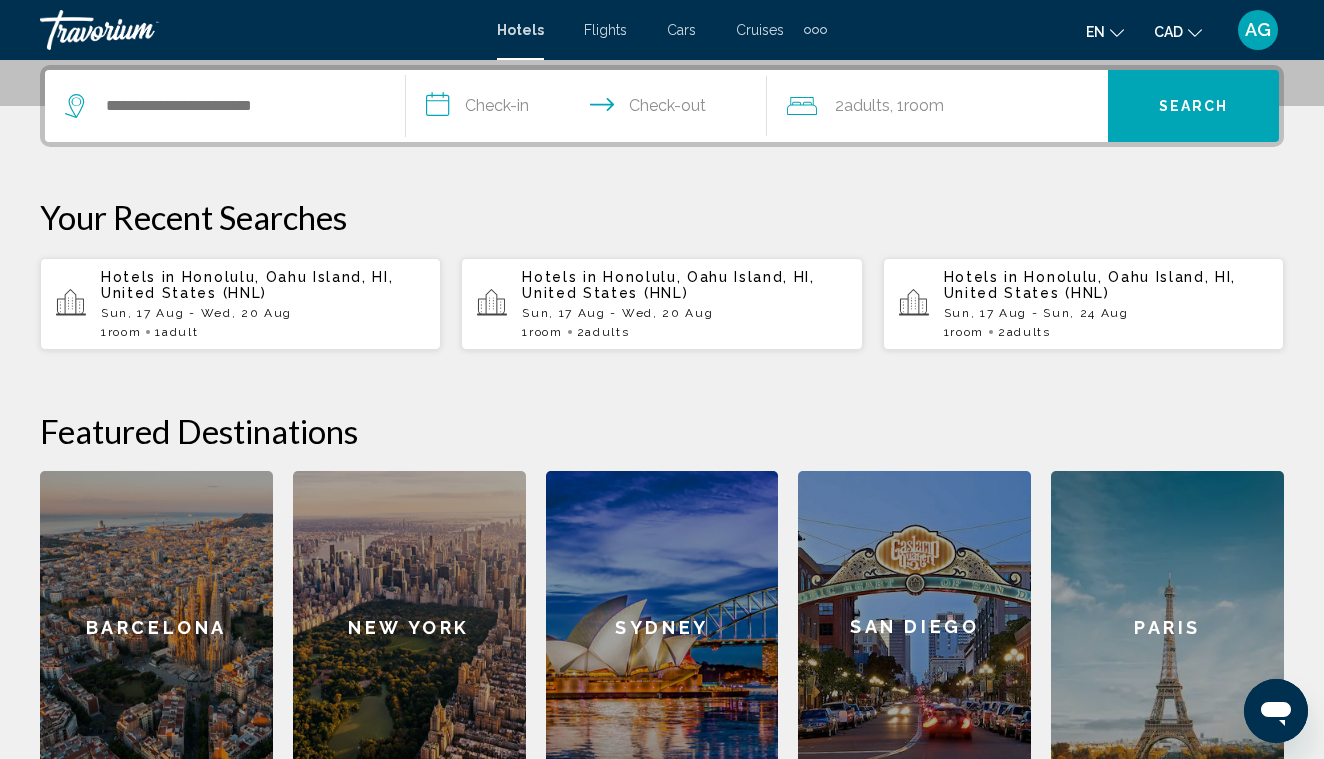 click on "Hotels in [CITY], [ISLAND] [STATE], [COUNTRY] ([AIRPORT_CODE])" at bounding box center (263, 285) 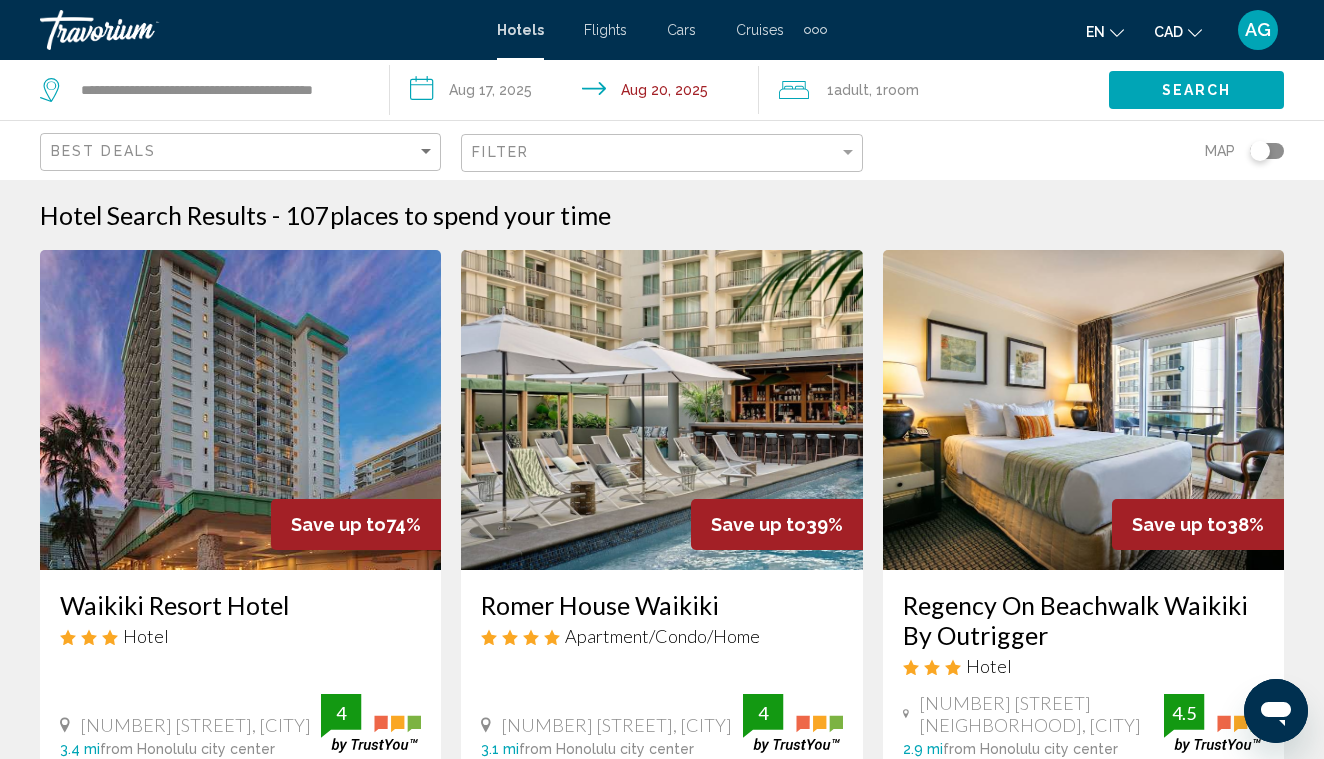 scroll, scrollTop: 0, scrollLeft: 0, axis: both 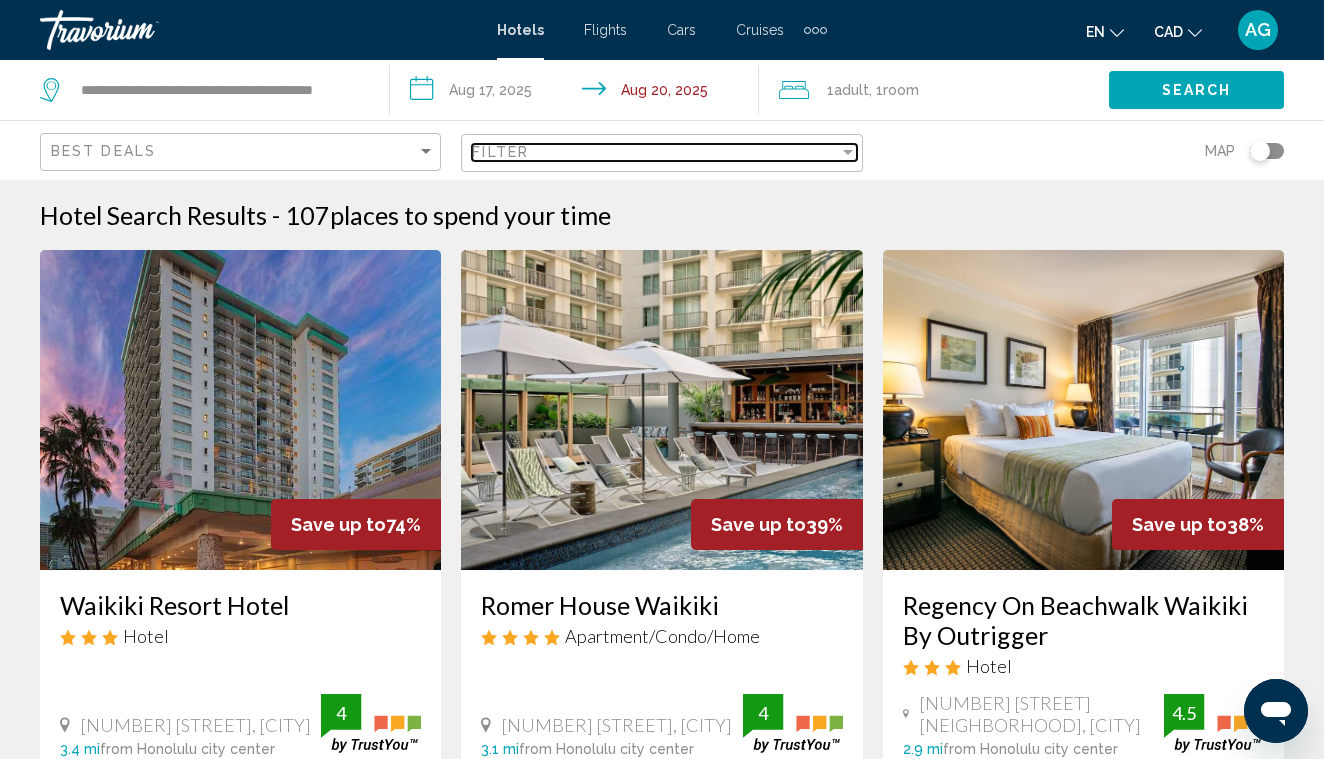 click on "Filter" at bounding box center (500, 152) 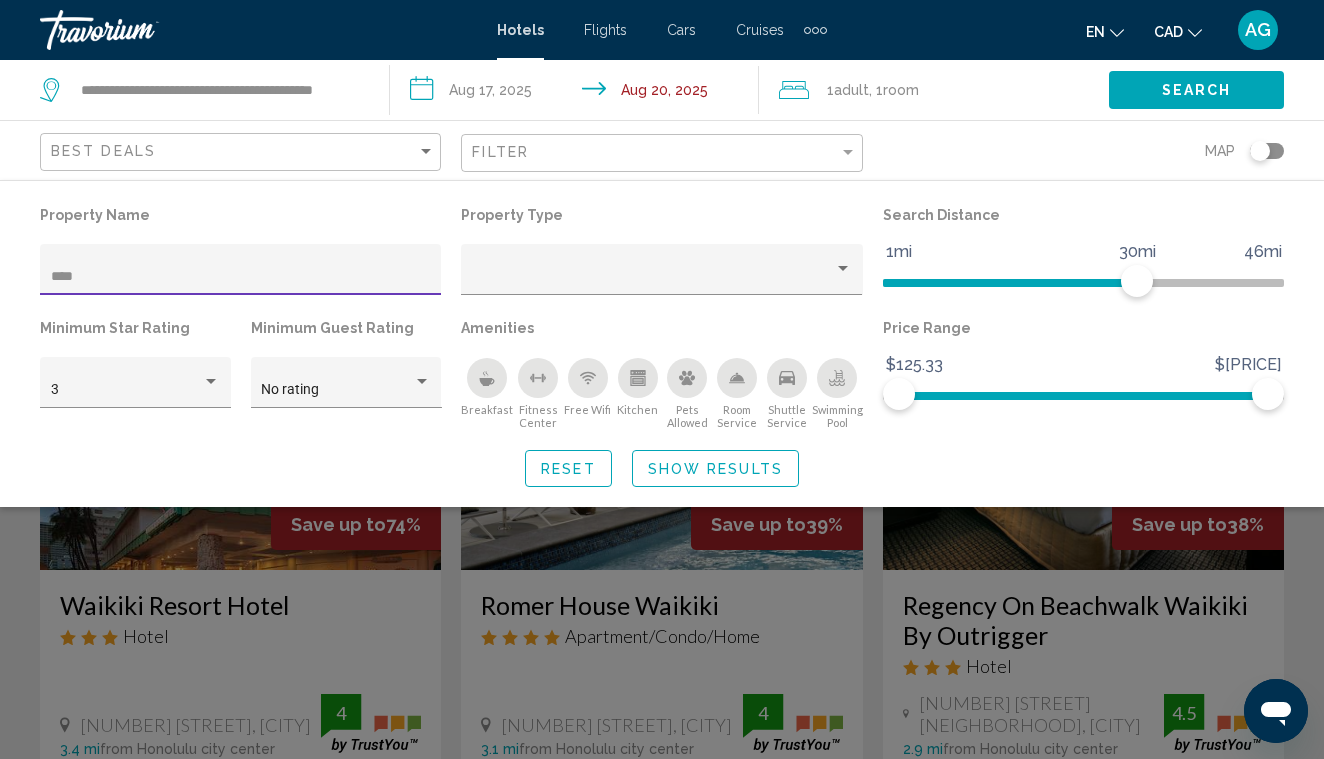 type on "****" 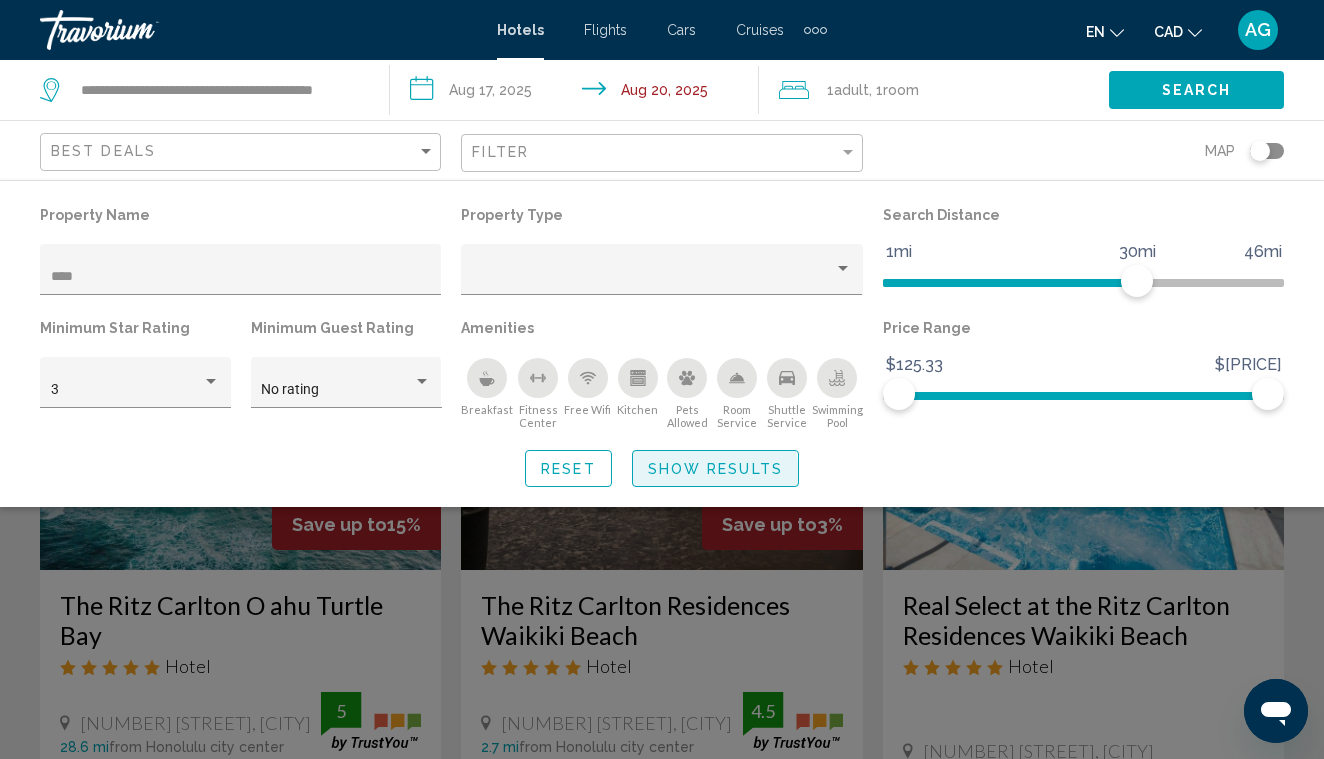 click on "Show Results" 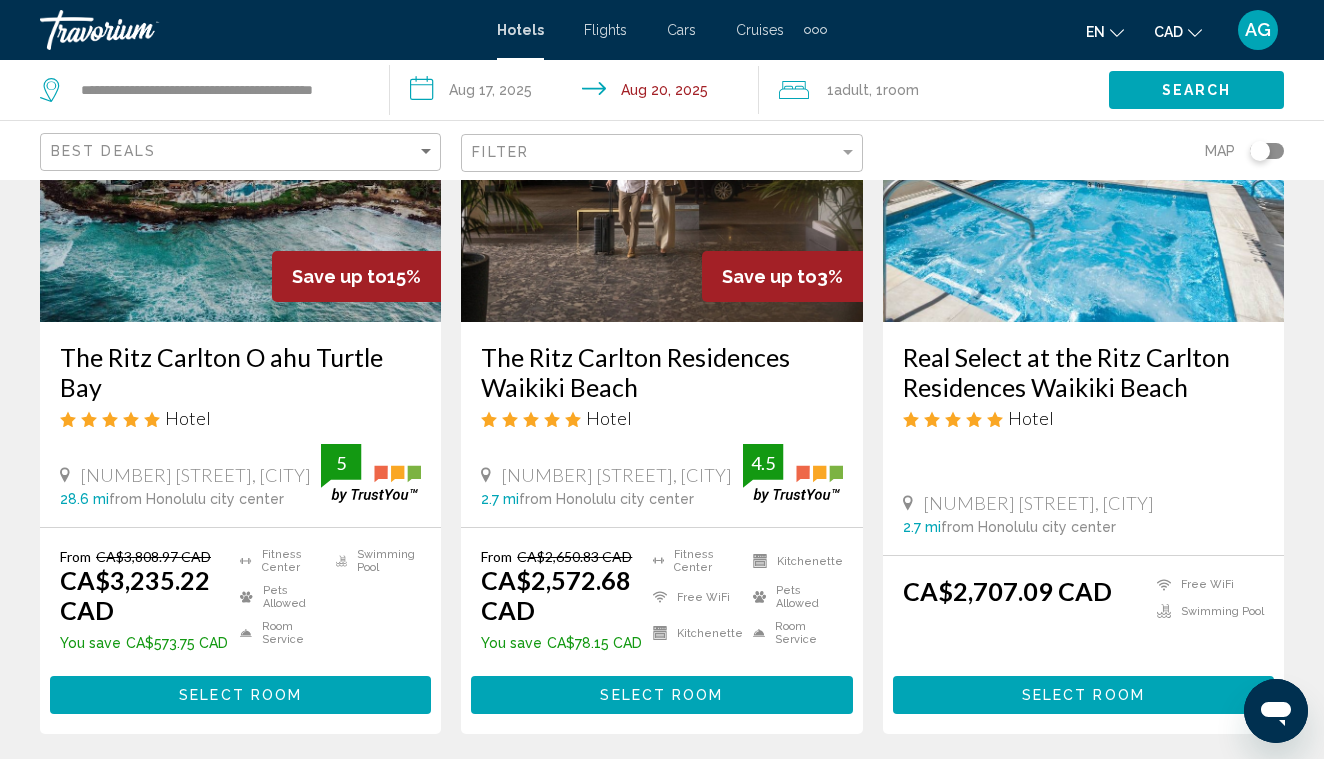 scroll, scrollTop: 248, scrollLeft: 0, axis: vertical 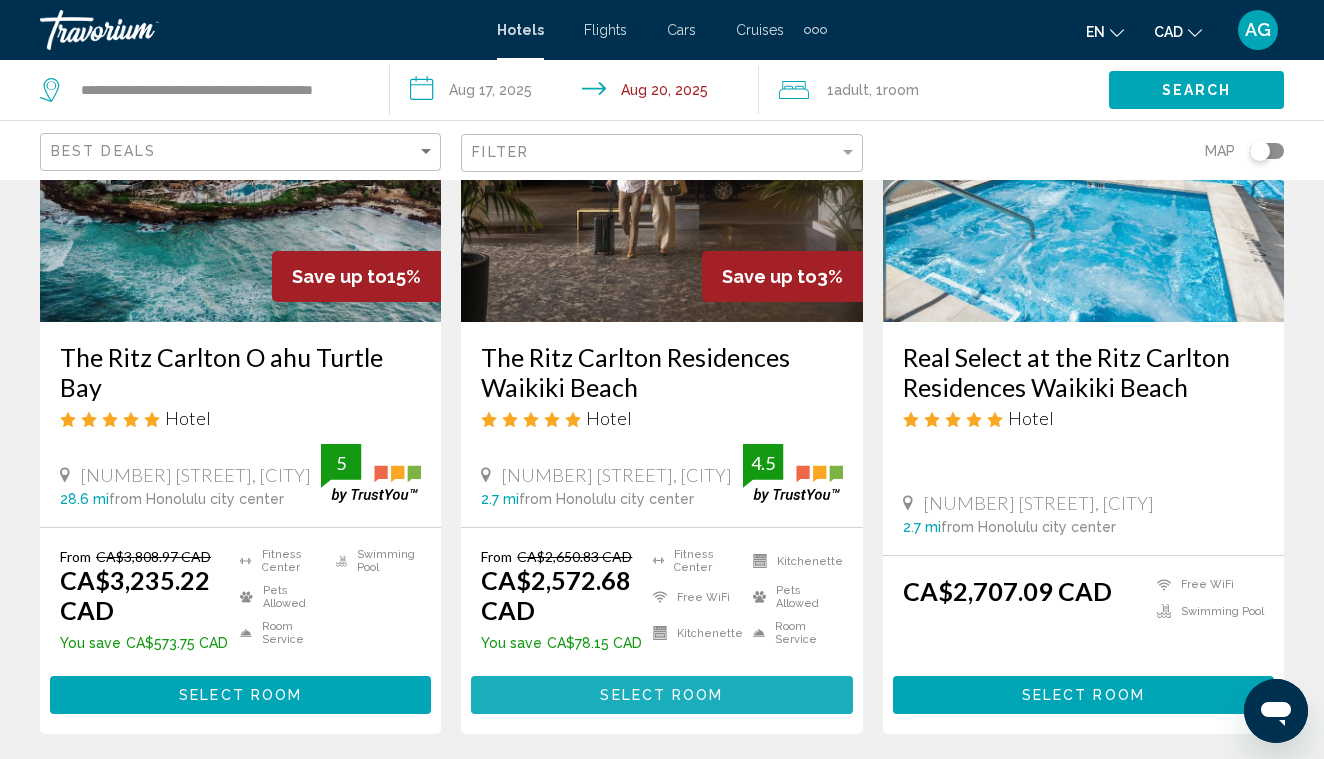 click on "Select Room" at bounding box center (661, 696) 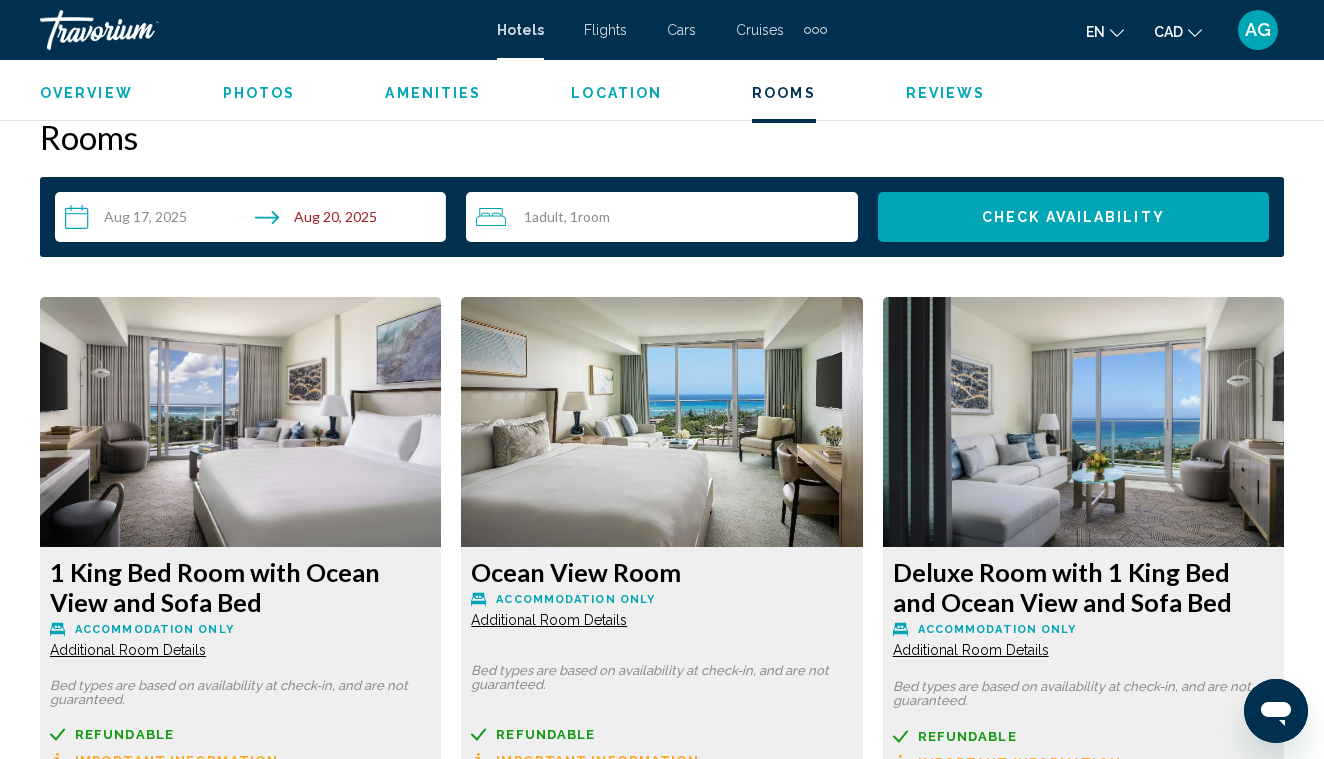 scroll, scrollTop: 2824, scrollLeft: 0, axis: vertical 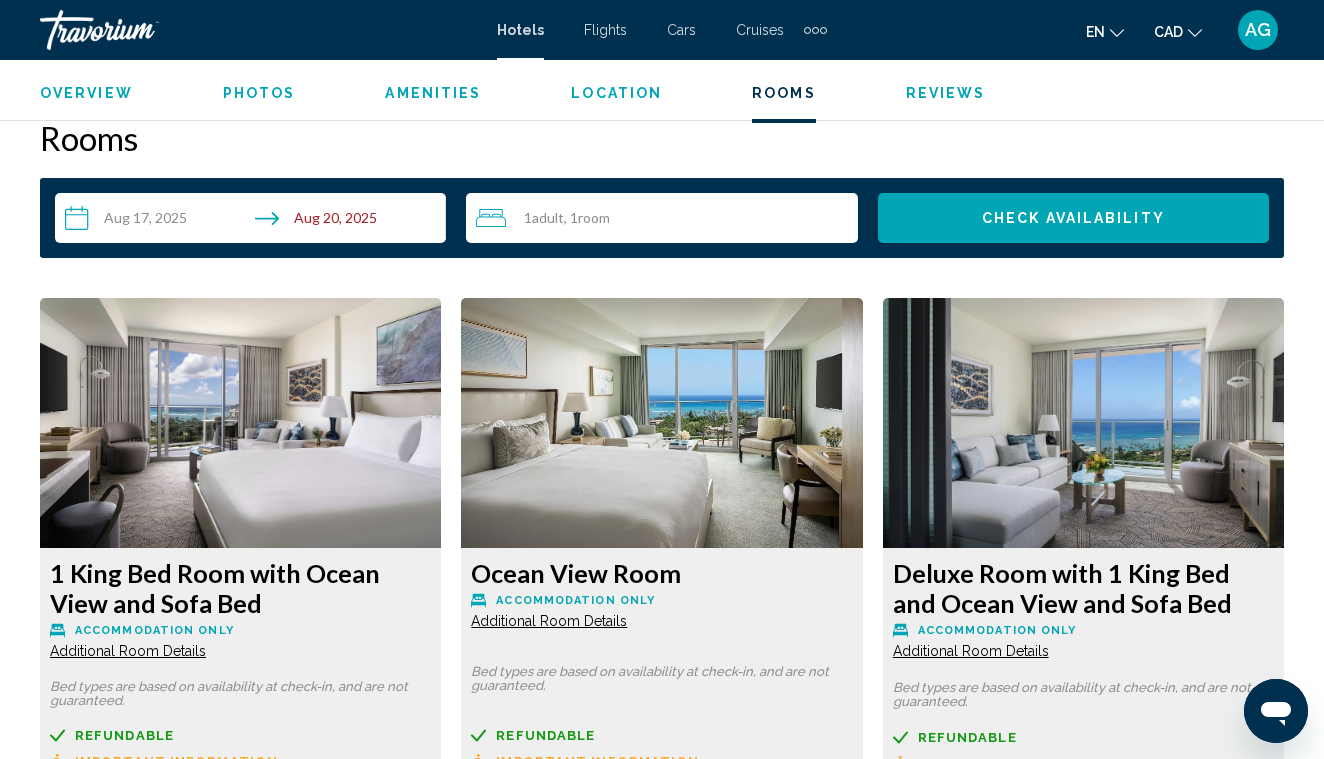 click at bounding box center (240, 423) 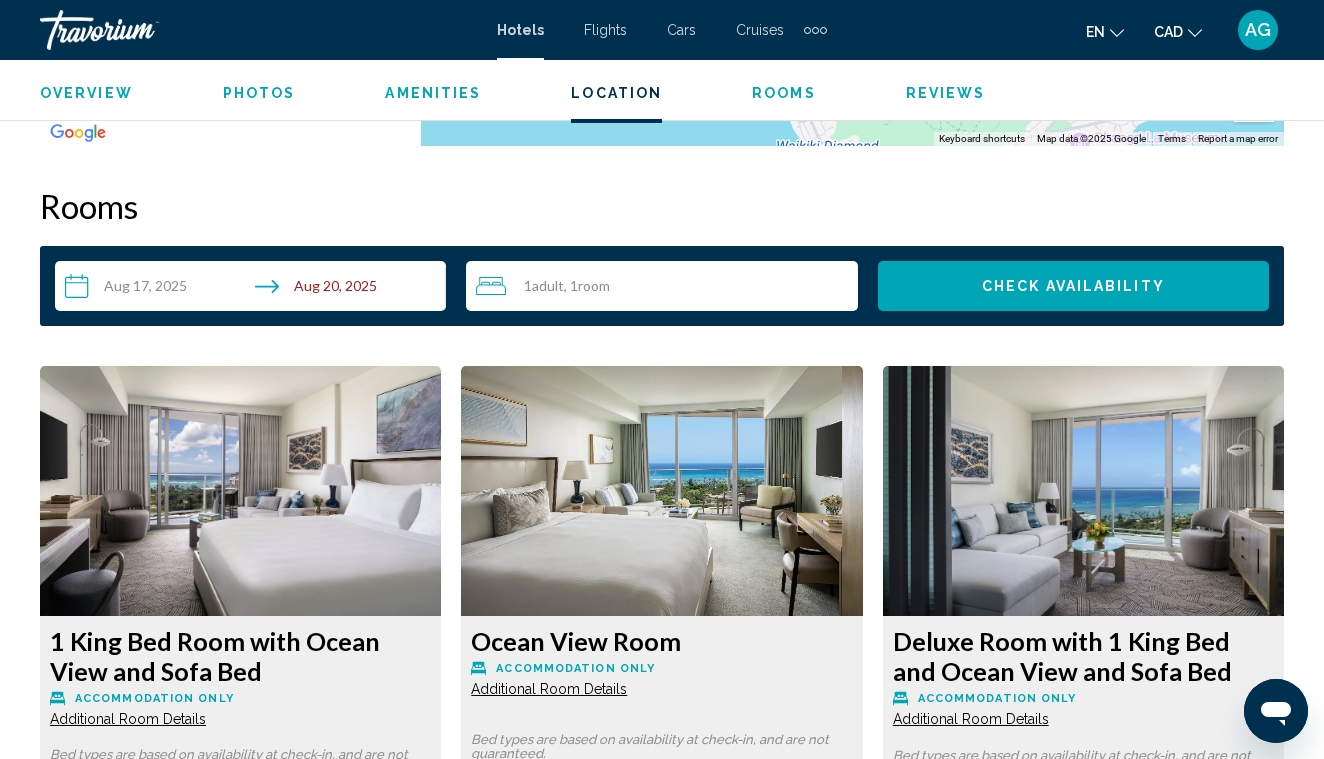 scroll, scrollTop: 2753, scrollLeft: 0, axis: vertical 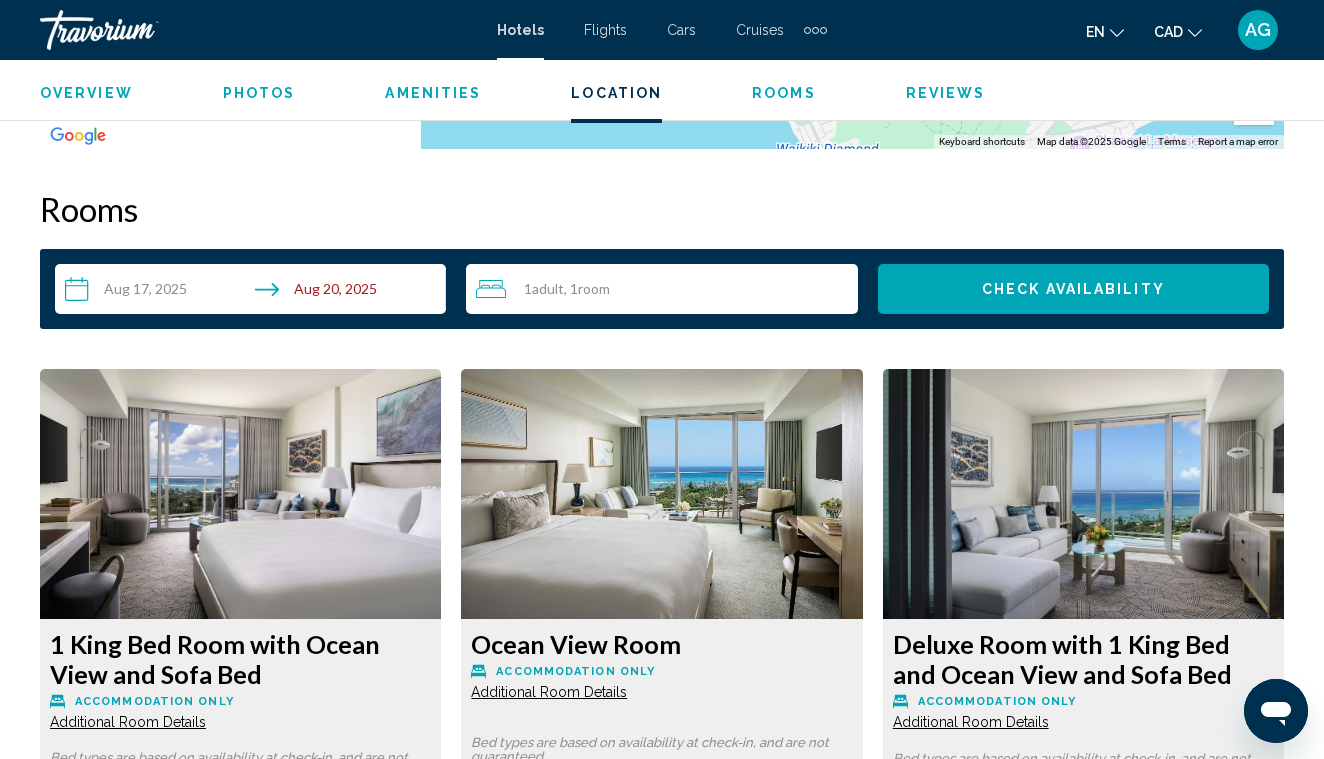 click on "Photos" at bounding box center (259, 93) 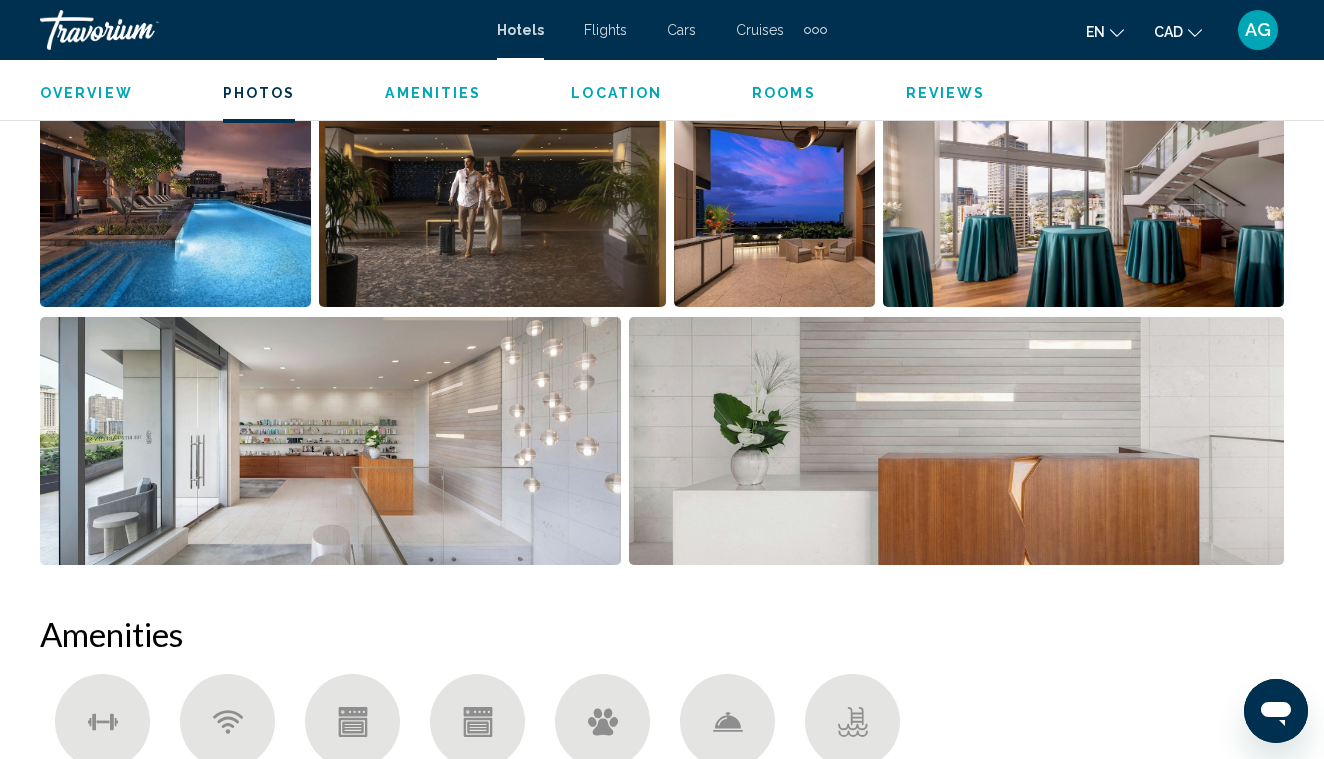 scroll, scrollTop: 1268, scrollLeft: 0, axis: vertical 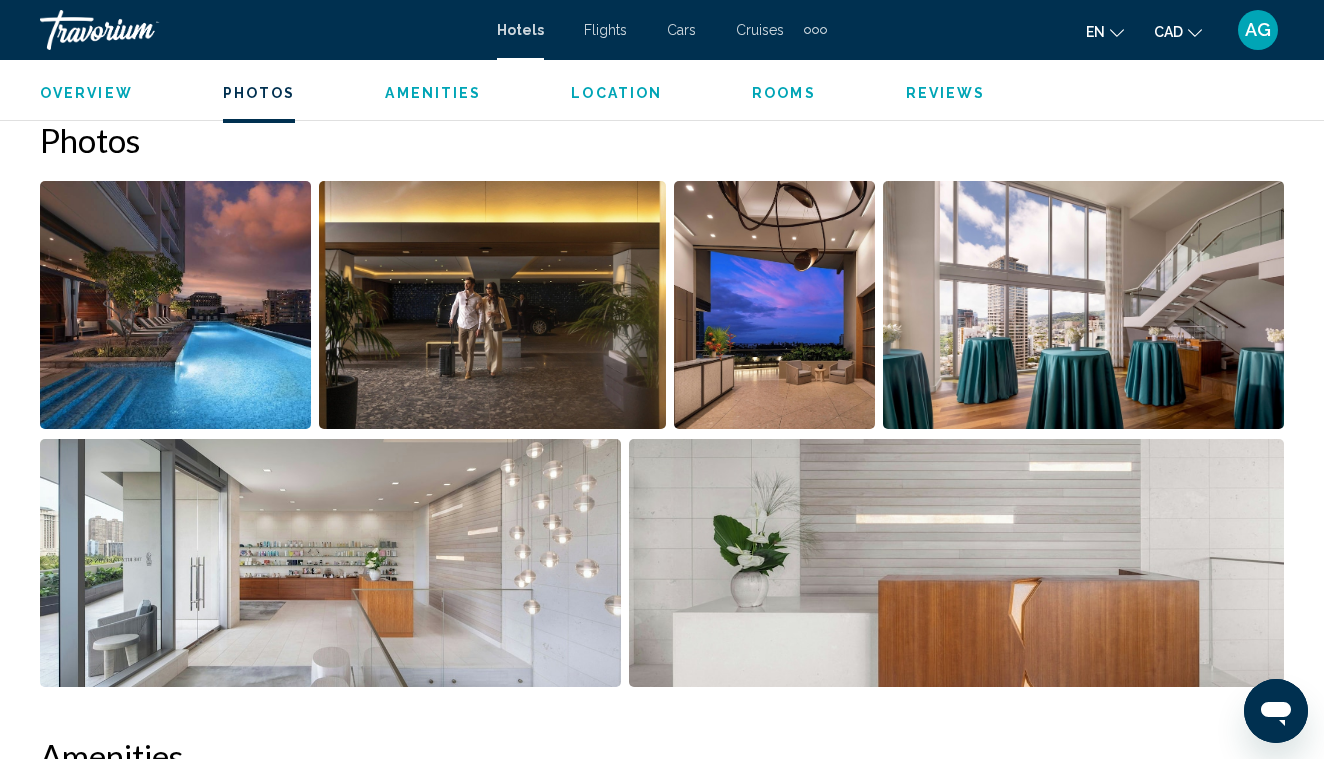 click at bounding box center [175, 305] 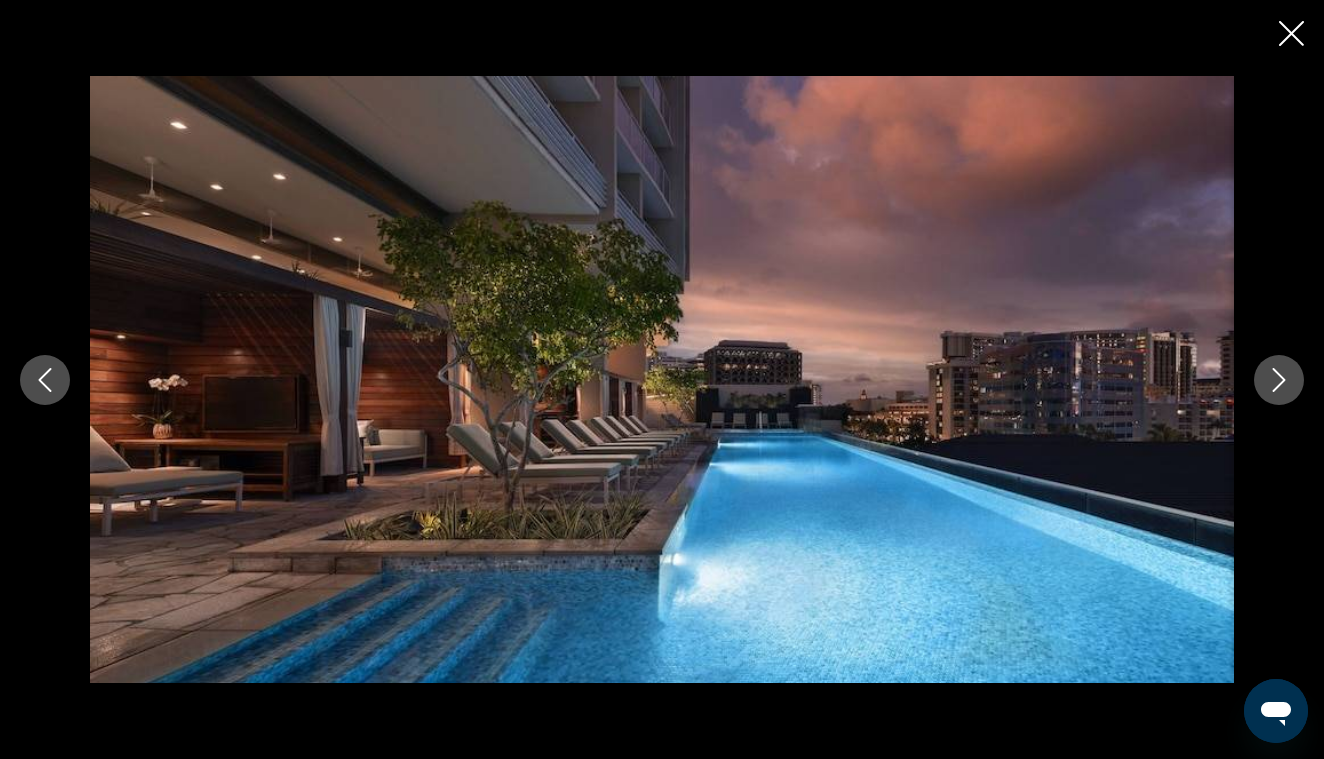 click 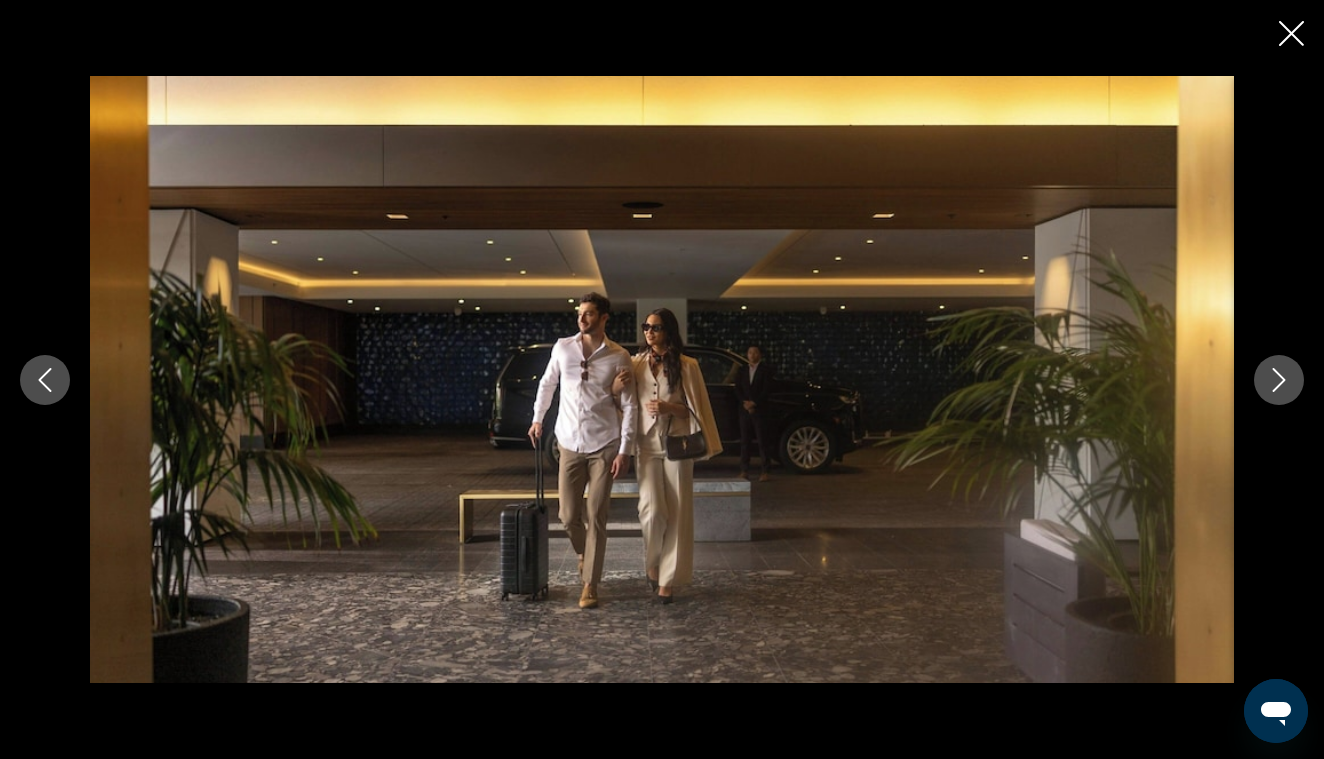 click 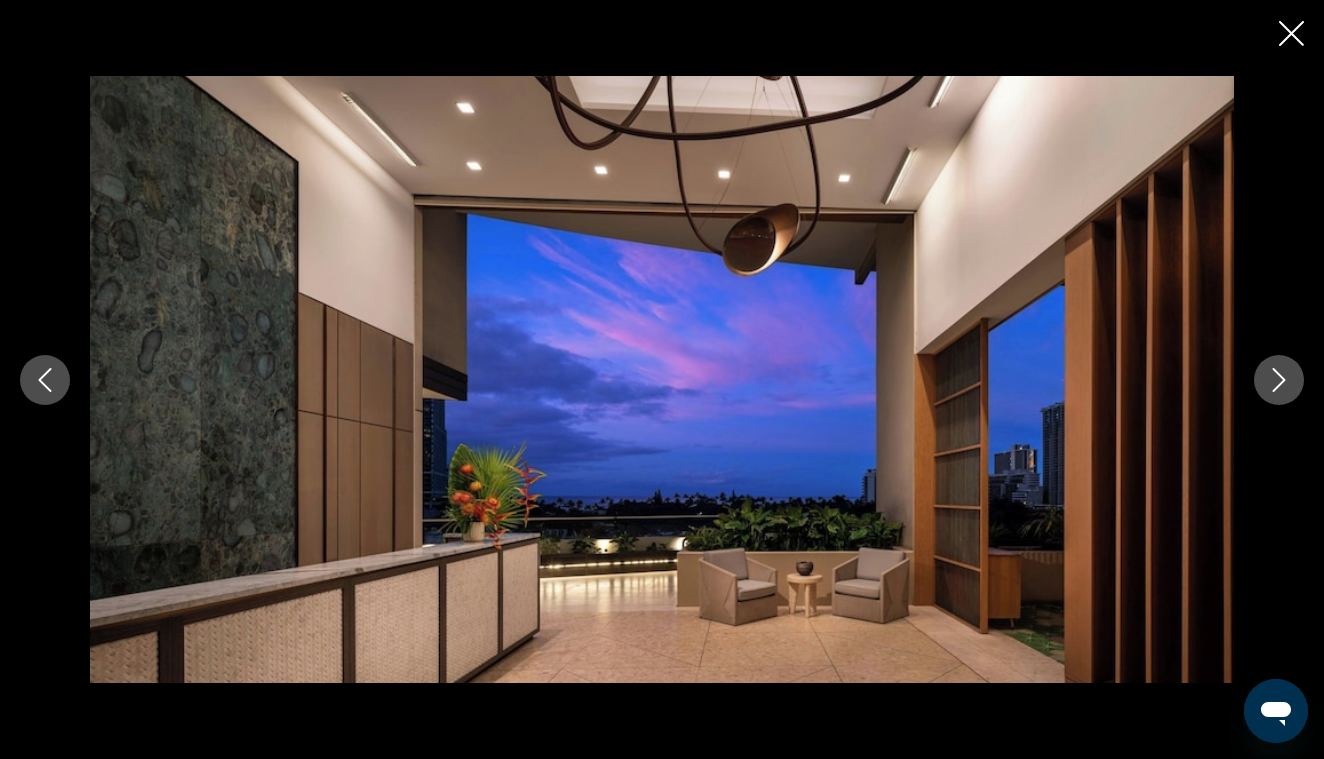 click 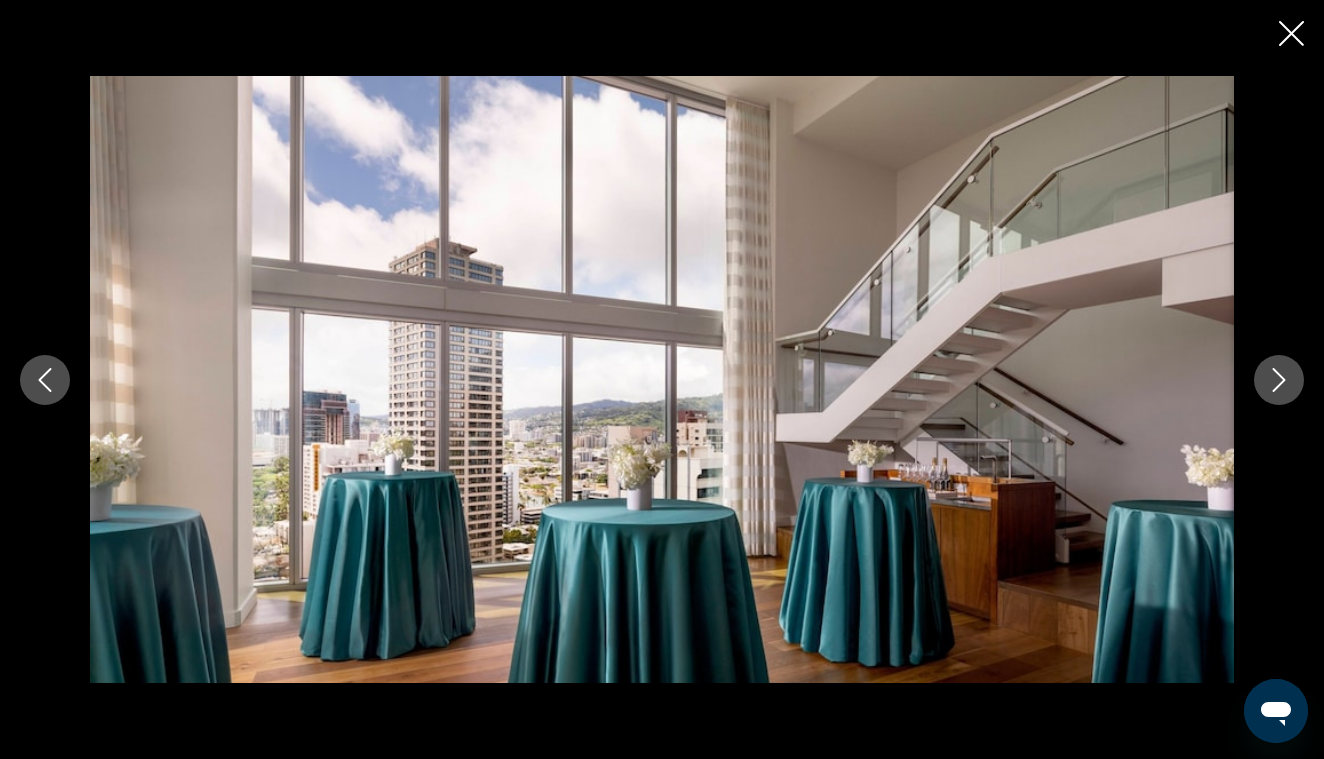 click 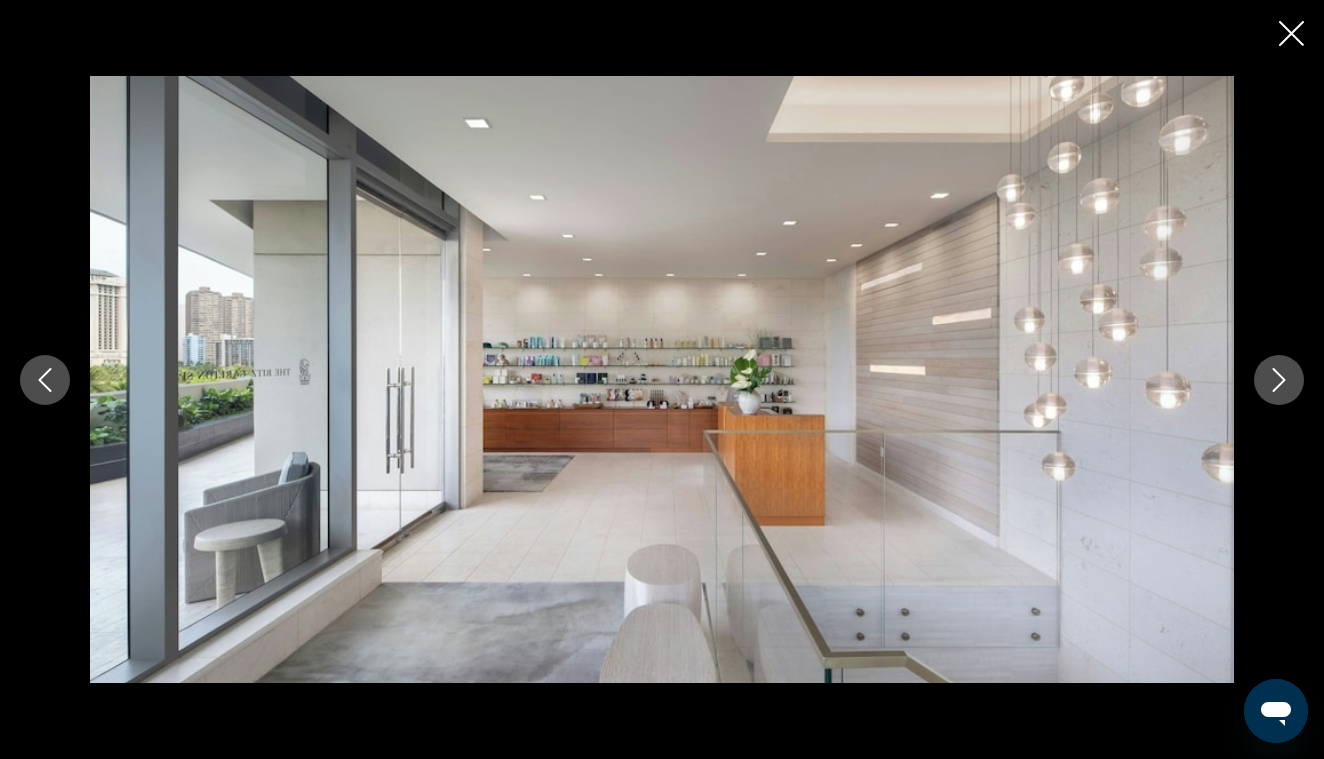 click 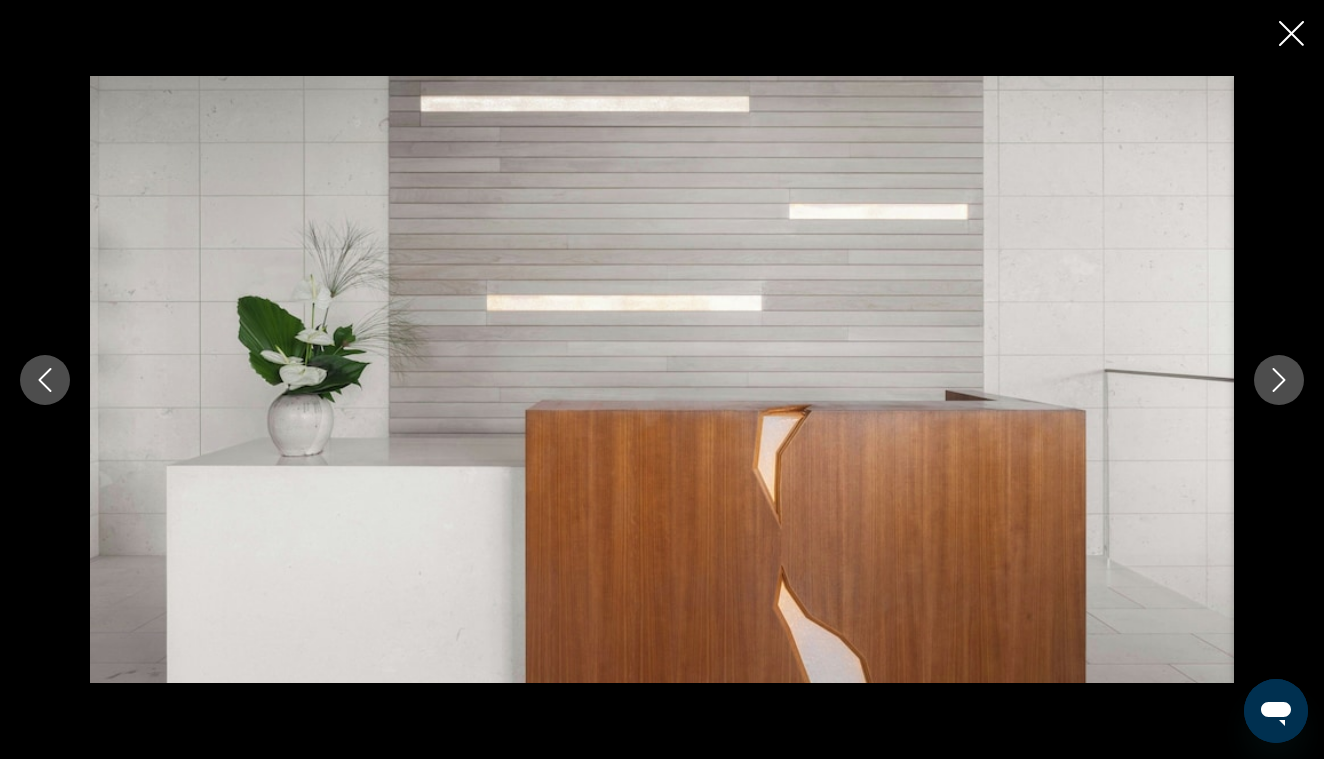 click 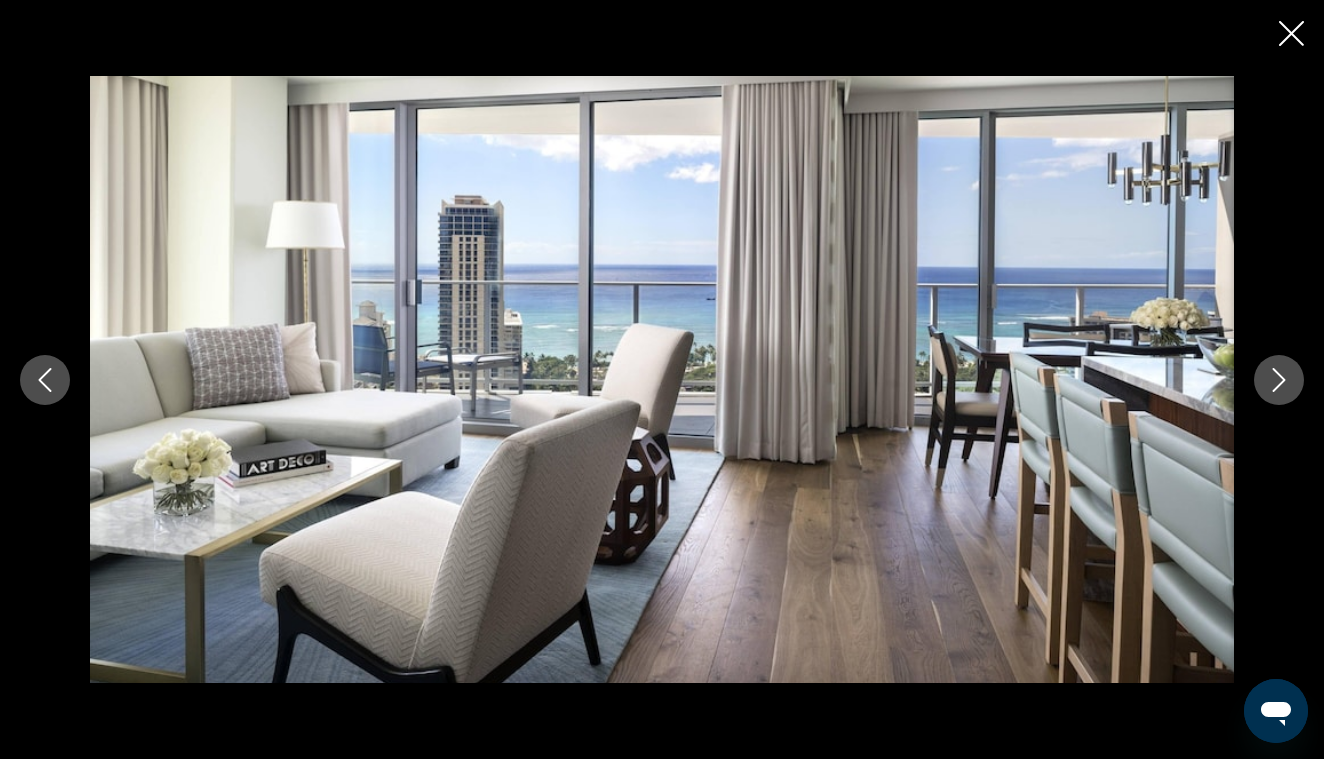 click 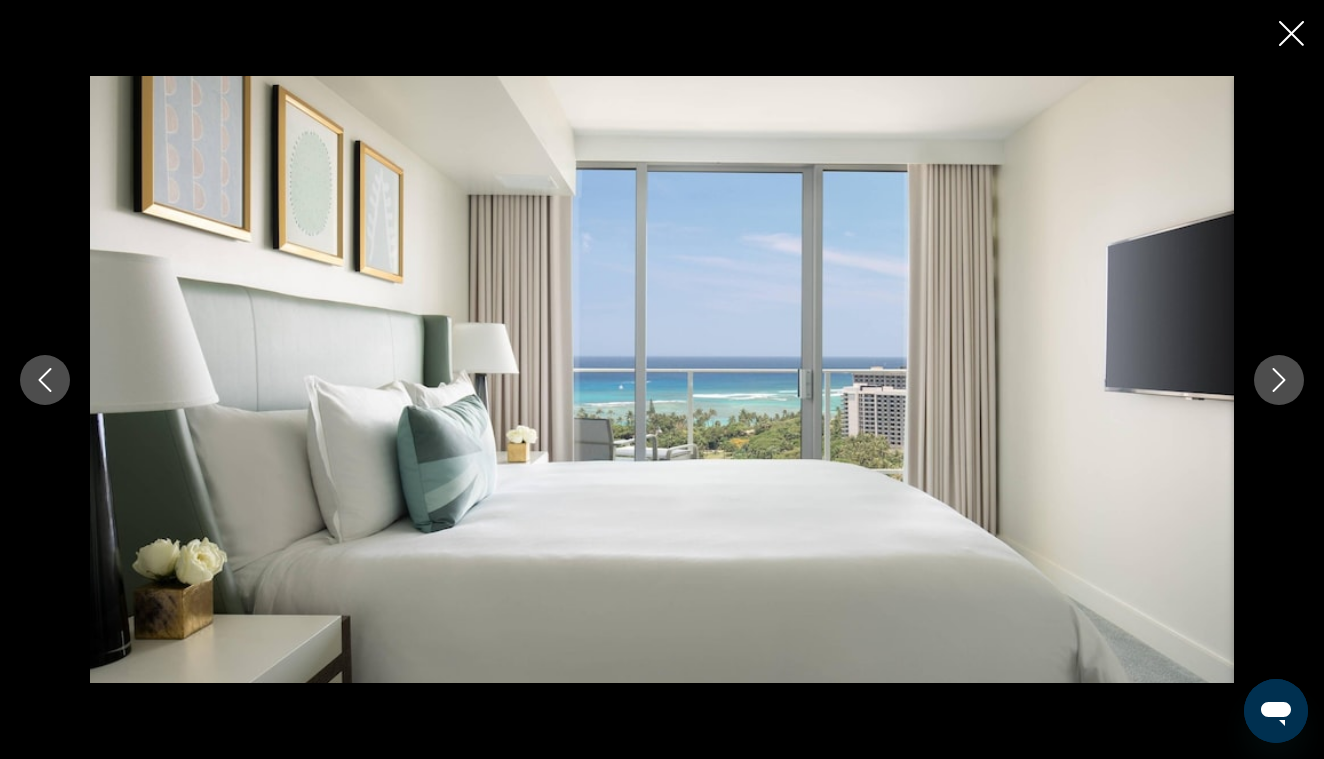 click 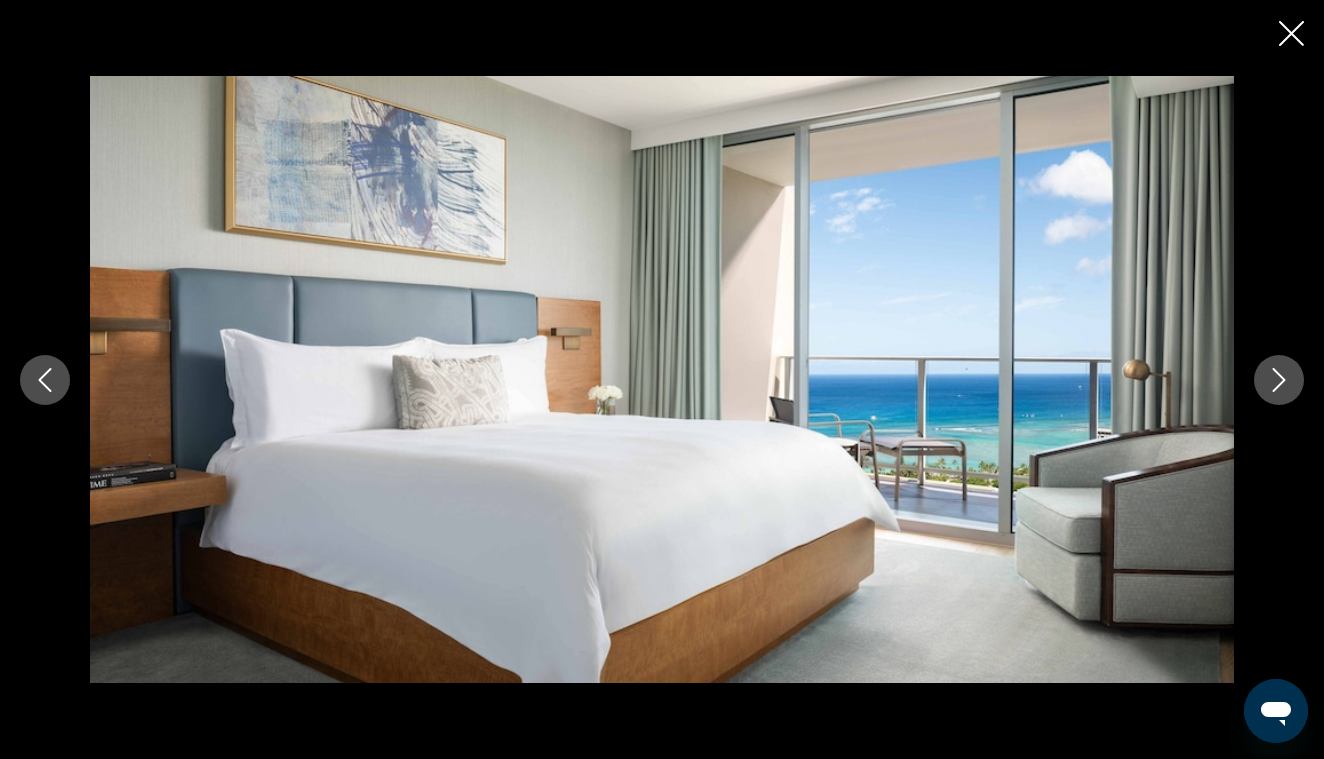 click 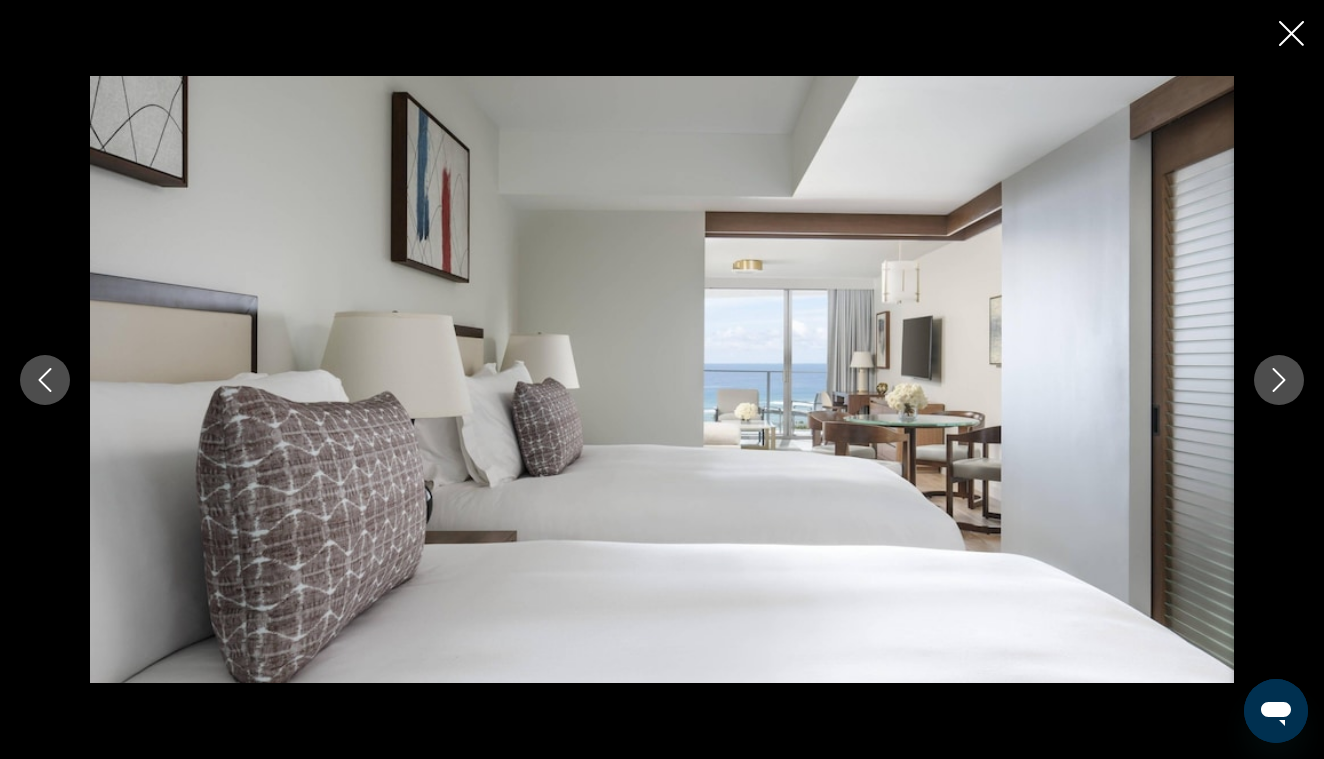 click 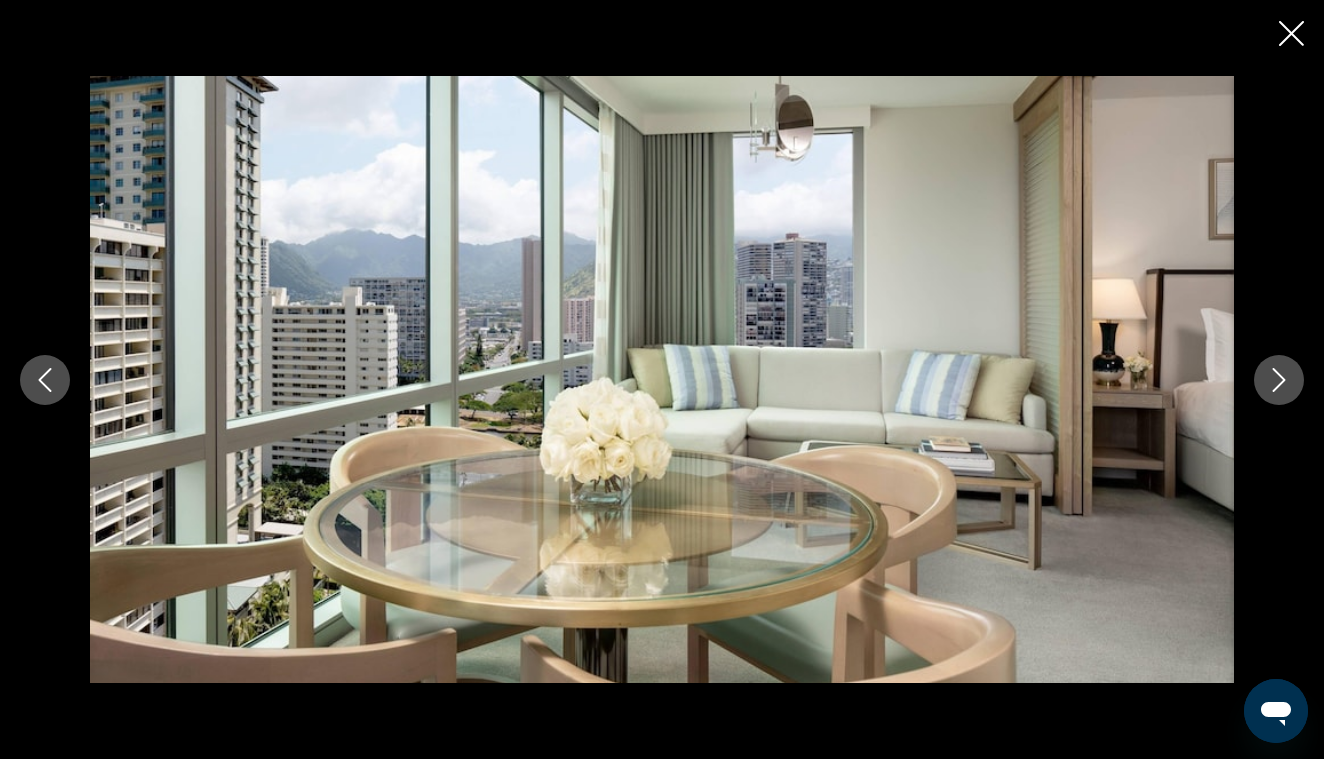 click 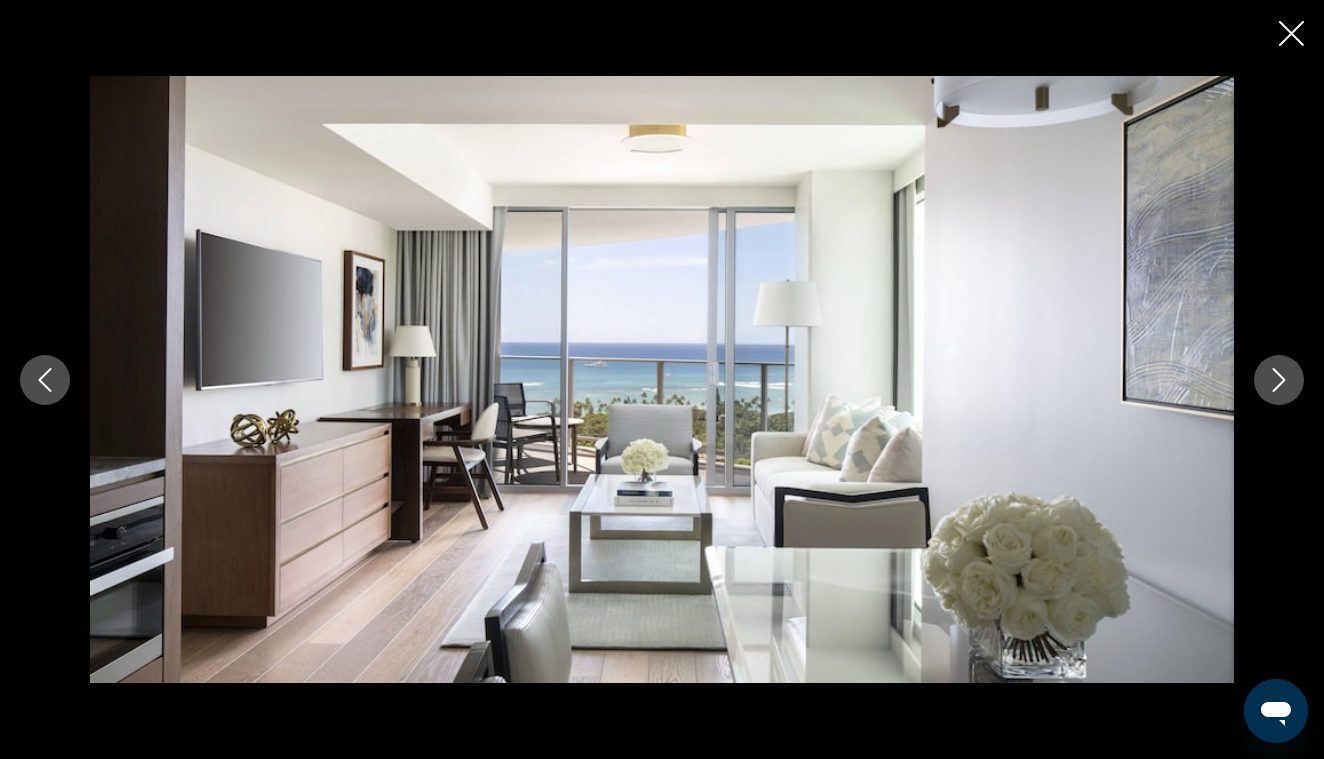 click 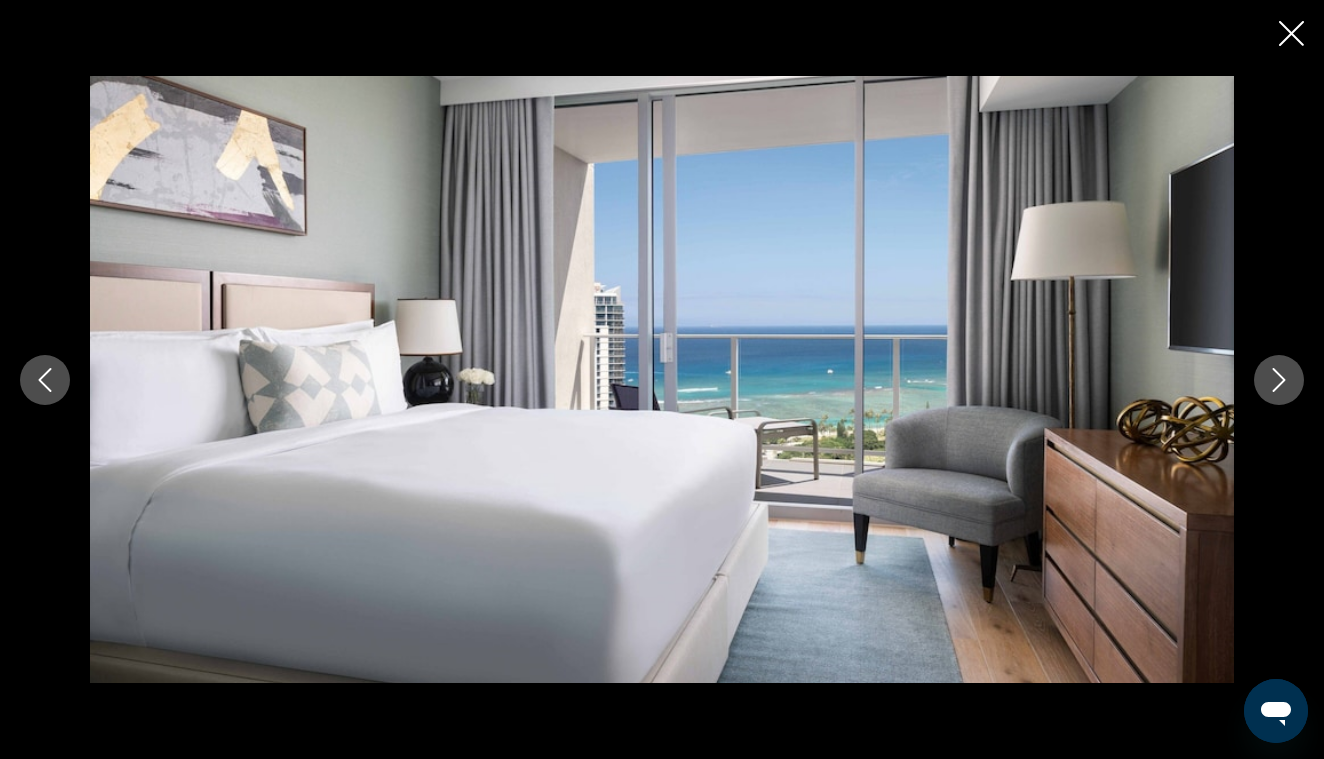 click 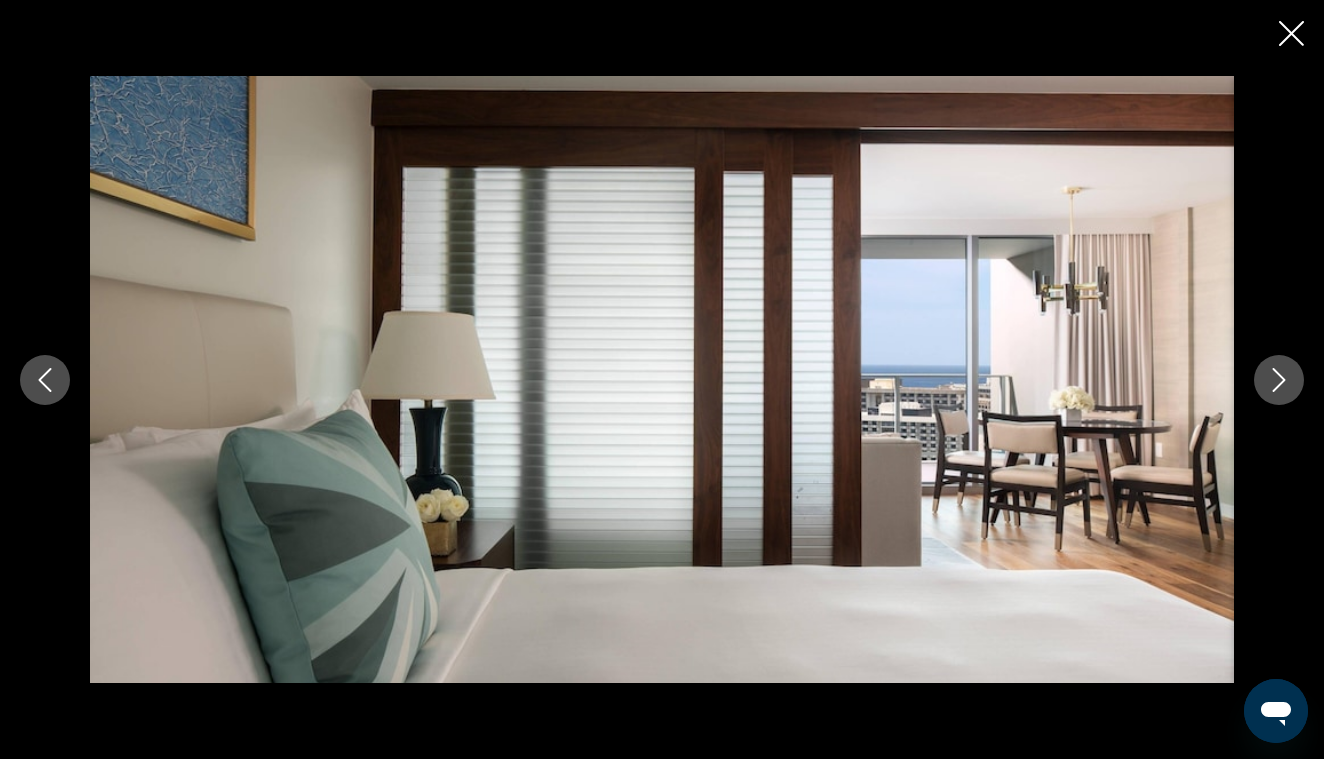 click 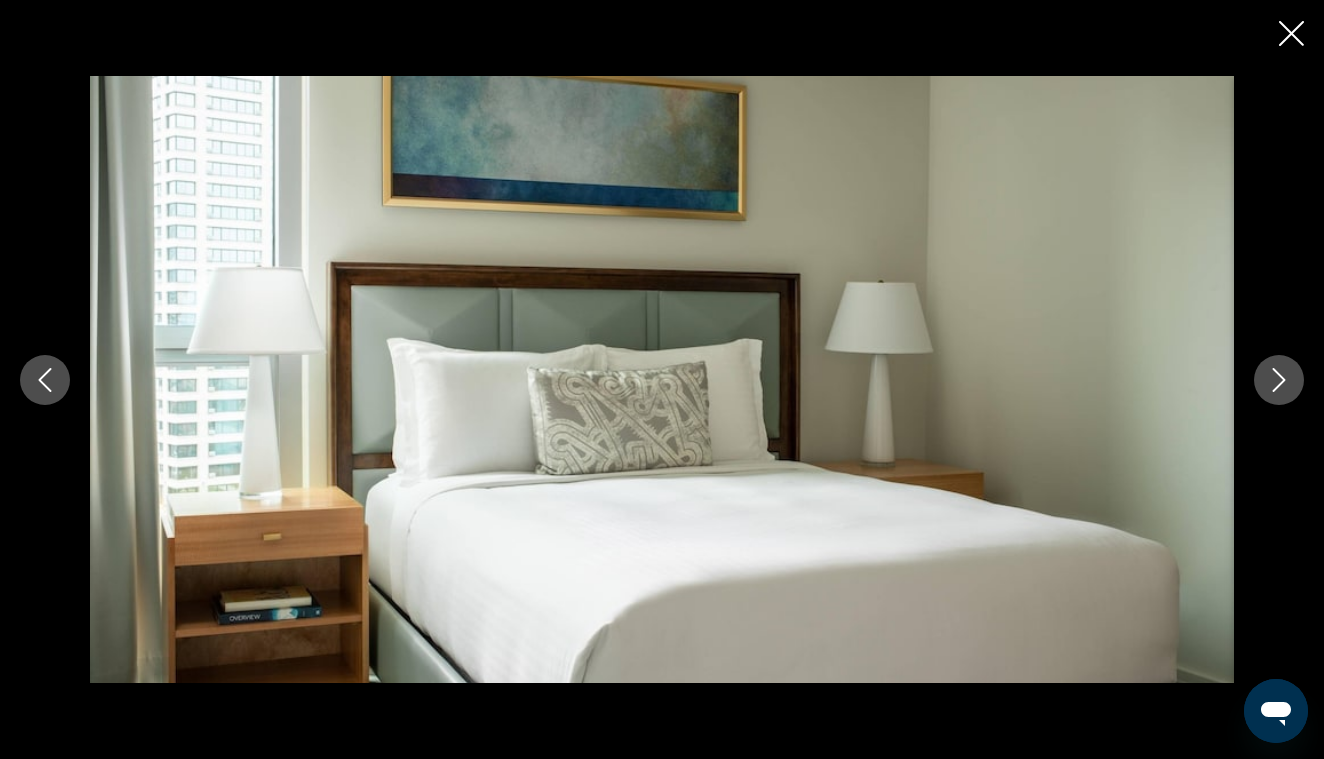 click 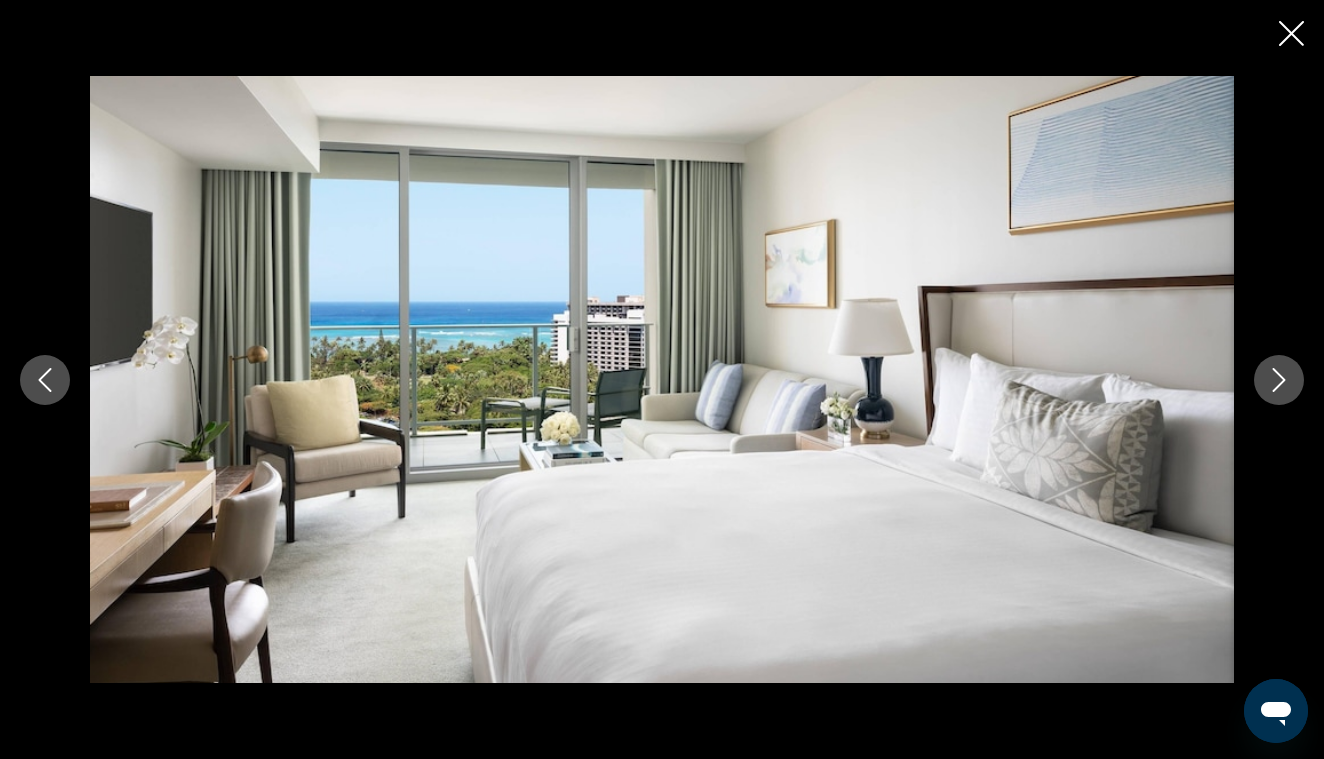 click 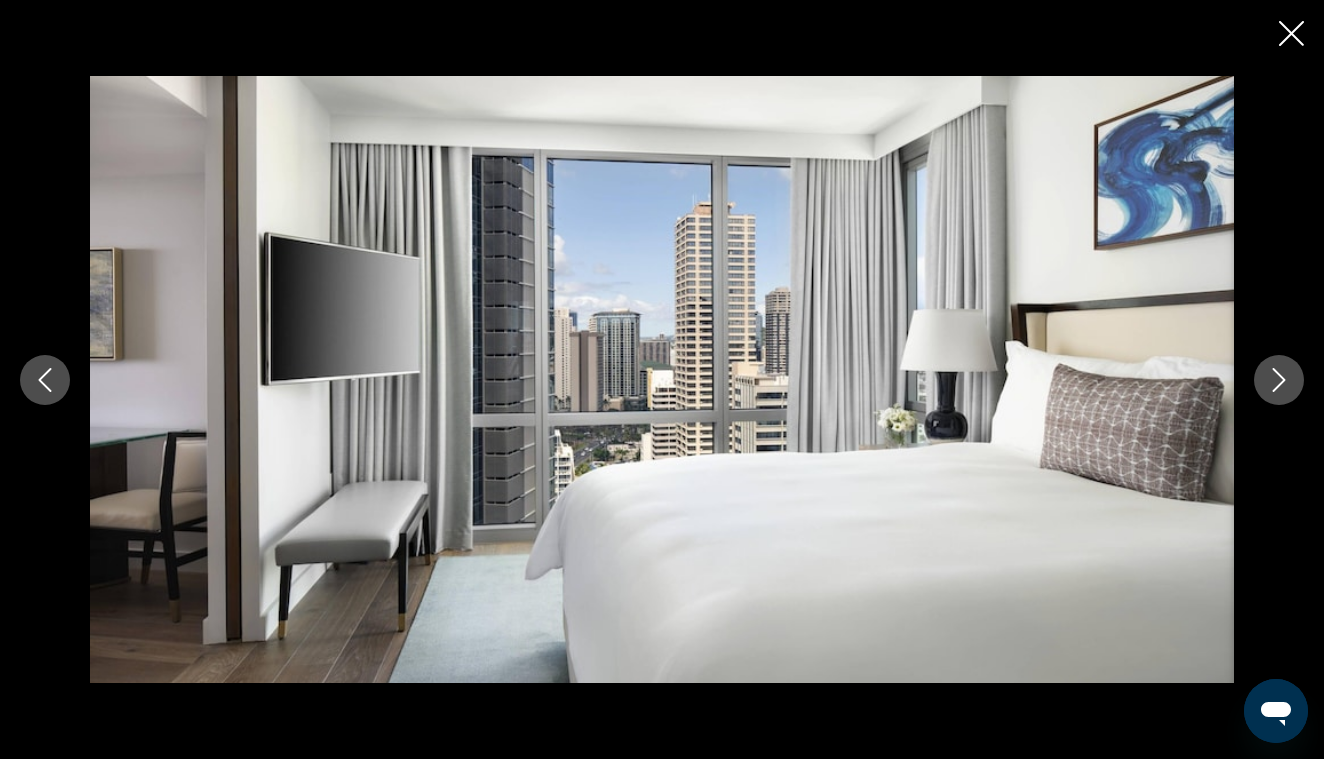 click 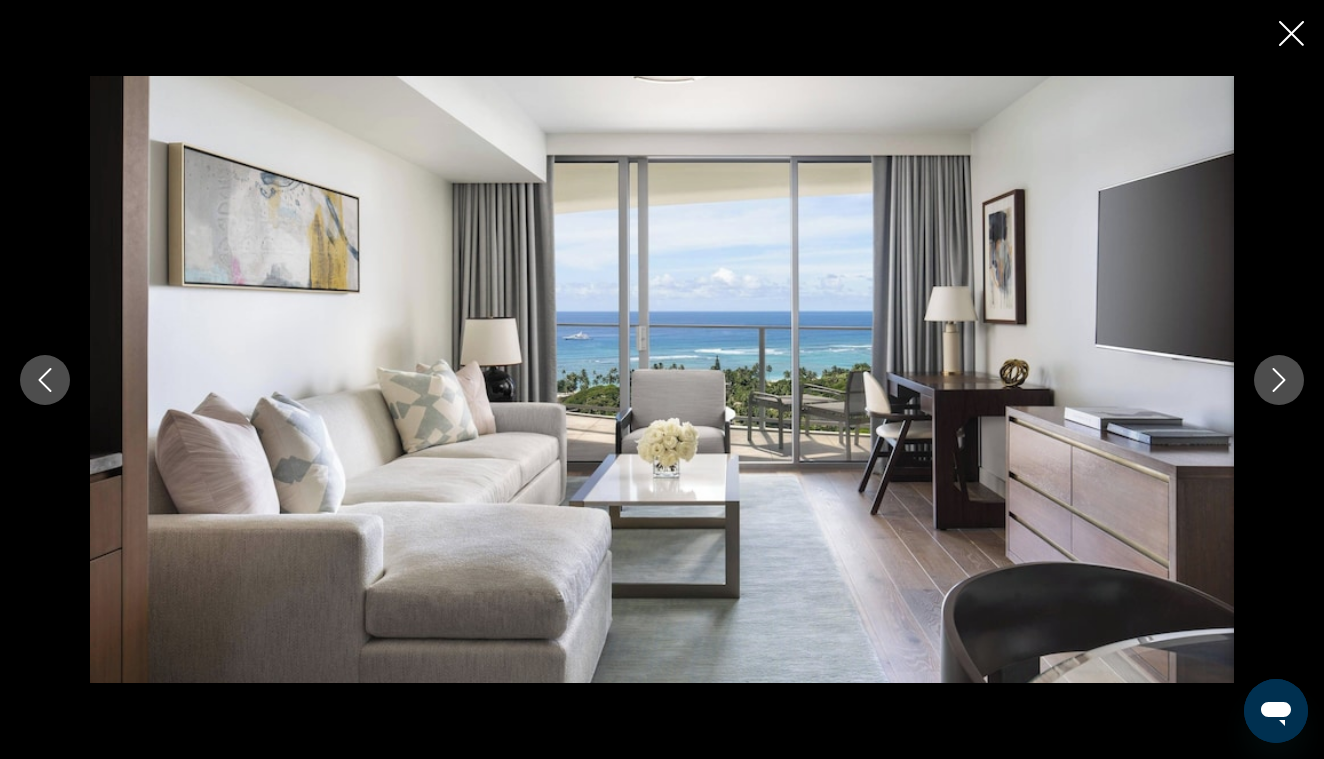 click 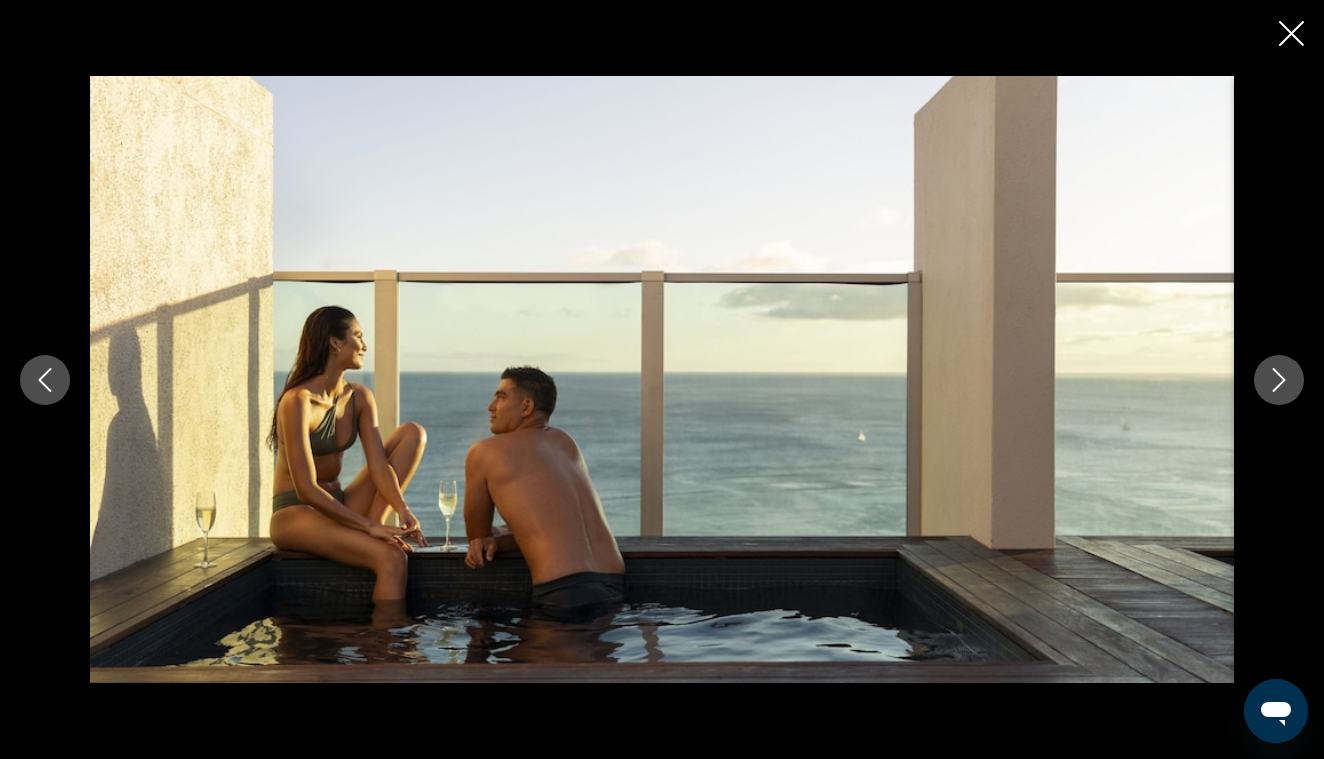 click 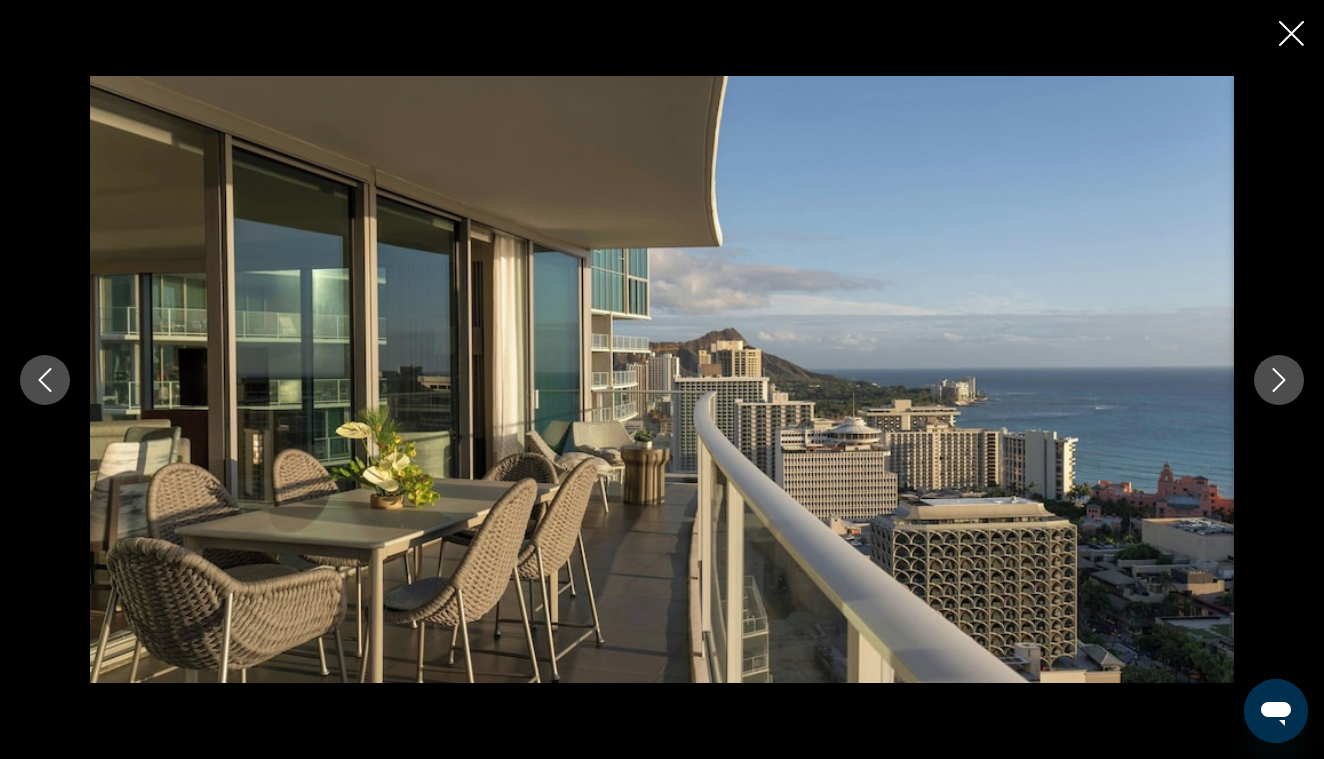 click at bounding box center [45, 380] 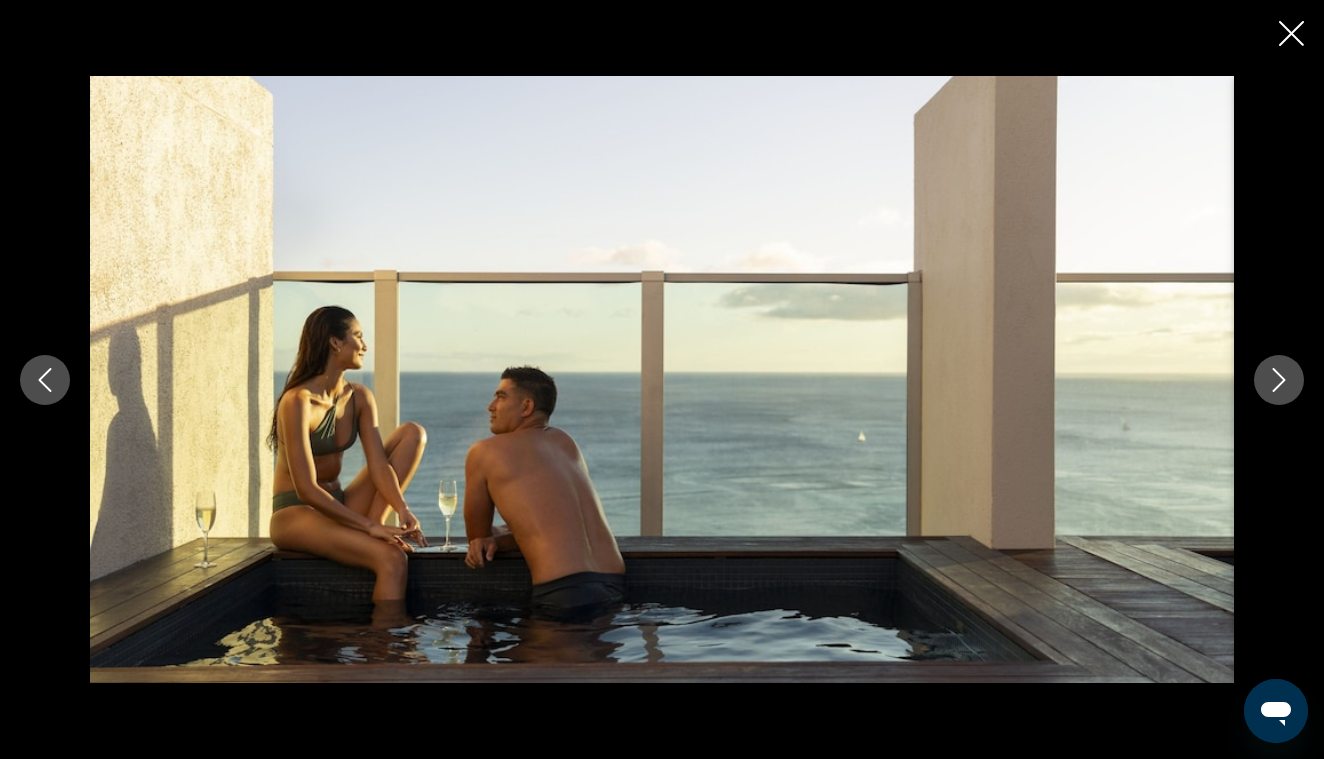 click 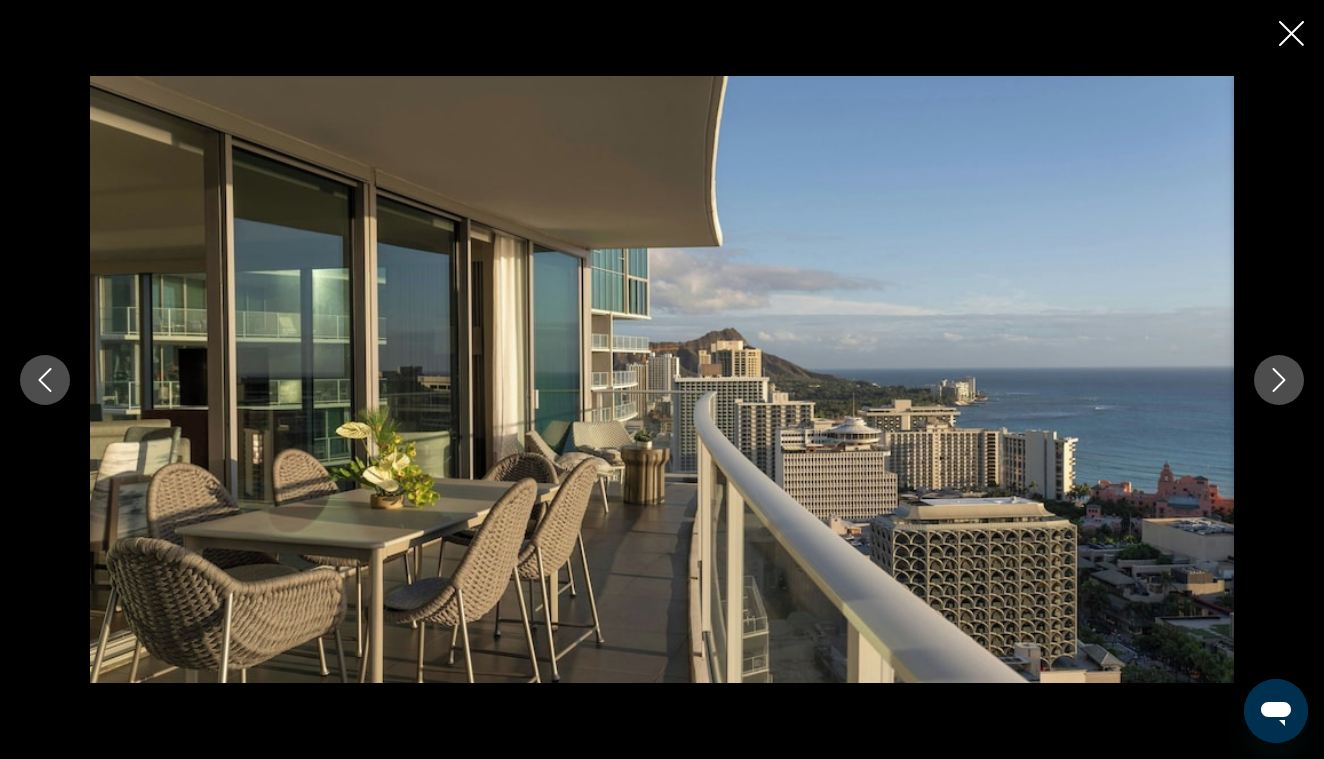 click 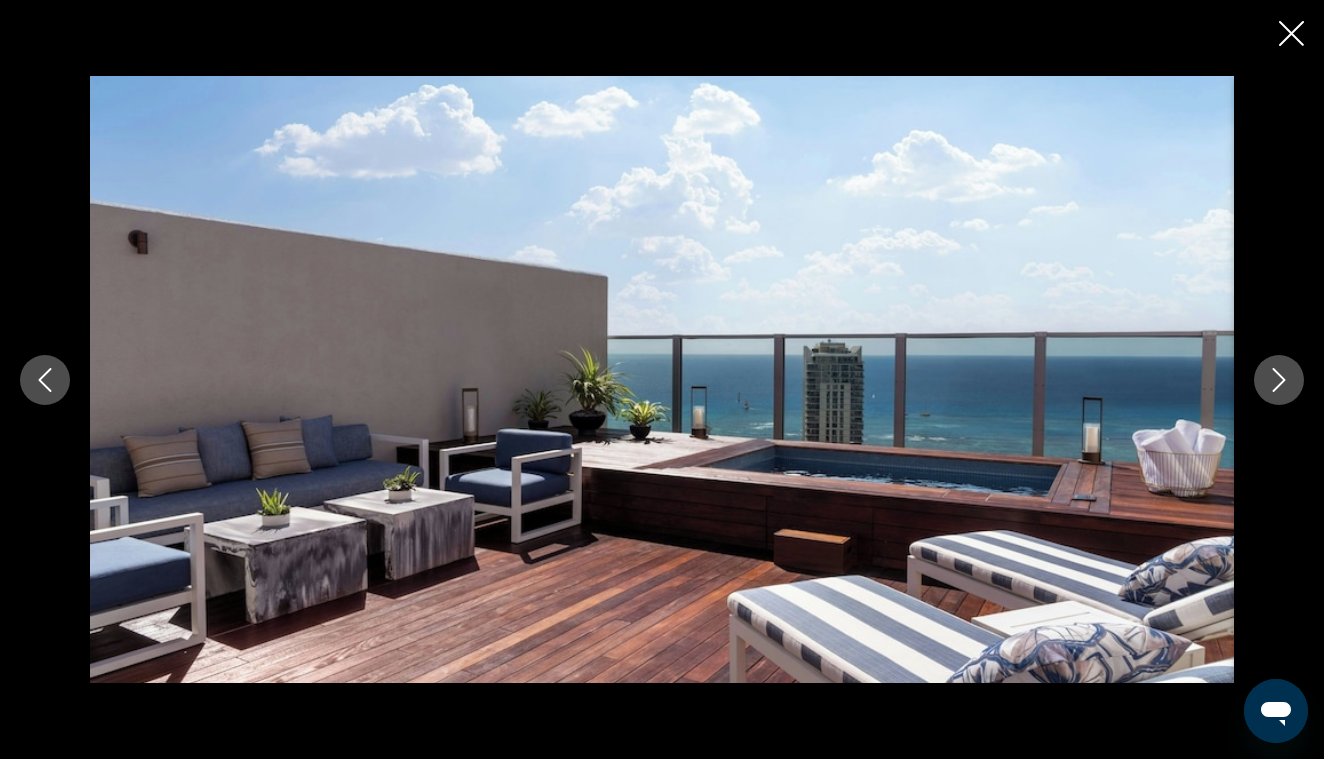 click 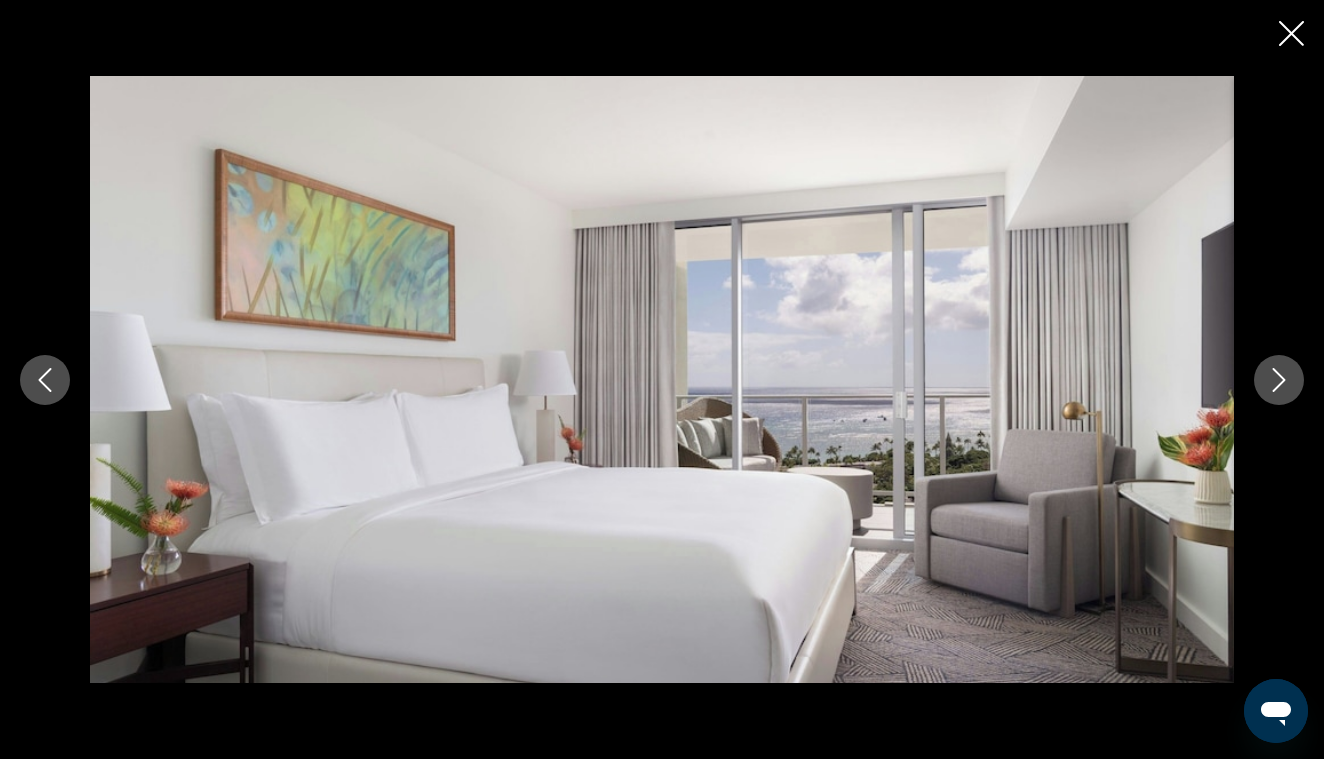 click 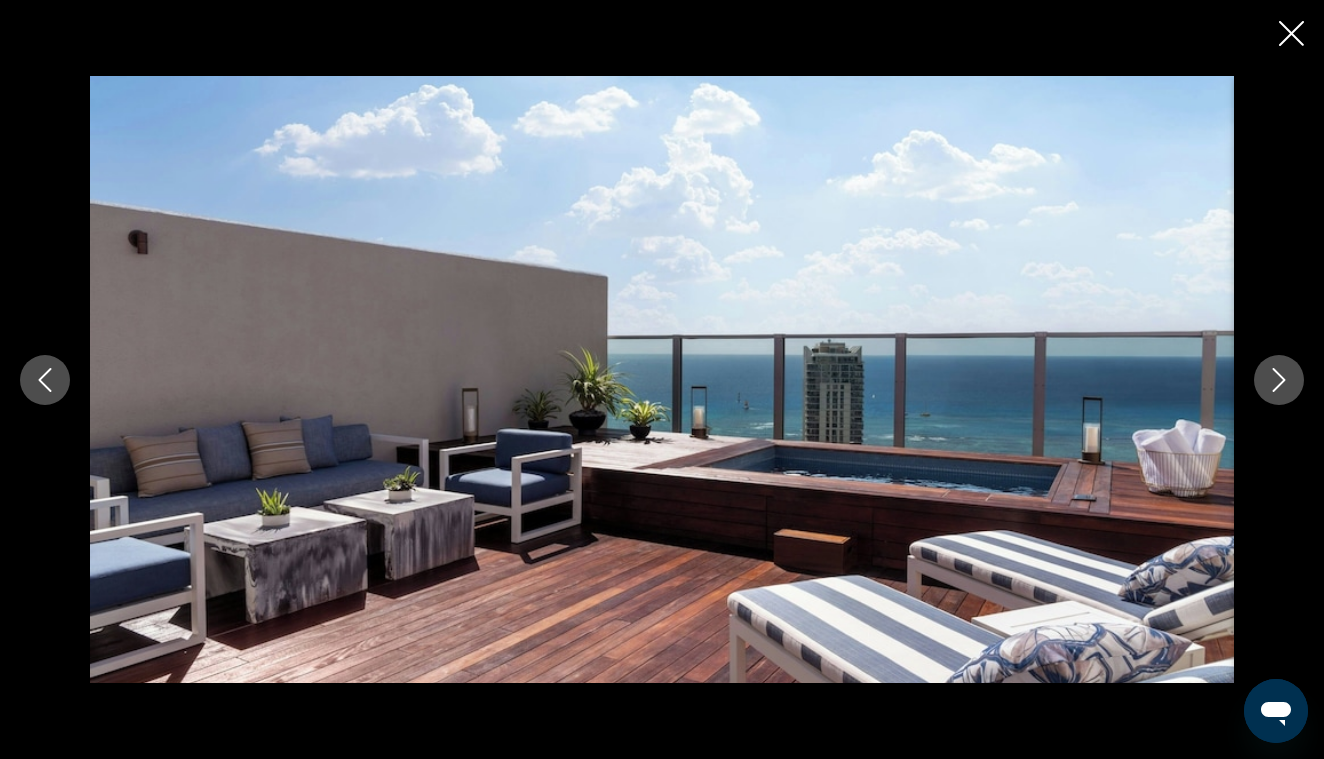 click at bounding box center (1279, 380) 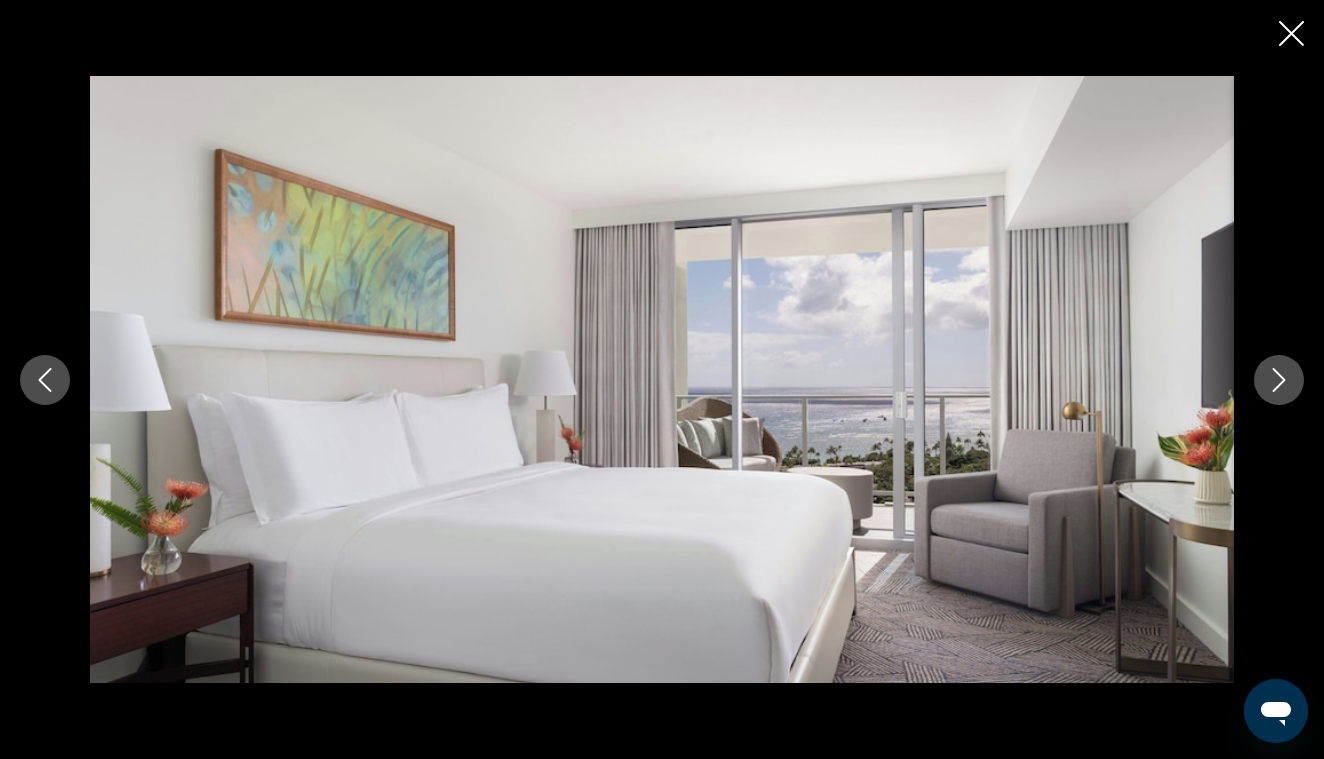 click at bounding box center (1279, 380) 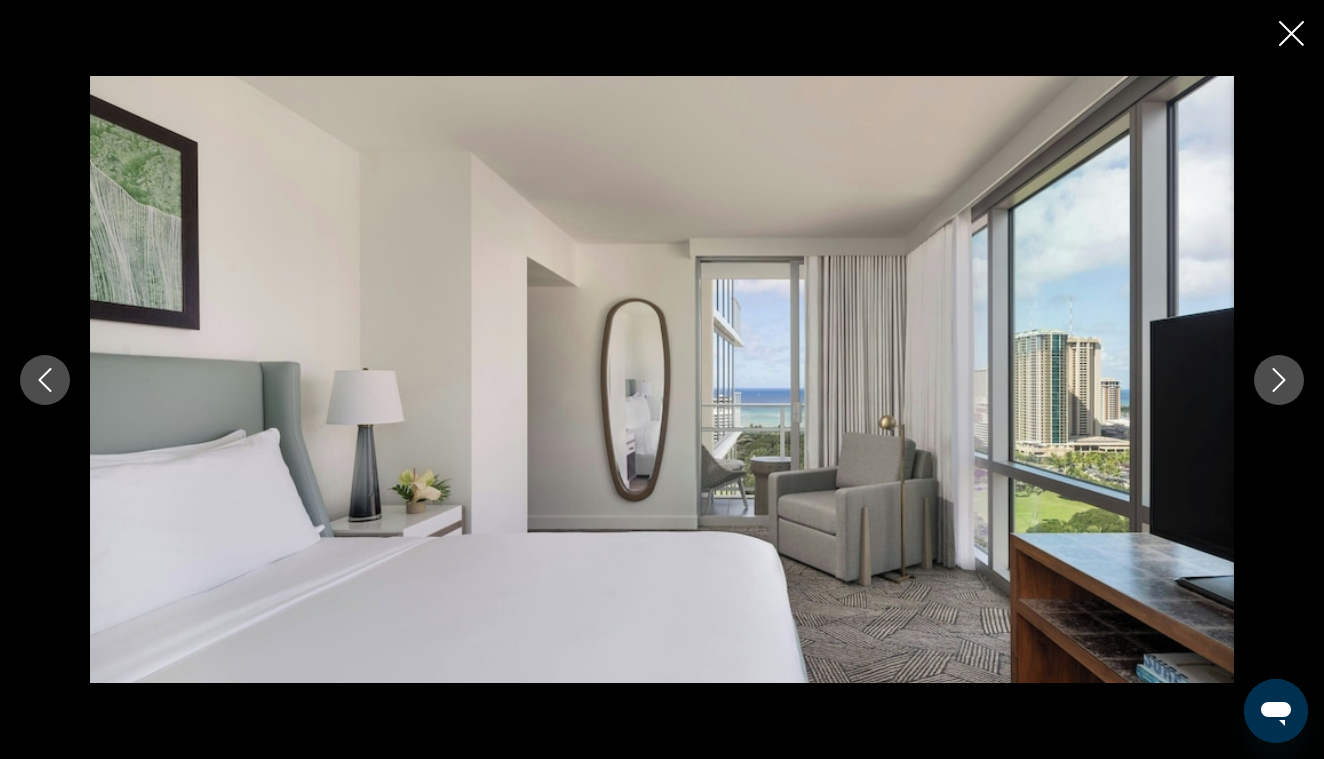 click at bounding box center [1279, 380] 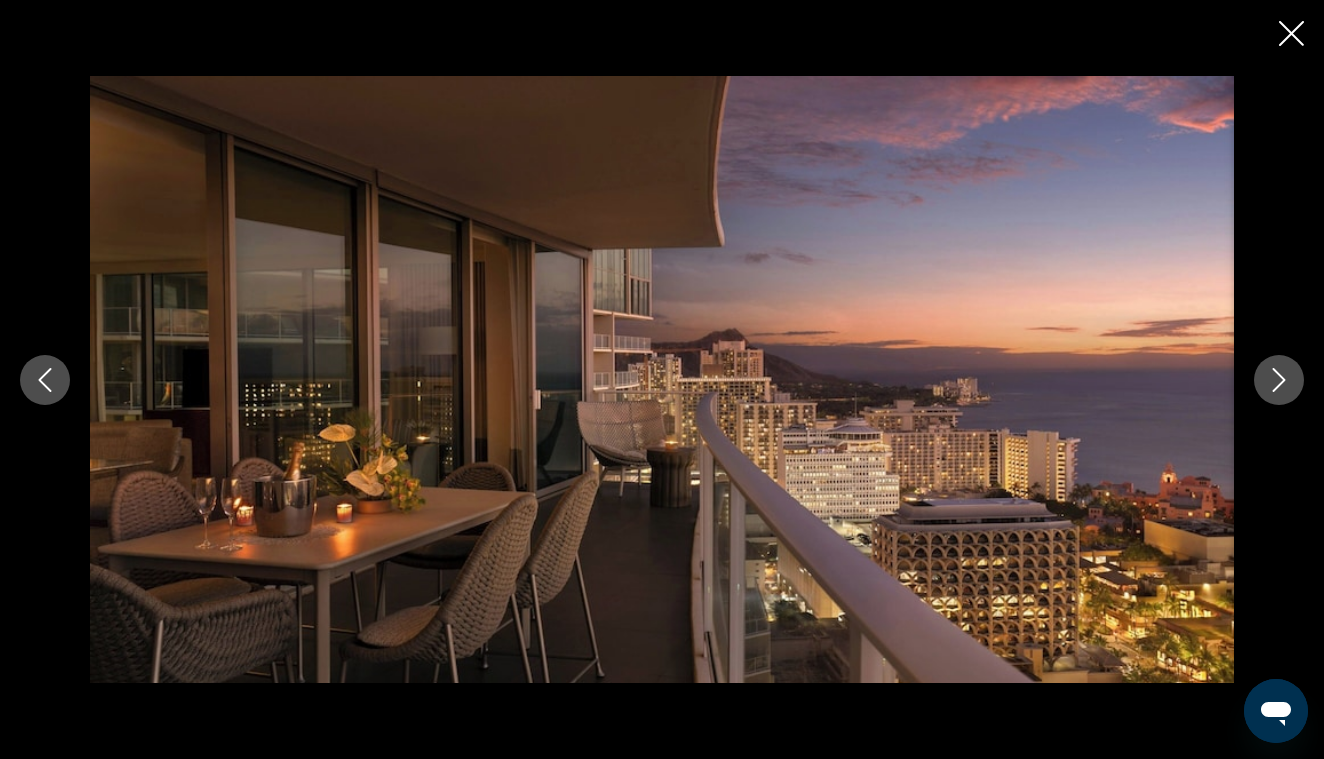 click at bounding box center (1279, 380) 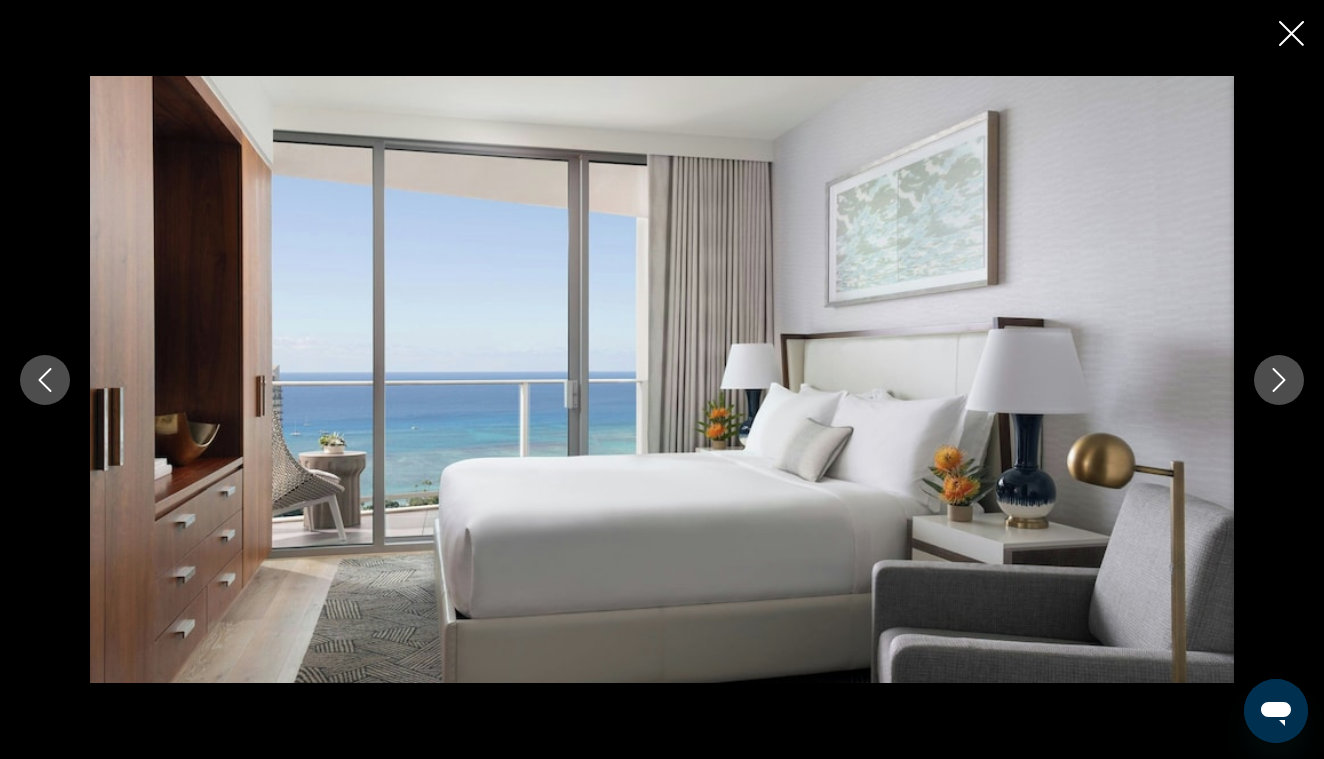 click at bounding box center [1279, 380] 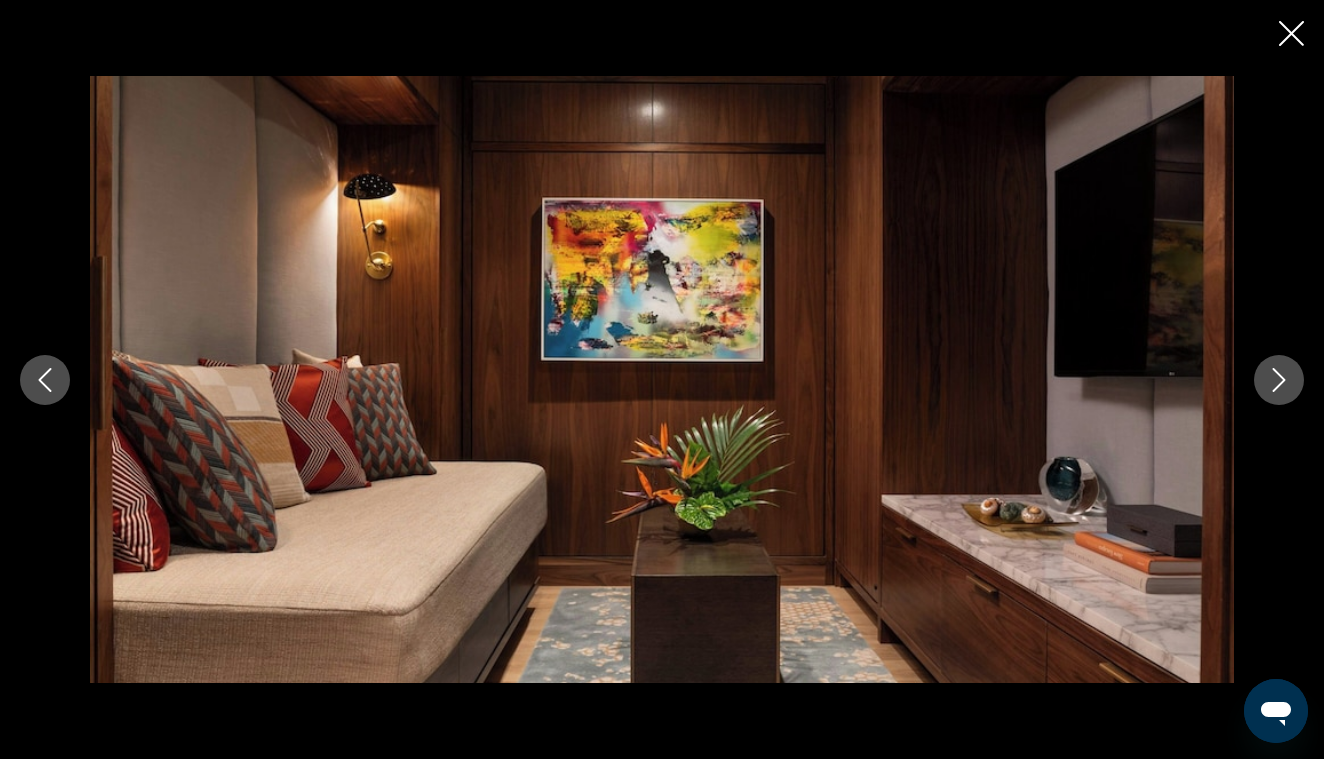 click at bounding box center [1279, 380] 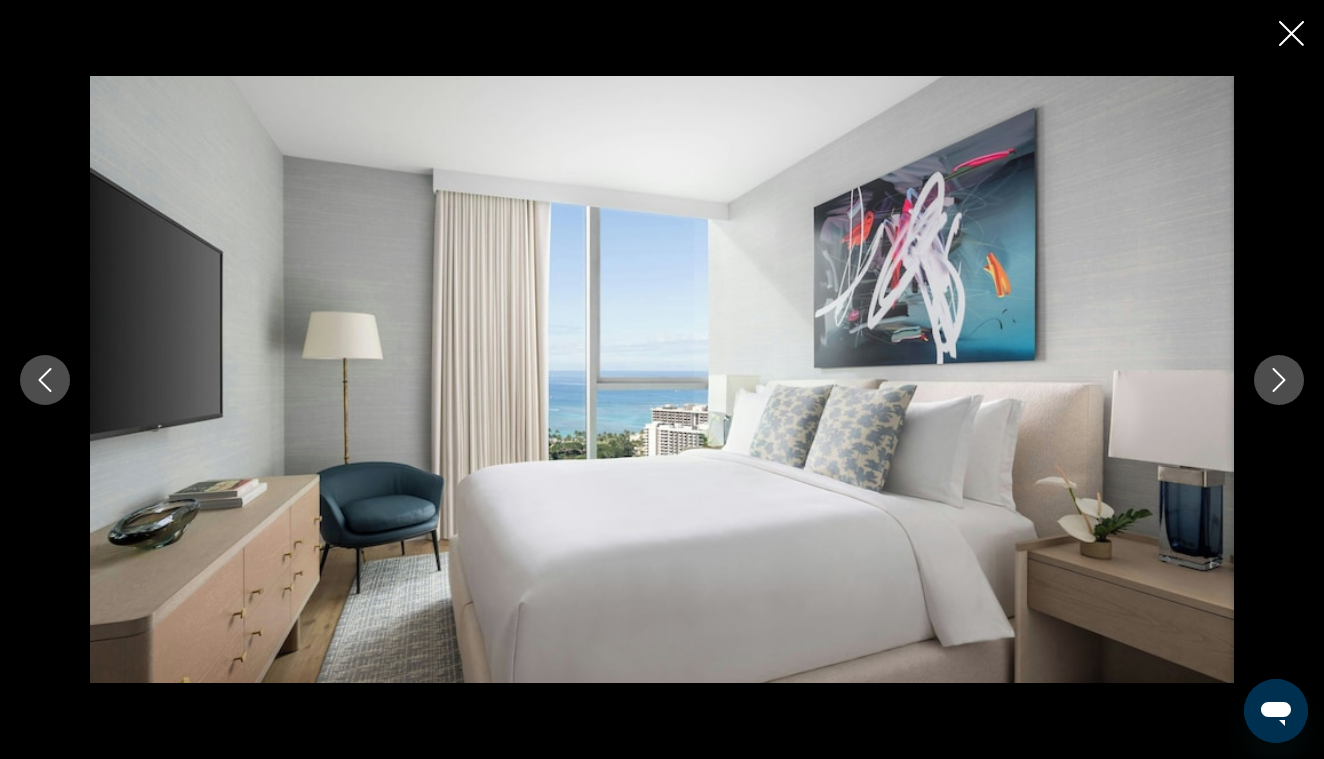 click at bounding box center (1279, 380) 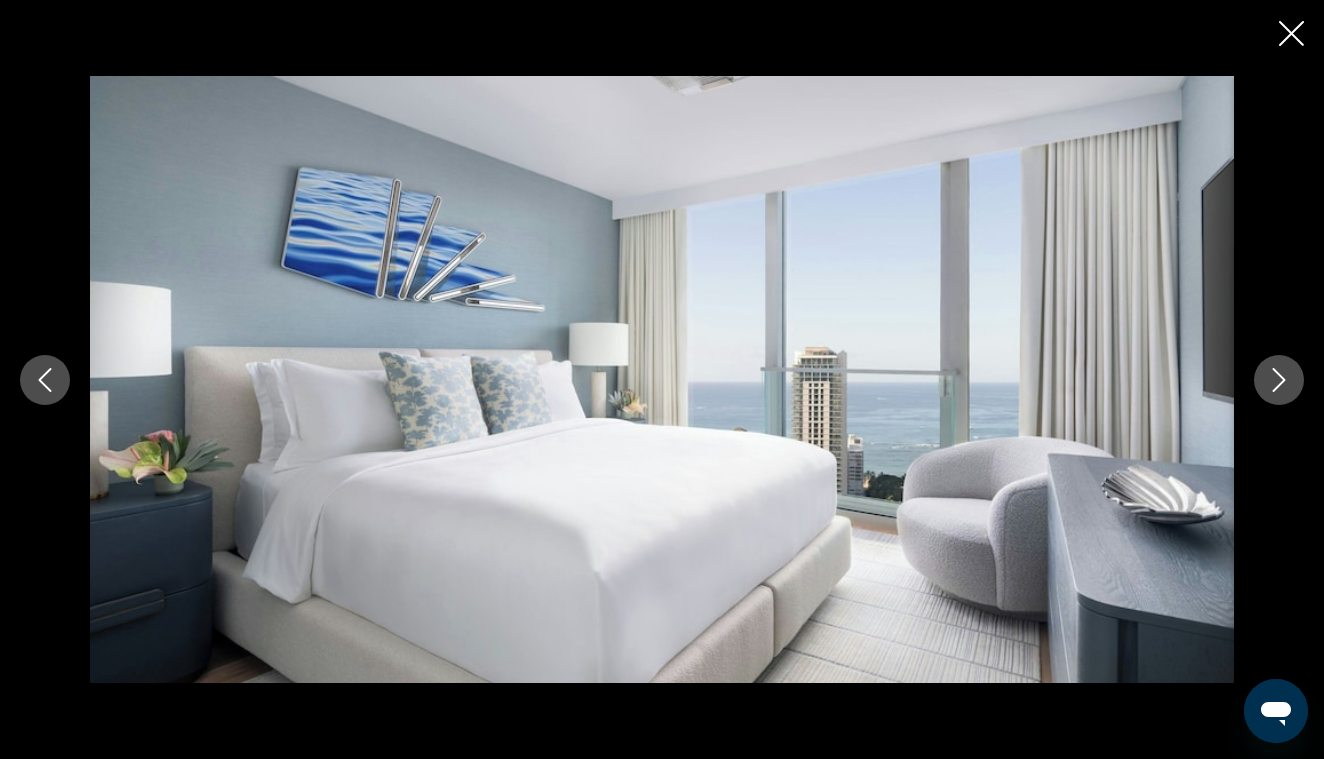 click at bounding box center [1279, 380] 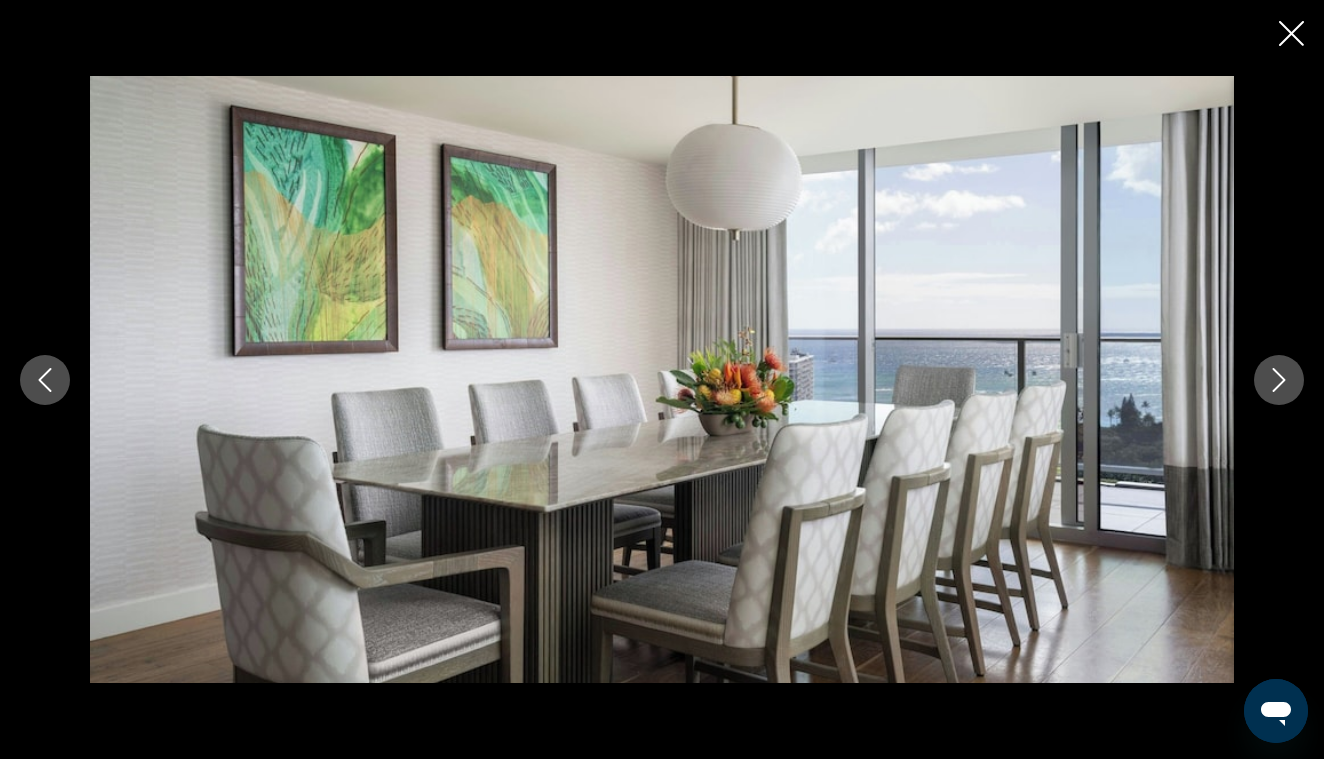 click at bounding box center [1279, 380] 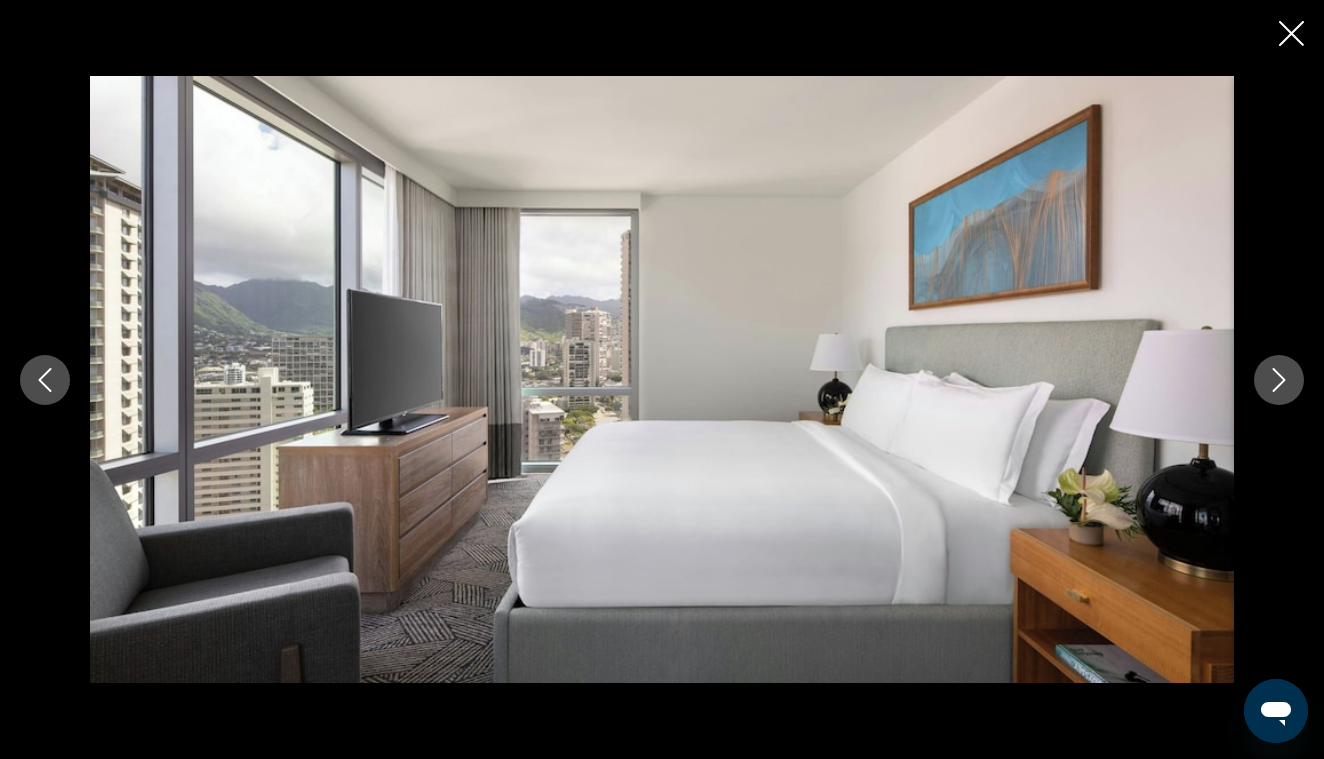 click at bounding box center (1279, 380) 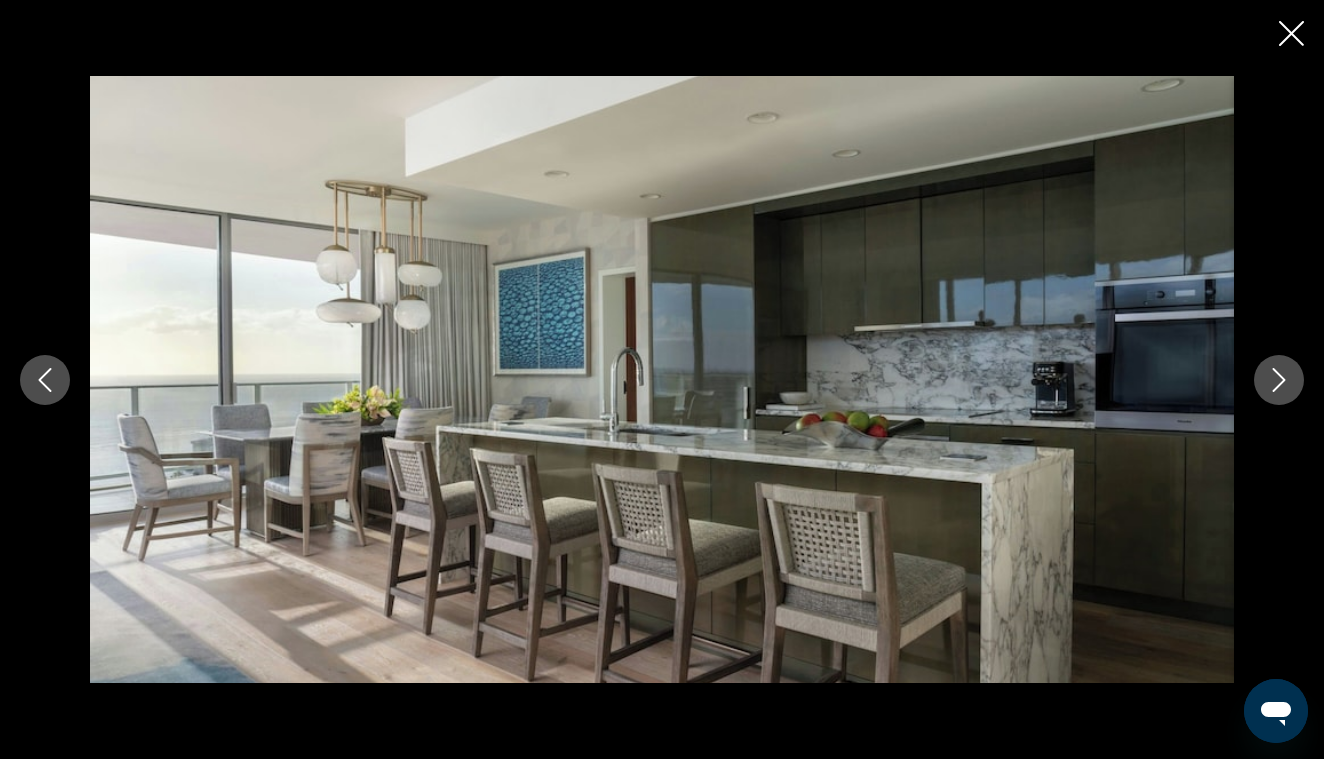 click 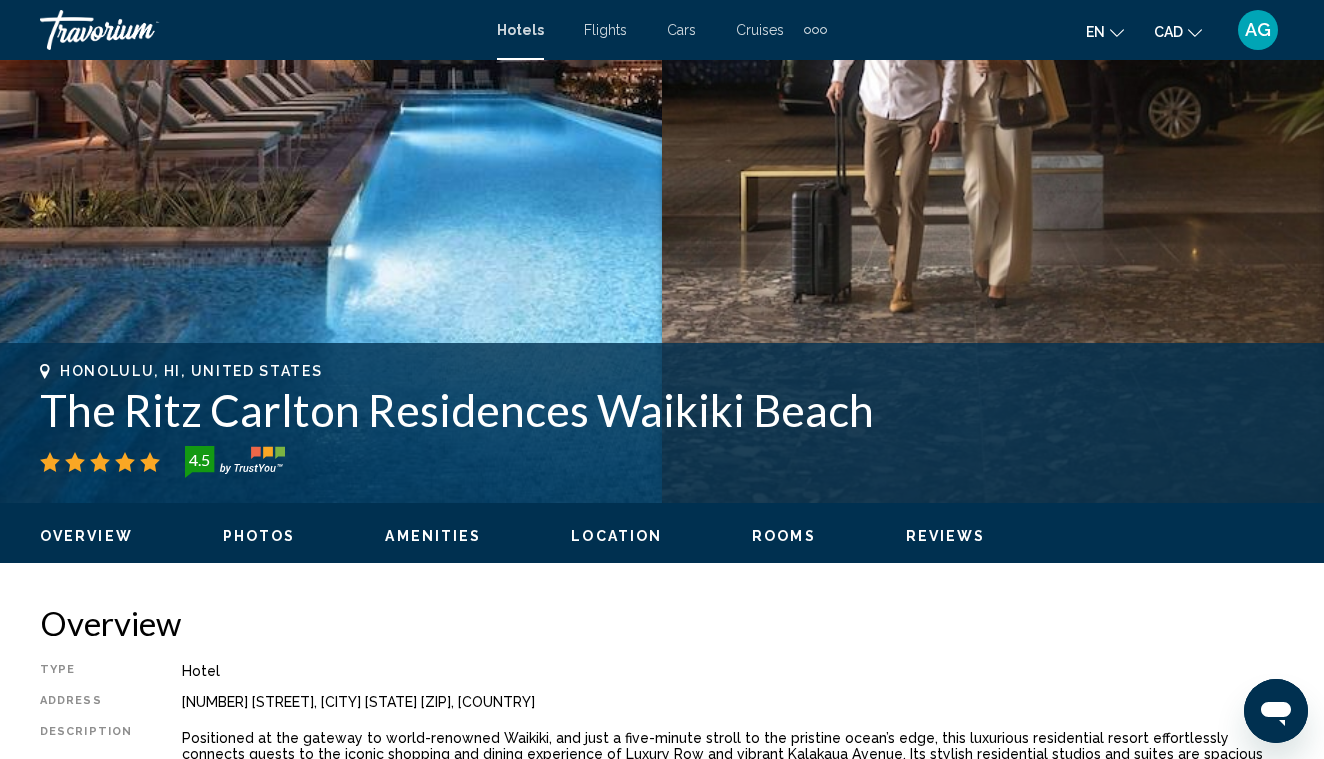 scroll, scrollTop: 408, scrollLeft: 0, axis: vertical 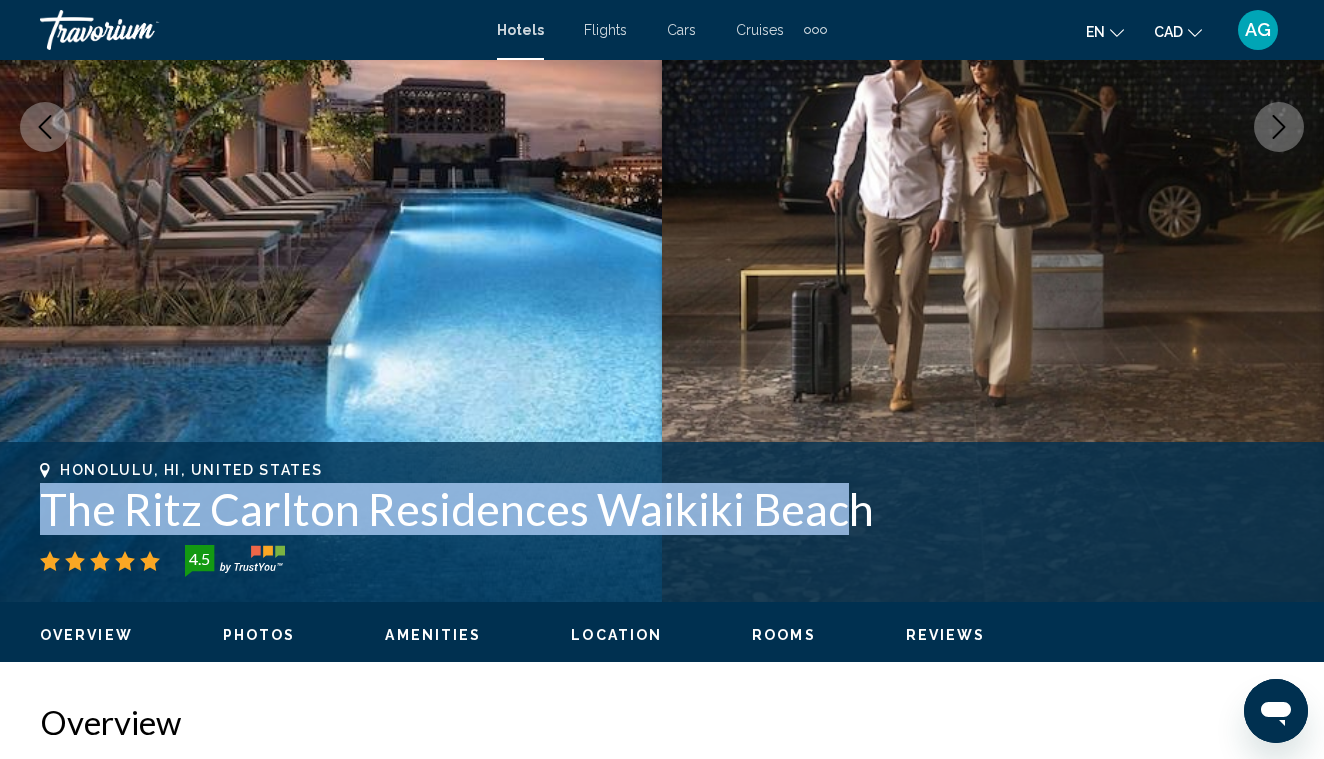 drag, startPoint x: 32, startPoint y: 516, endPoint x: 839, endPoint y: 533, distance: 807.179 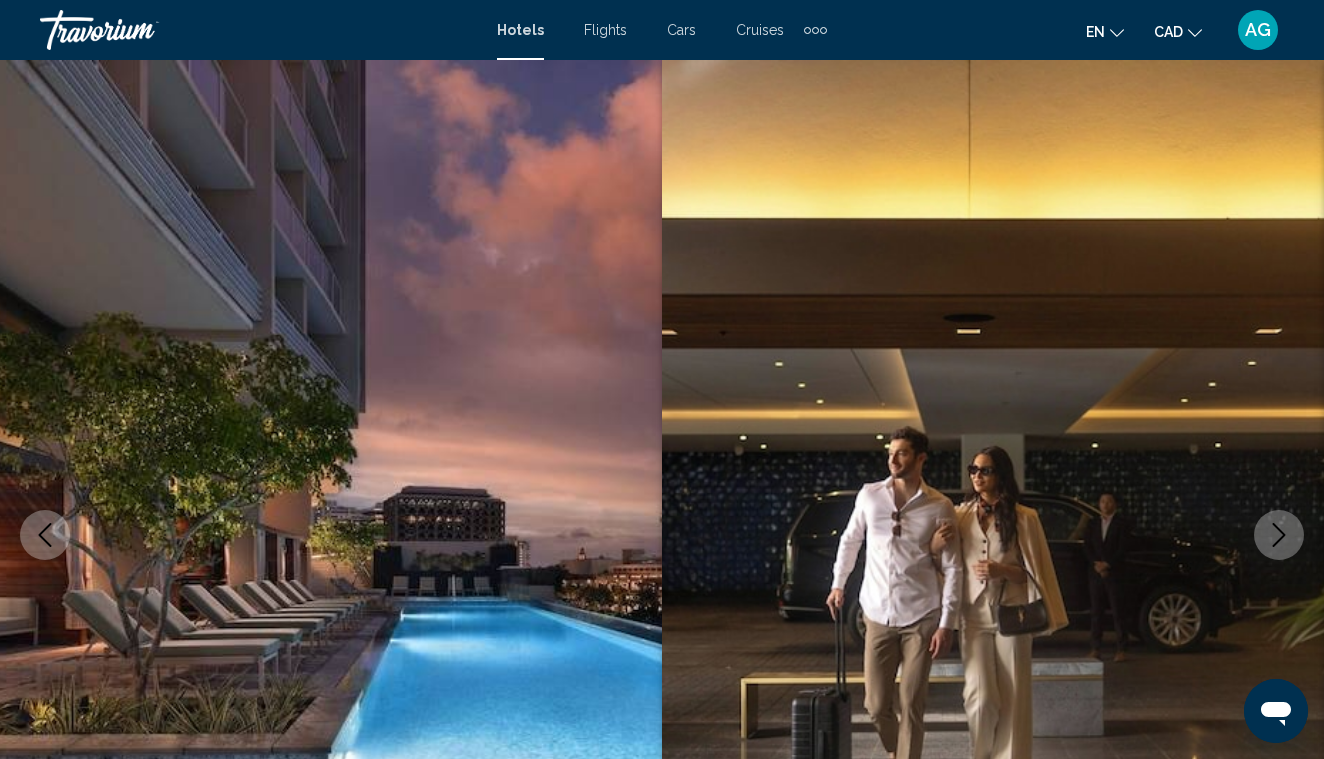 scroll, scrollTop: 0, scrollLeft: 0, axis: both 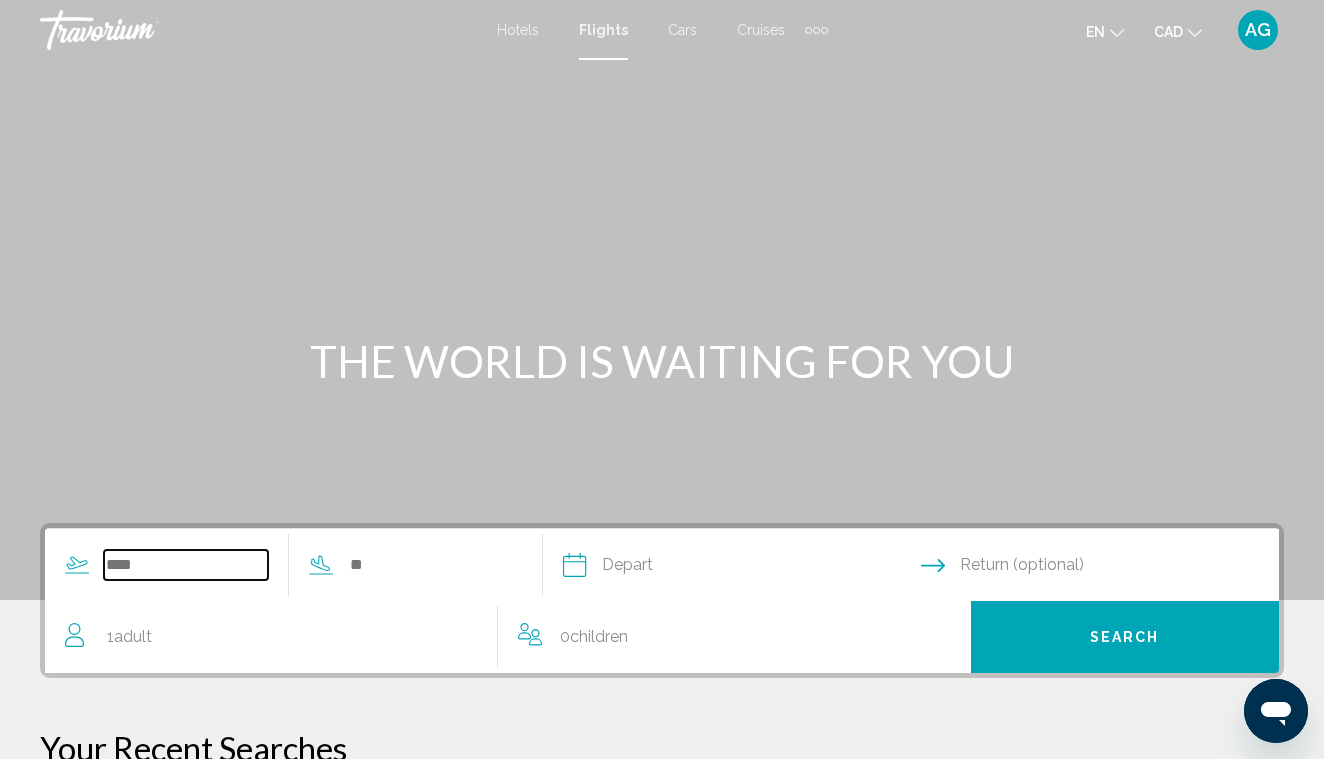 click at bounding box center [186, 565] 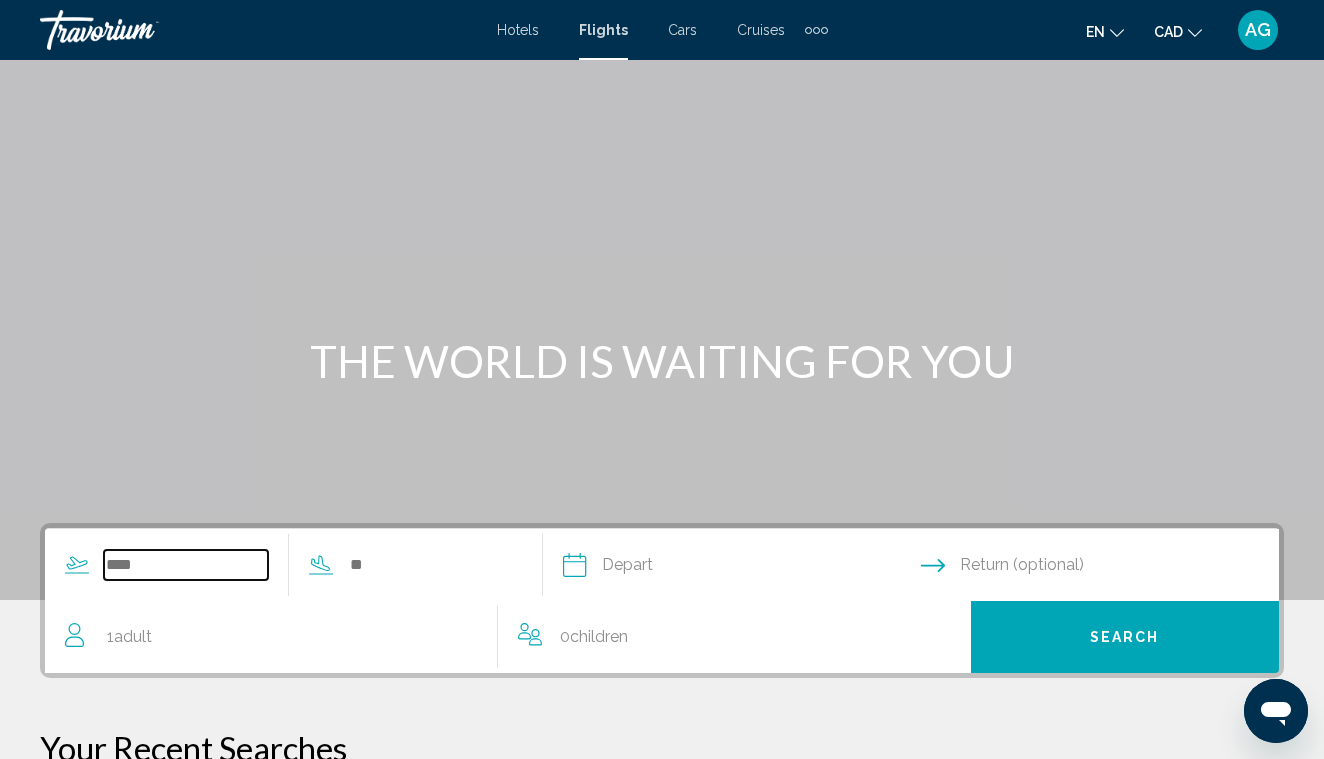 scroll, scrollTop: 447, scrollLeft: 0, axis: vertical 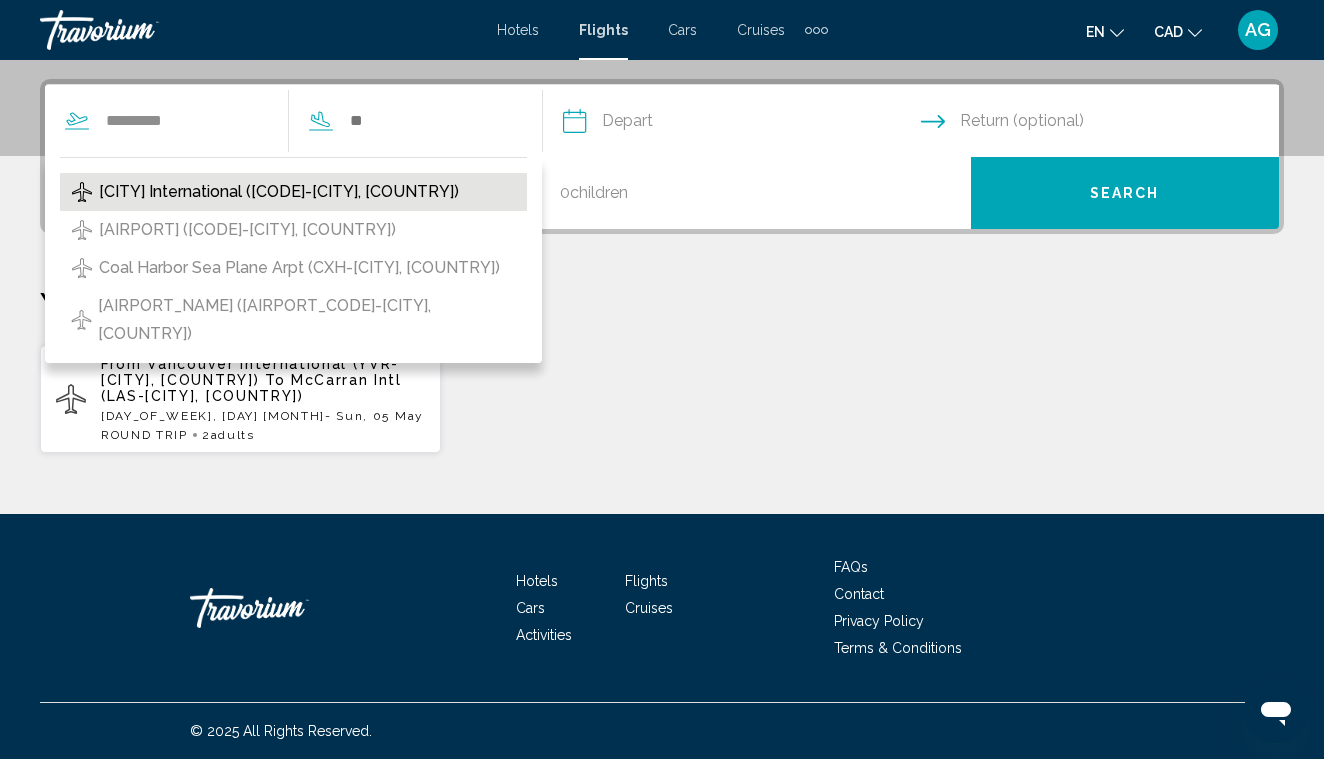 click on "[CITY] International ([CODE]-[CITY], [COUNTRY])" at bounding box center (279, 192) 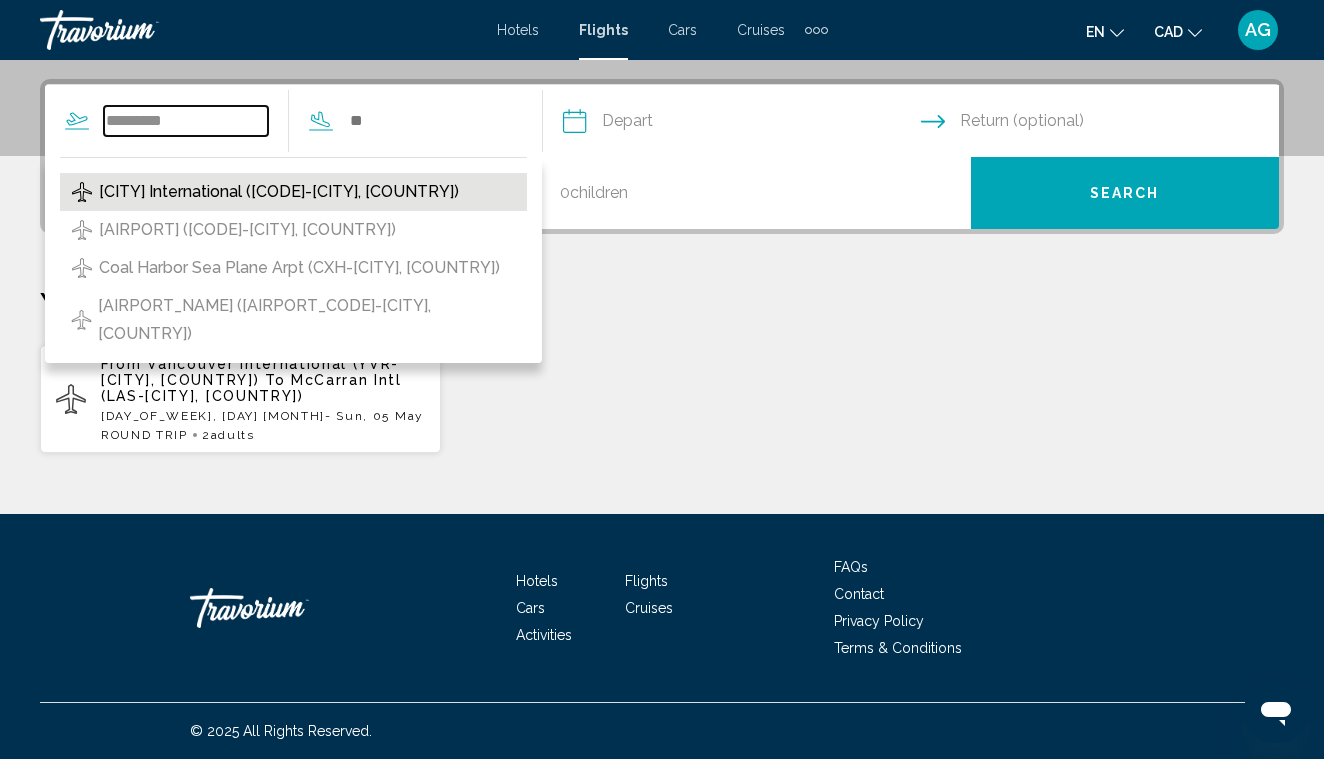 type on "**********" 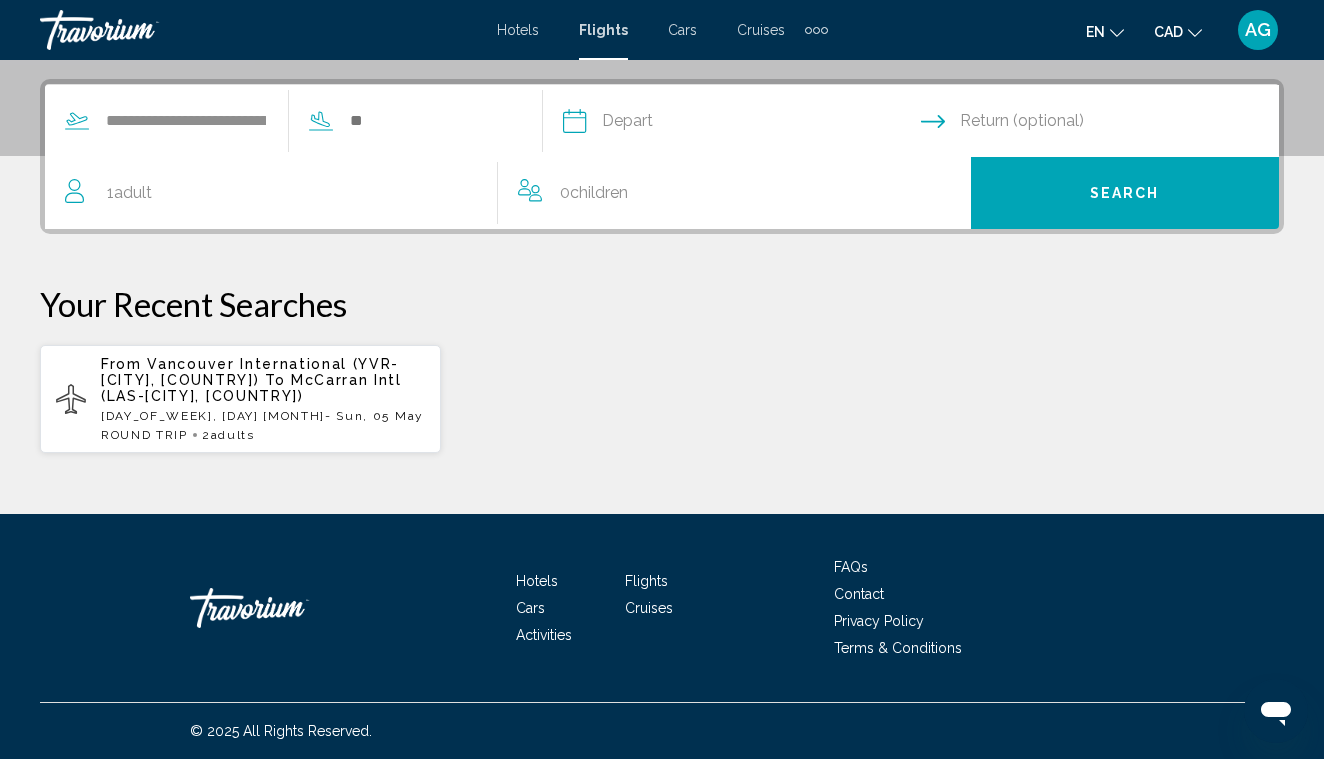 click at bounding box center (741, 124) 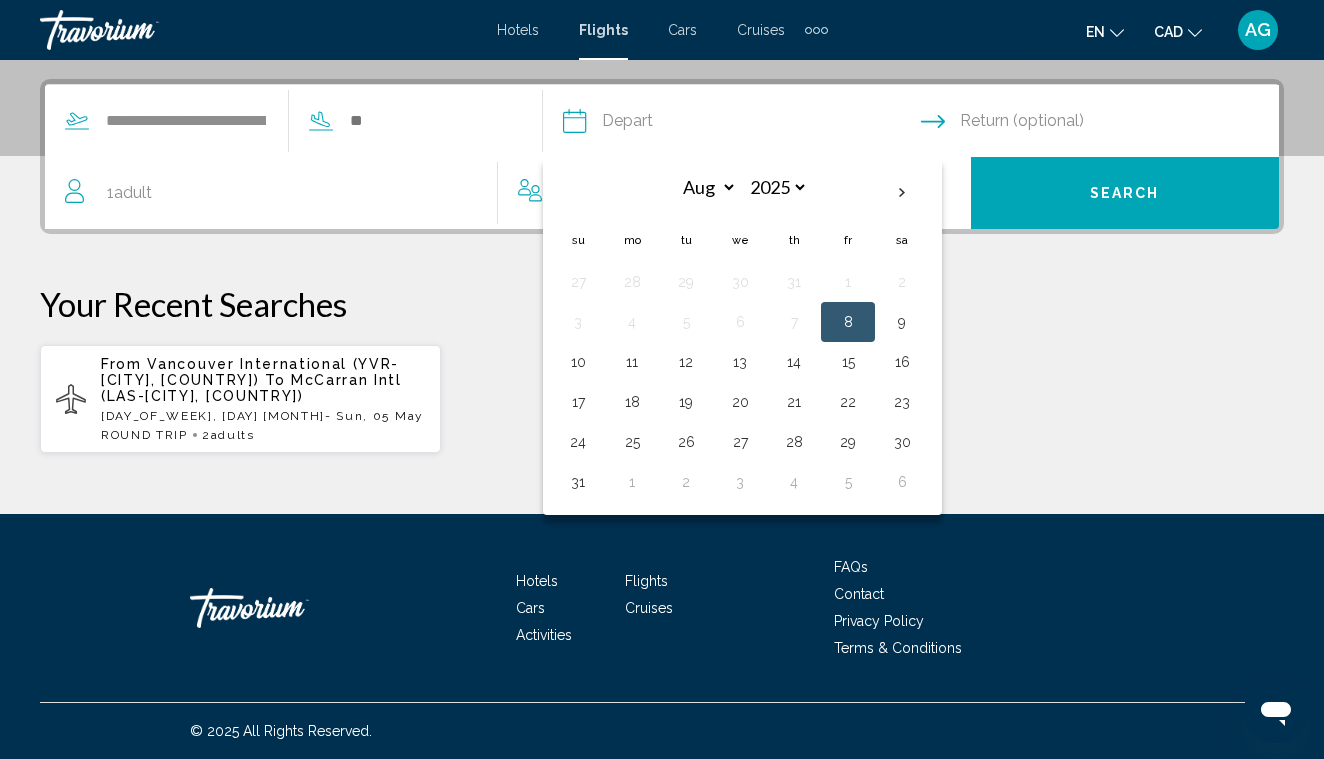 type 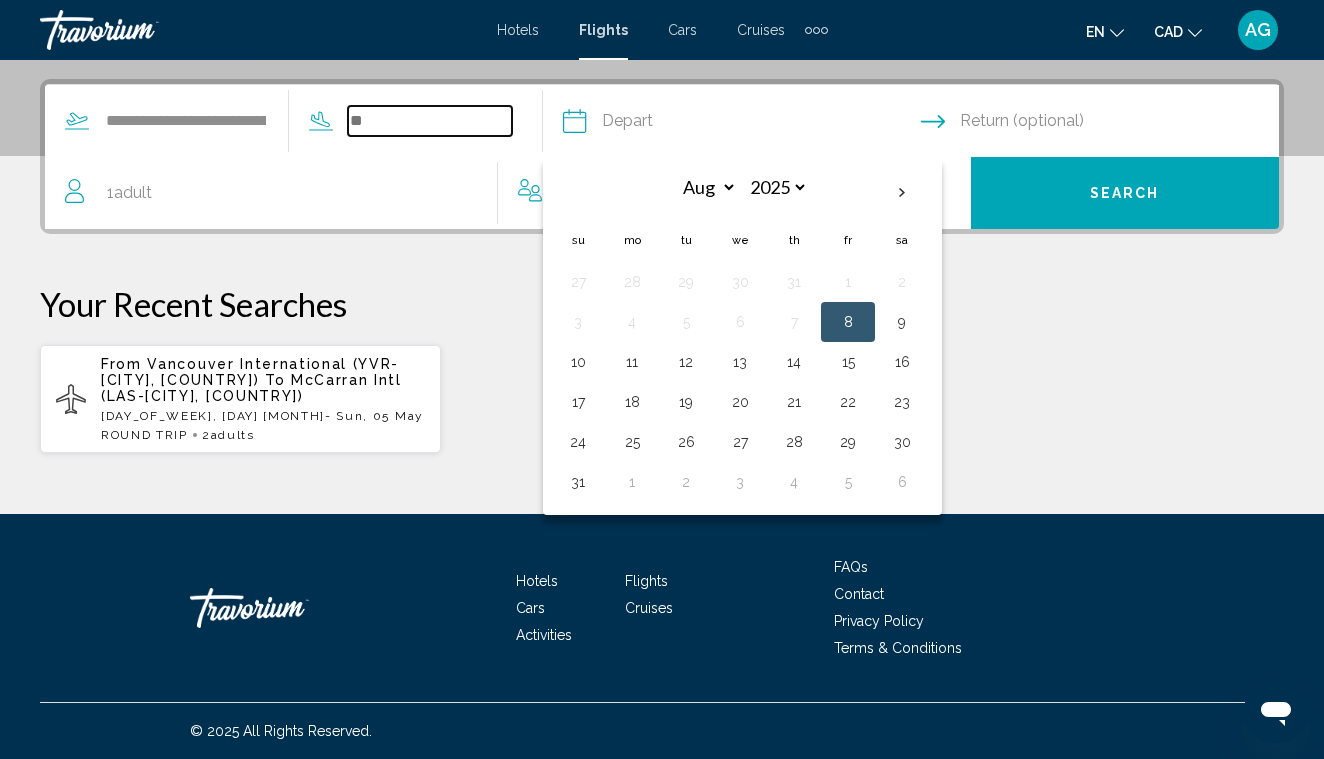click at bounding box center [430, 121] 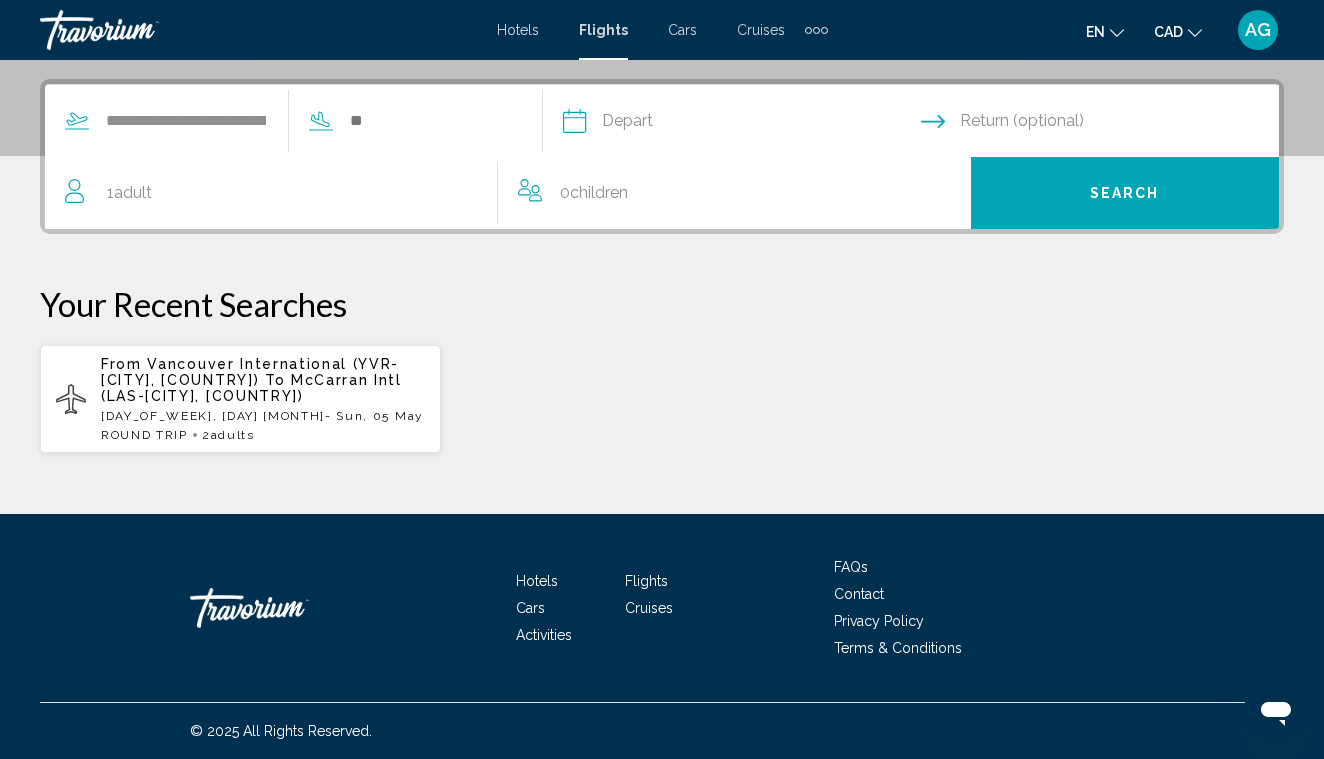 type 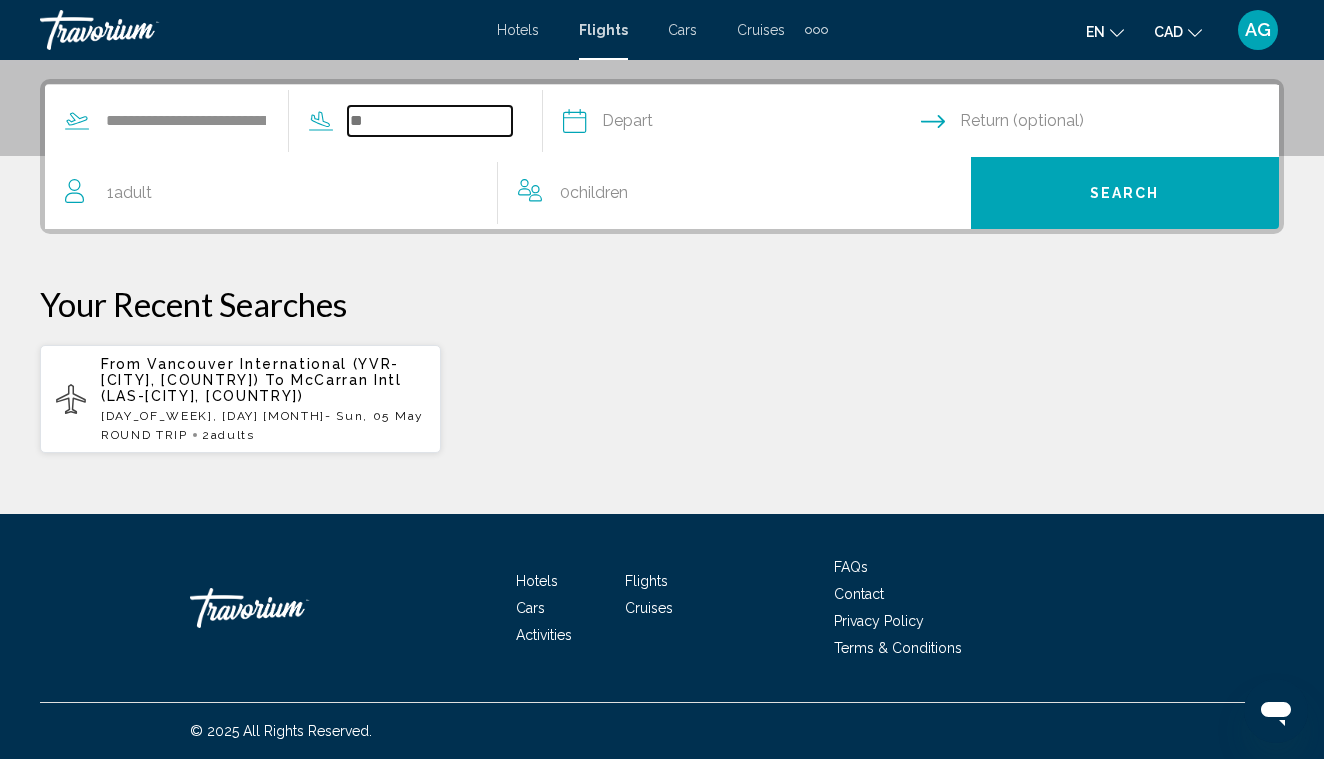 click at bounding box center [430, 121] 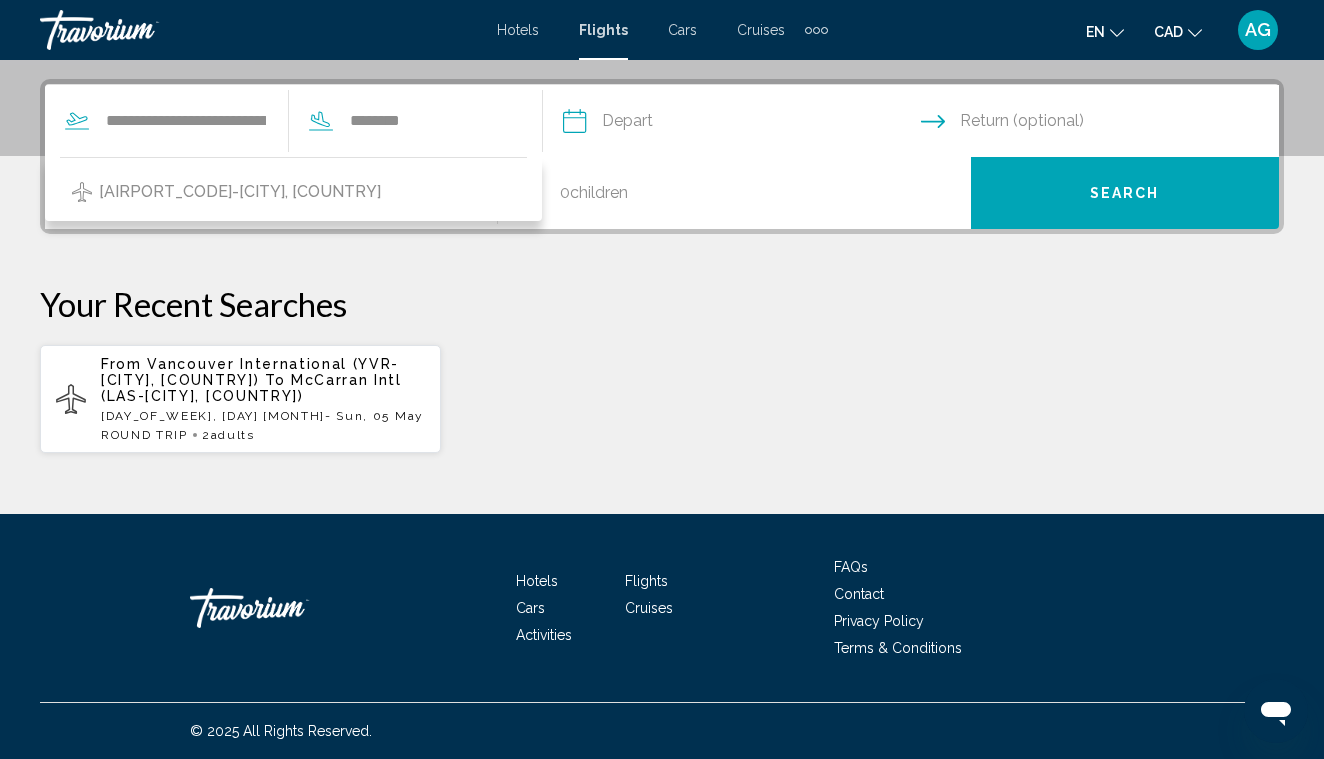 drag, startPoint x: 419, startPoint y: 151, endPoint x: 424, endPoint y: 185, distance: 34.36568 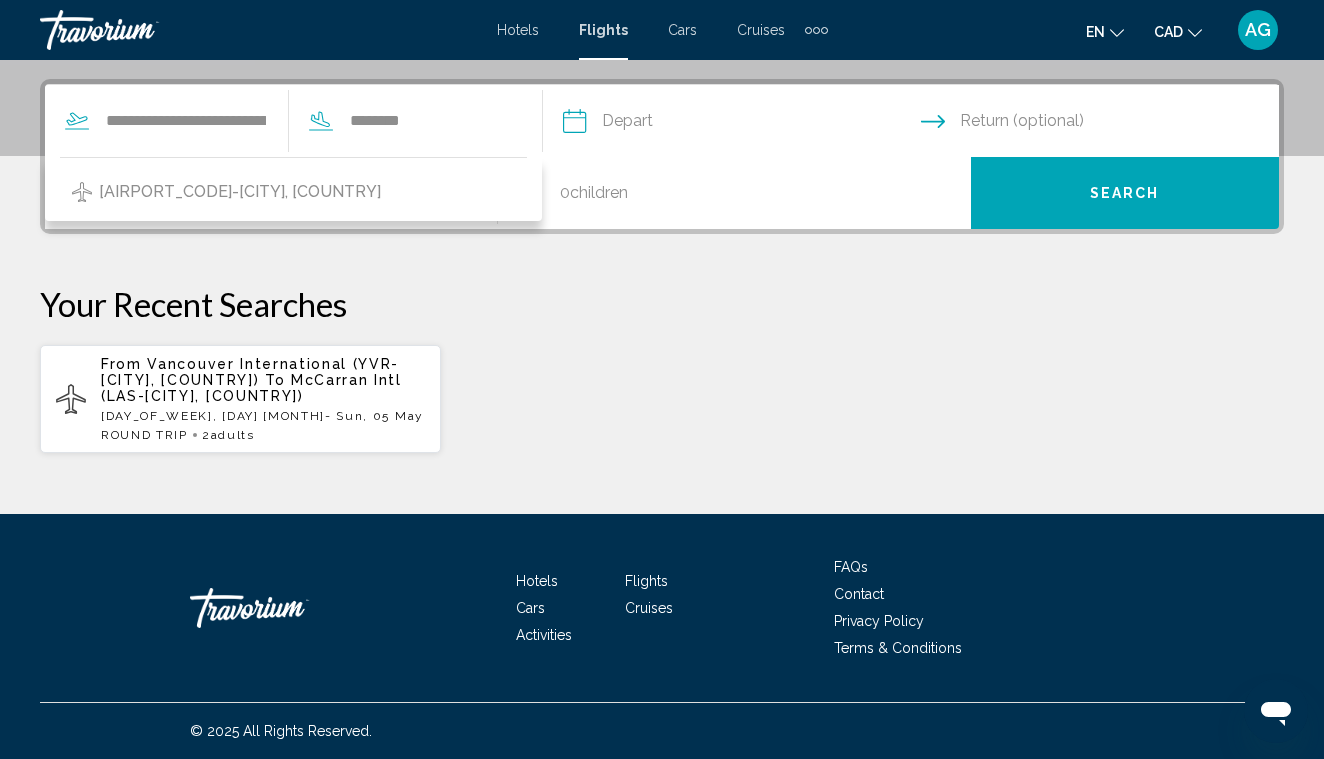 click on "[AIRPORT_CODE]-[CITY], [COUNTRY]" at bounding box center [240, 192] 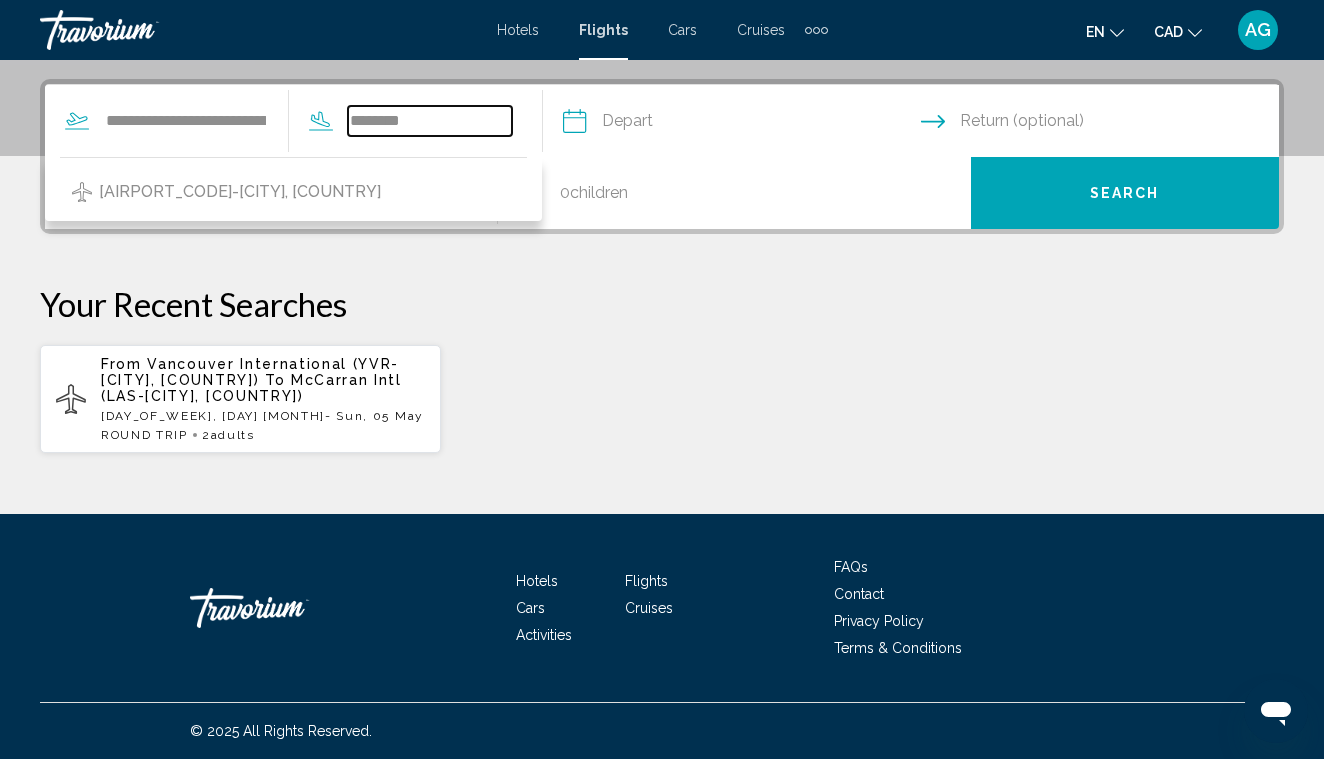 type on "**********" 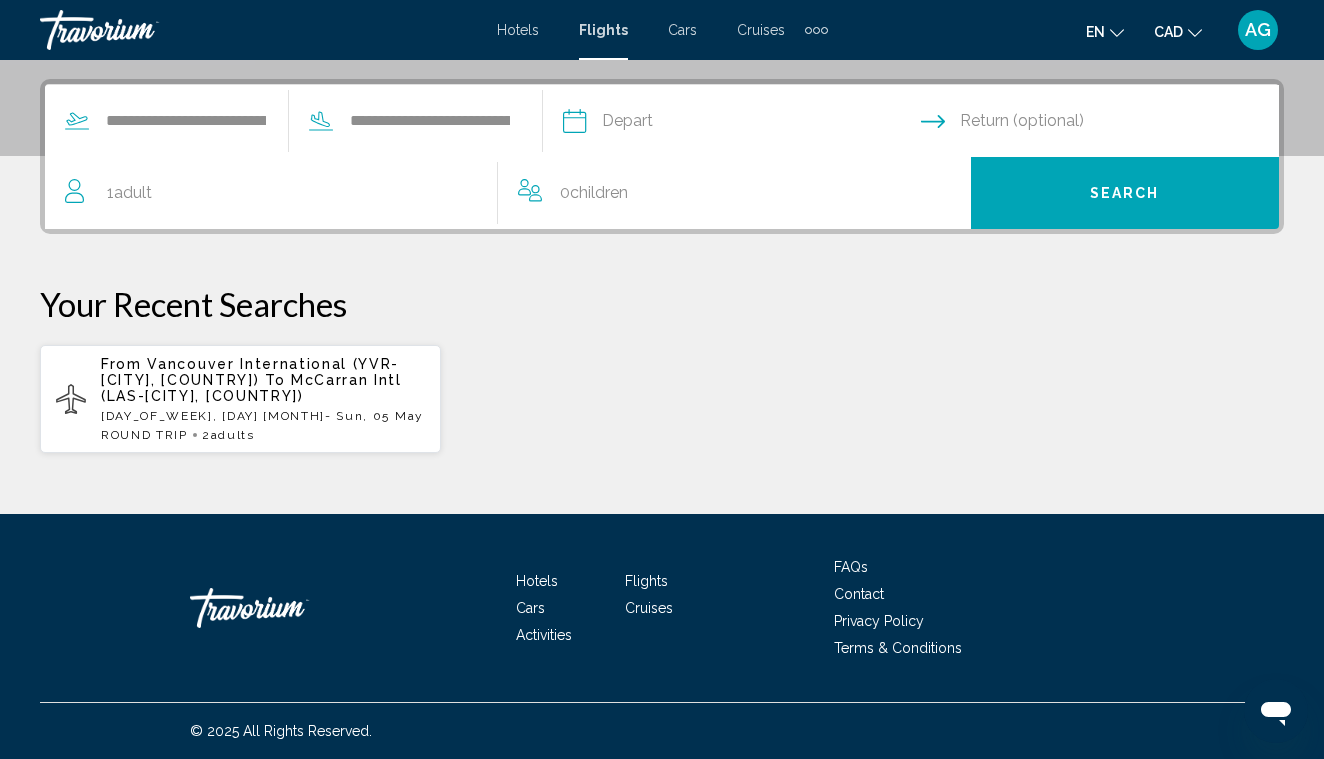 click at bounding box center [741, 124] 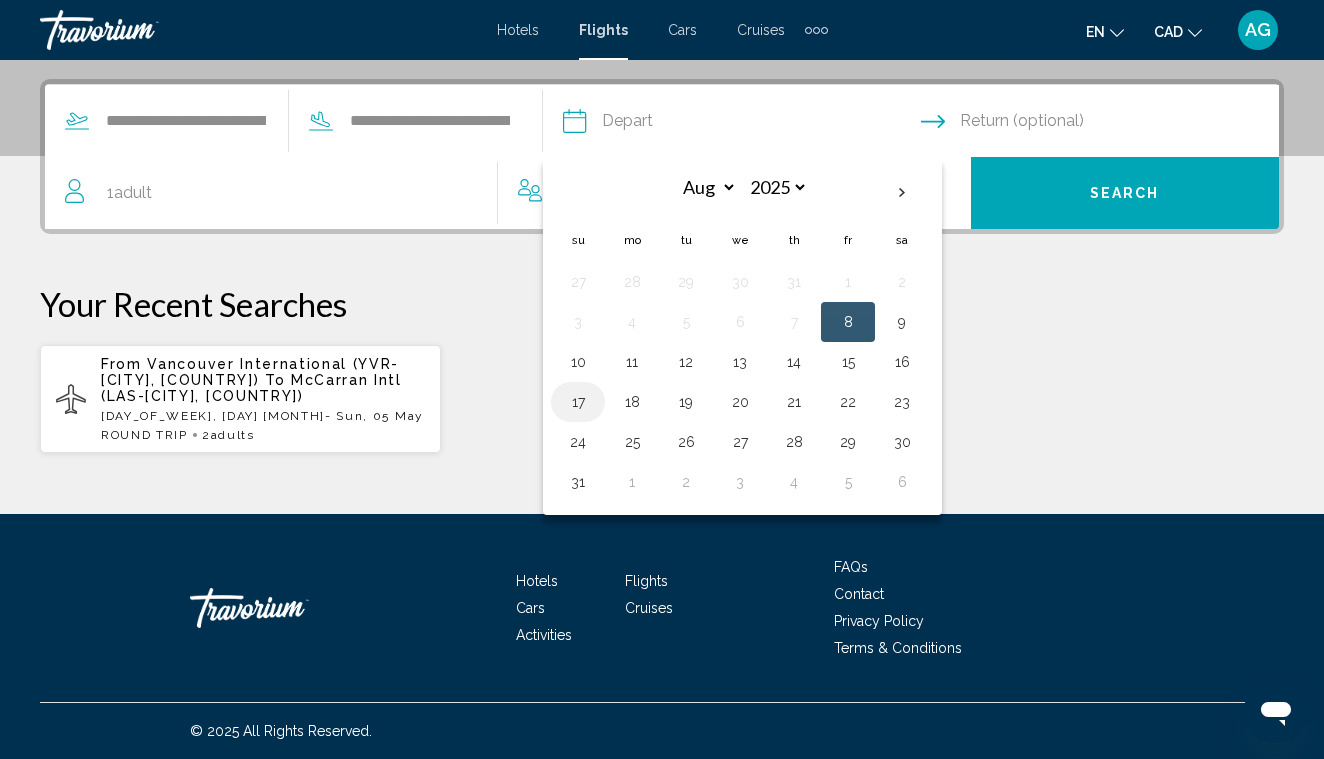 click on "17" at bounding box center [578, 402] 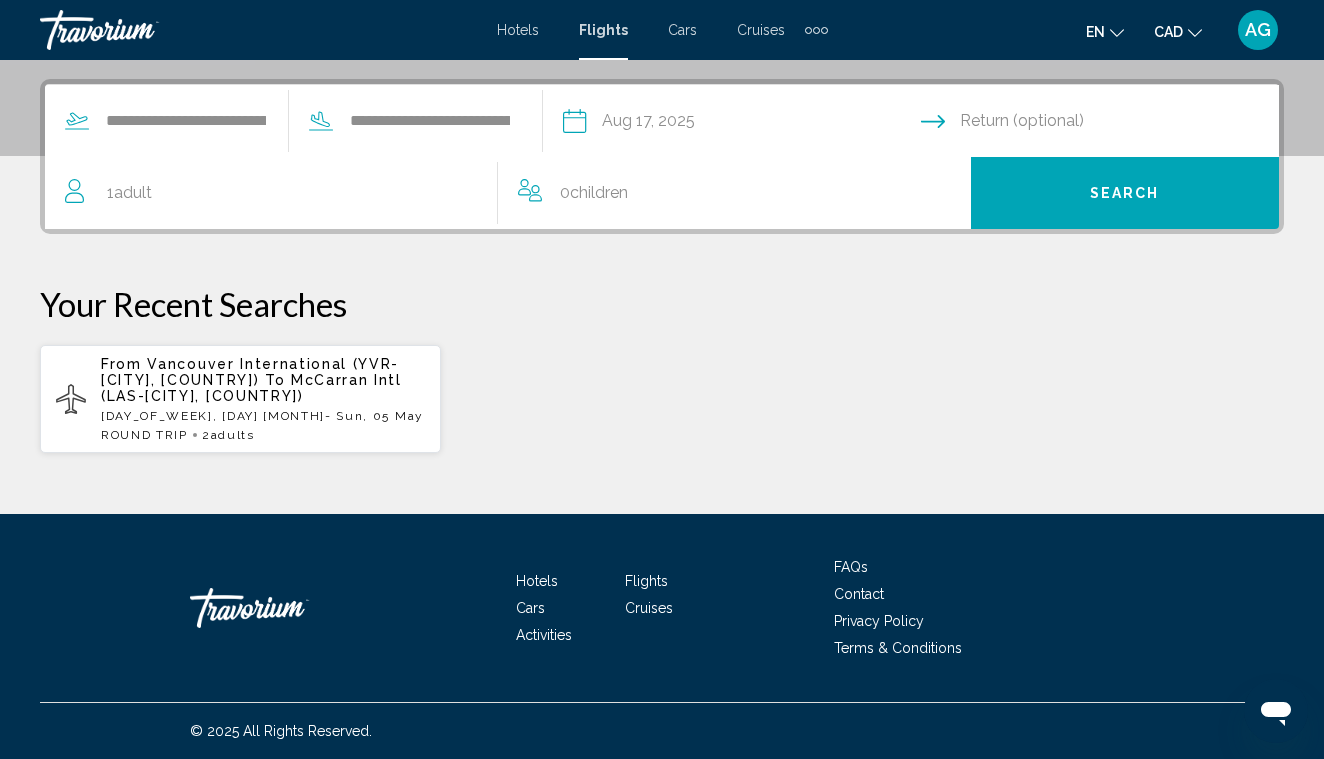 click at bounding box center [1104, 124] 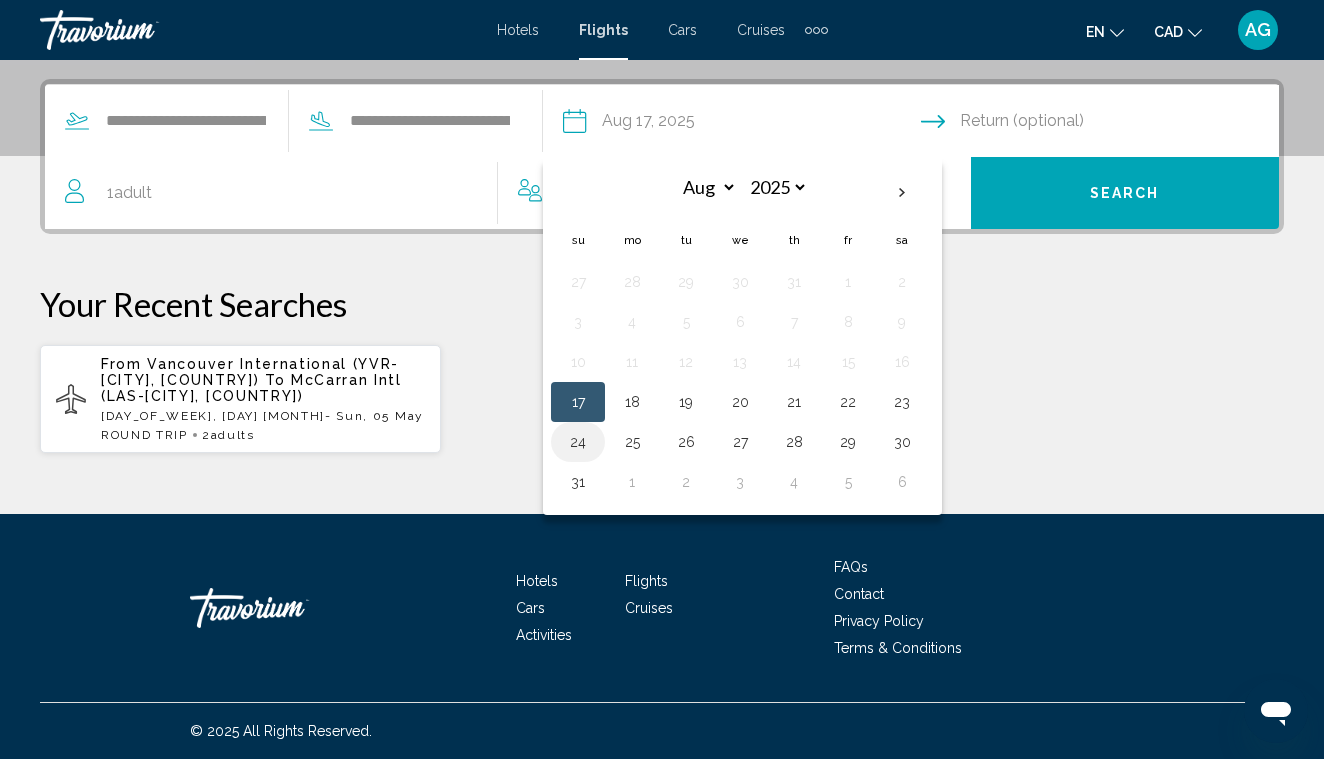 click on "24" at bounding box center (578, 442) 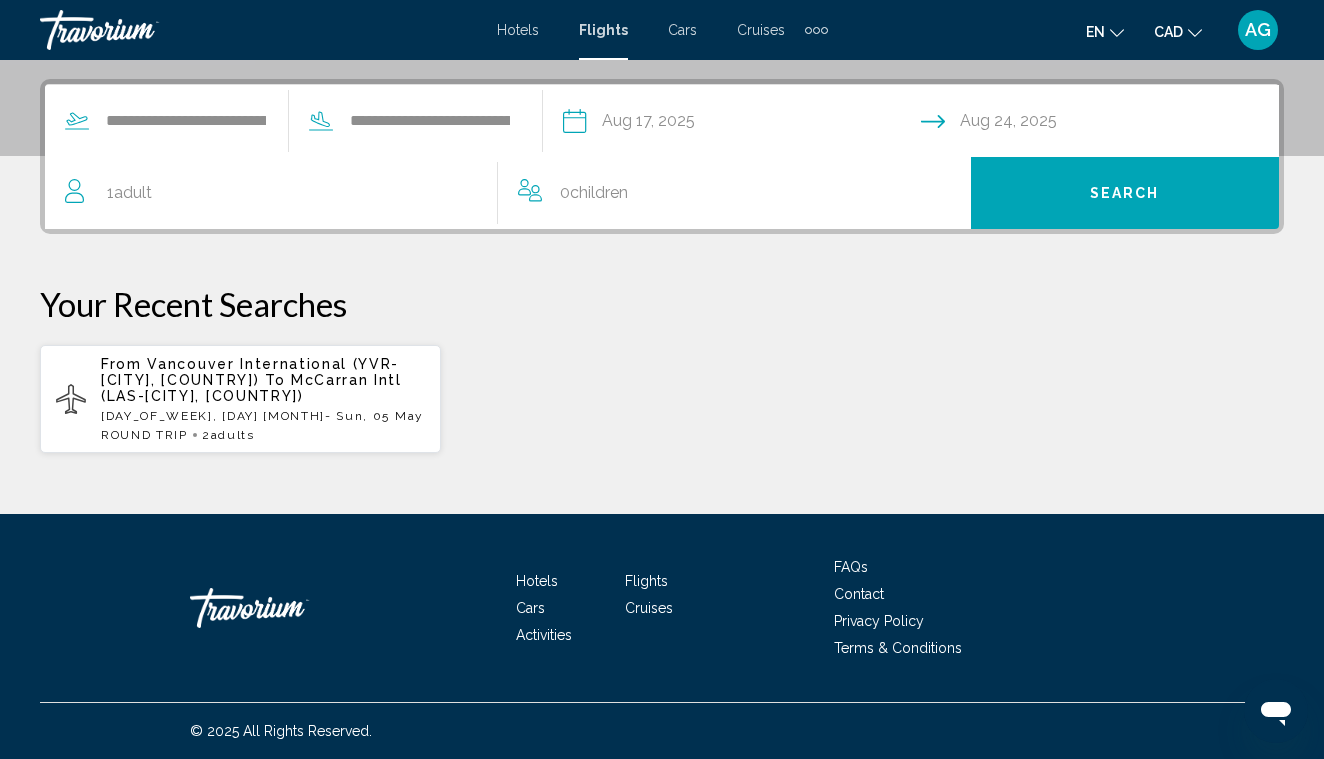 click on "1  Adult Adults" at bounding box center [281, 193] 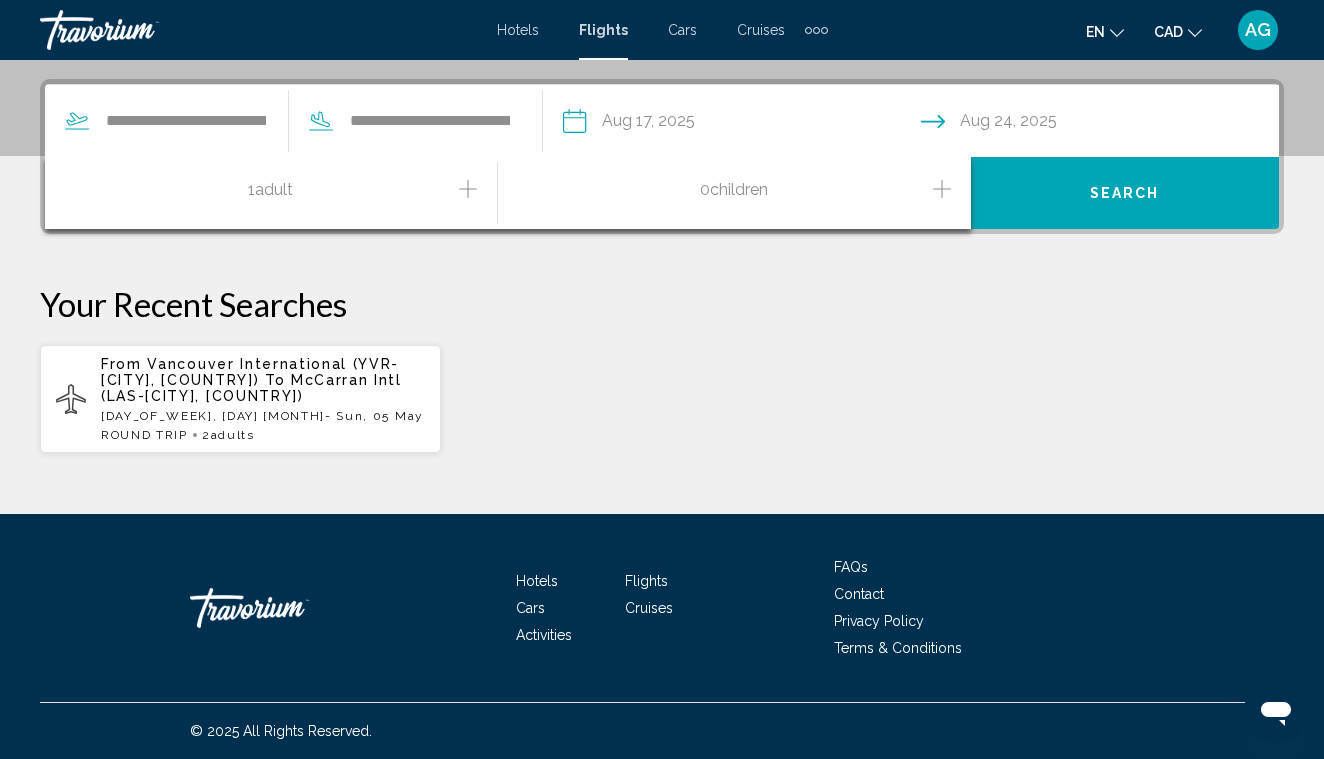 click 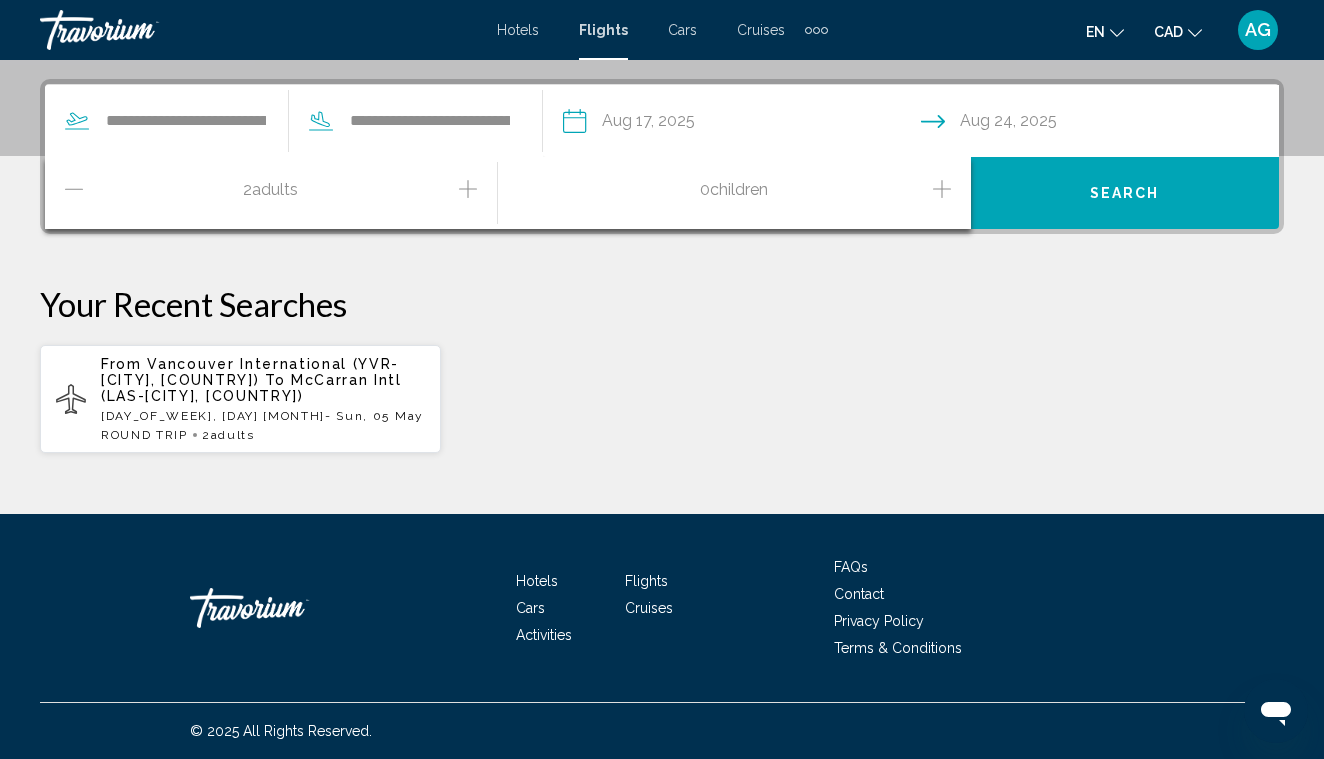 click on "Search" at bounding box center (1125, 193) 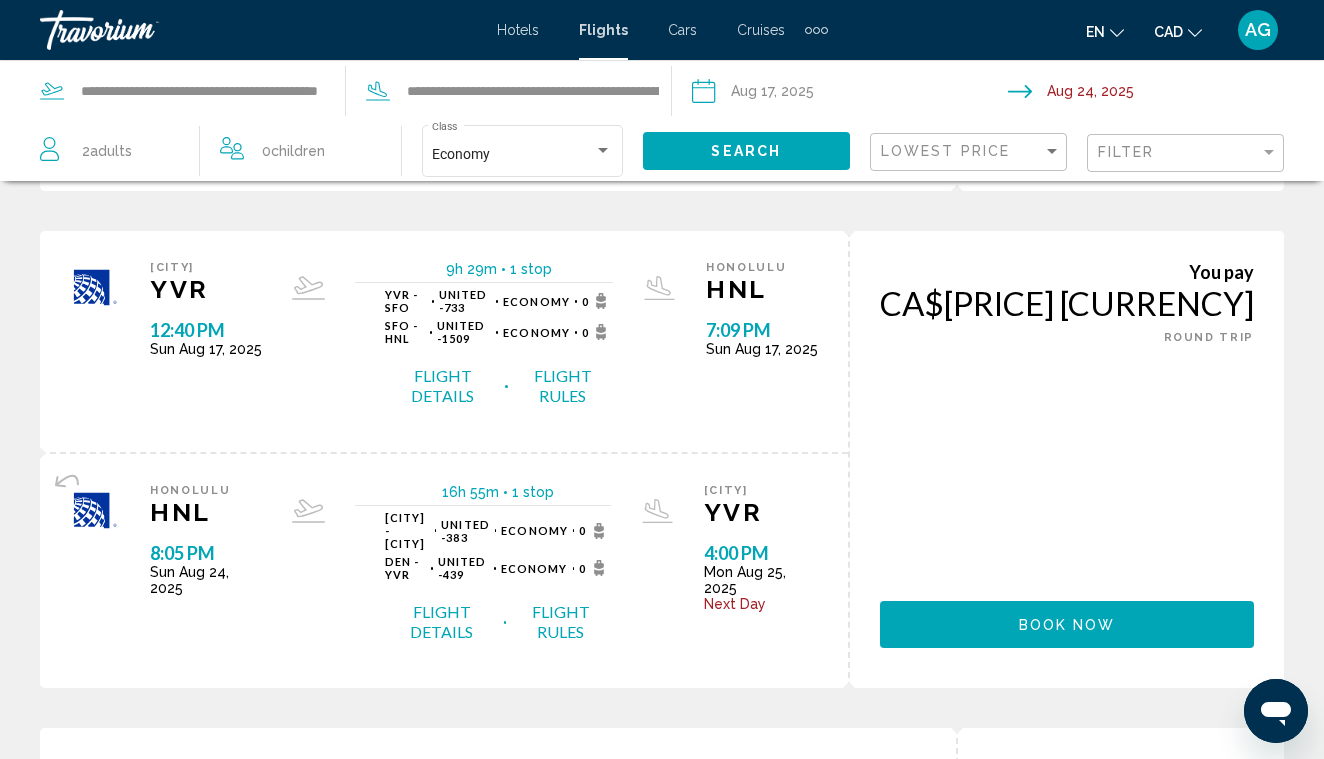 scroll, scrollTop: 329, scrollLeft: 0, axis: vertical 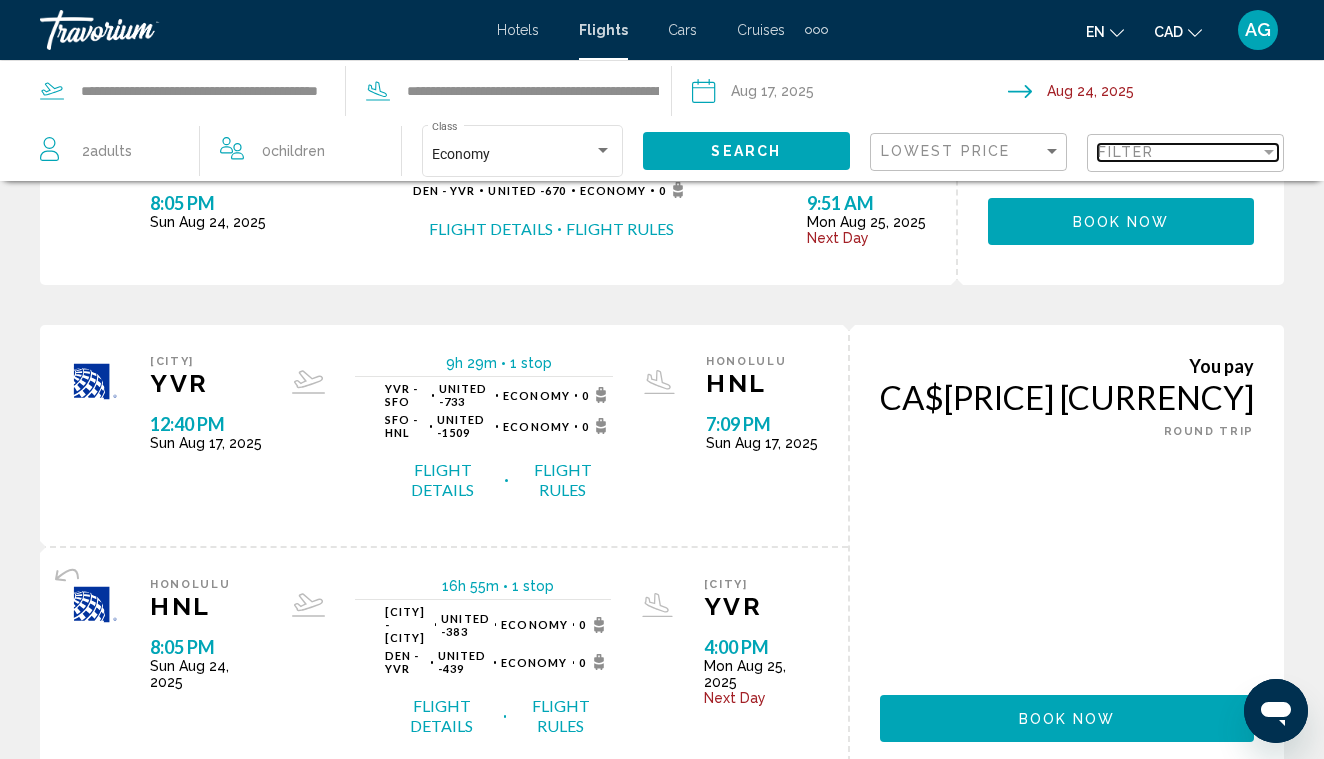 click on "Filter" at bounding box center [1179, 152] 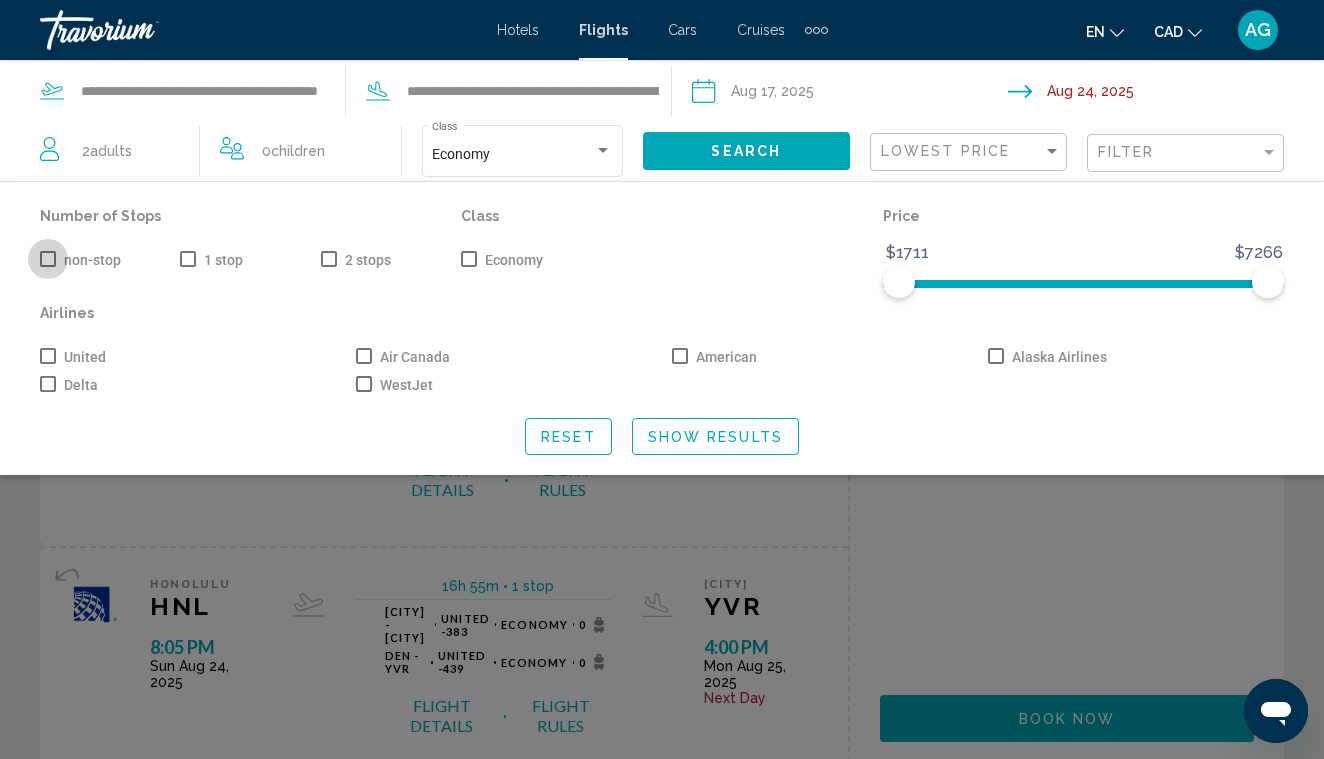 click on "non-stop" at bounding box center [80, 260] 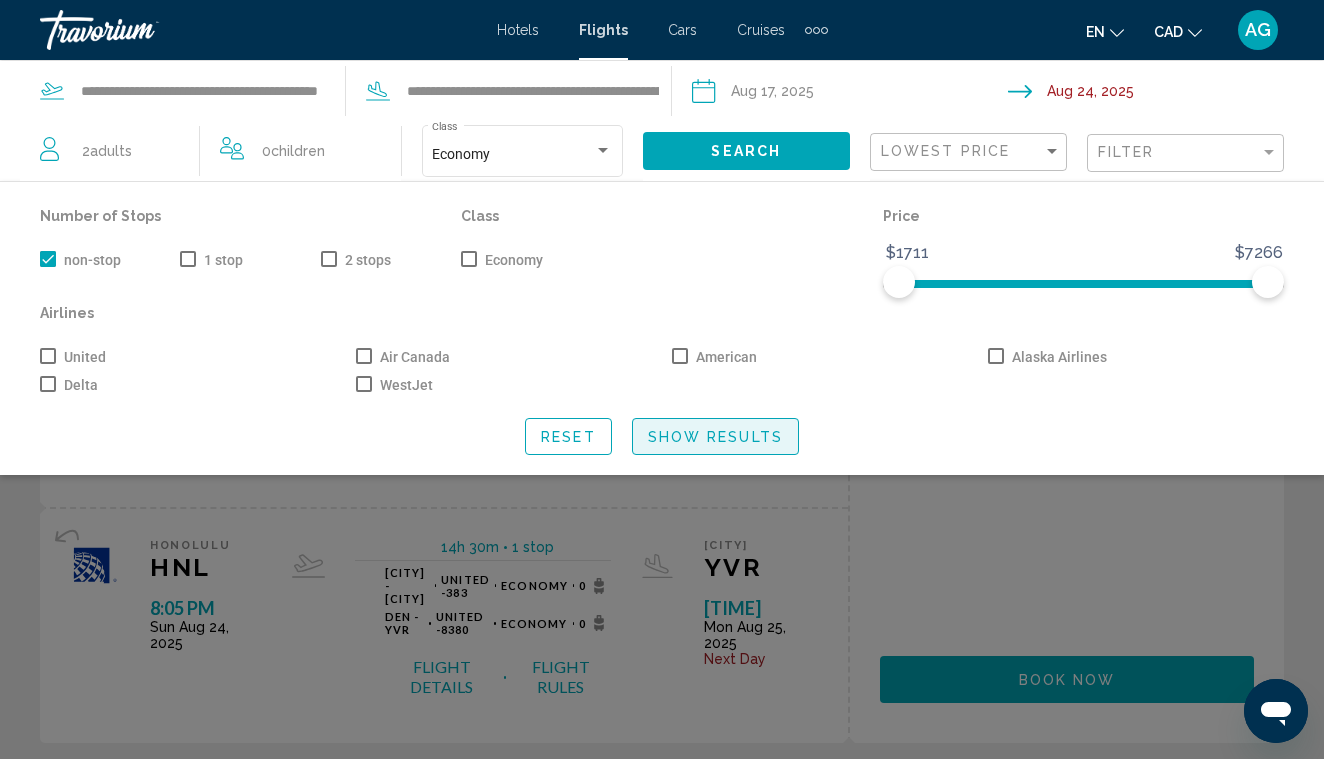 click on "Show Results" 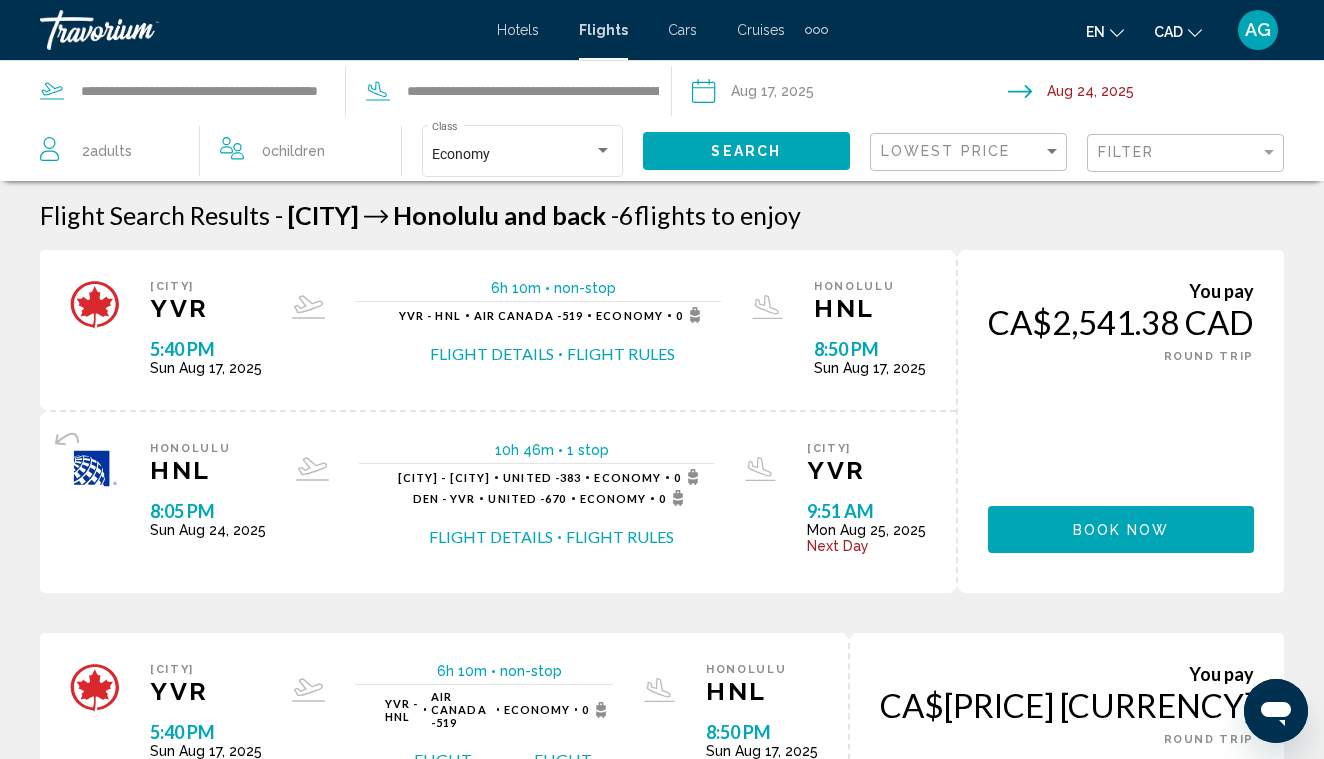 scroll, scrollTop: 0, scrollLeft: 0, axis: both 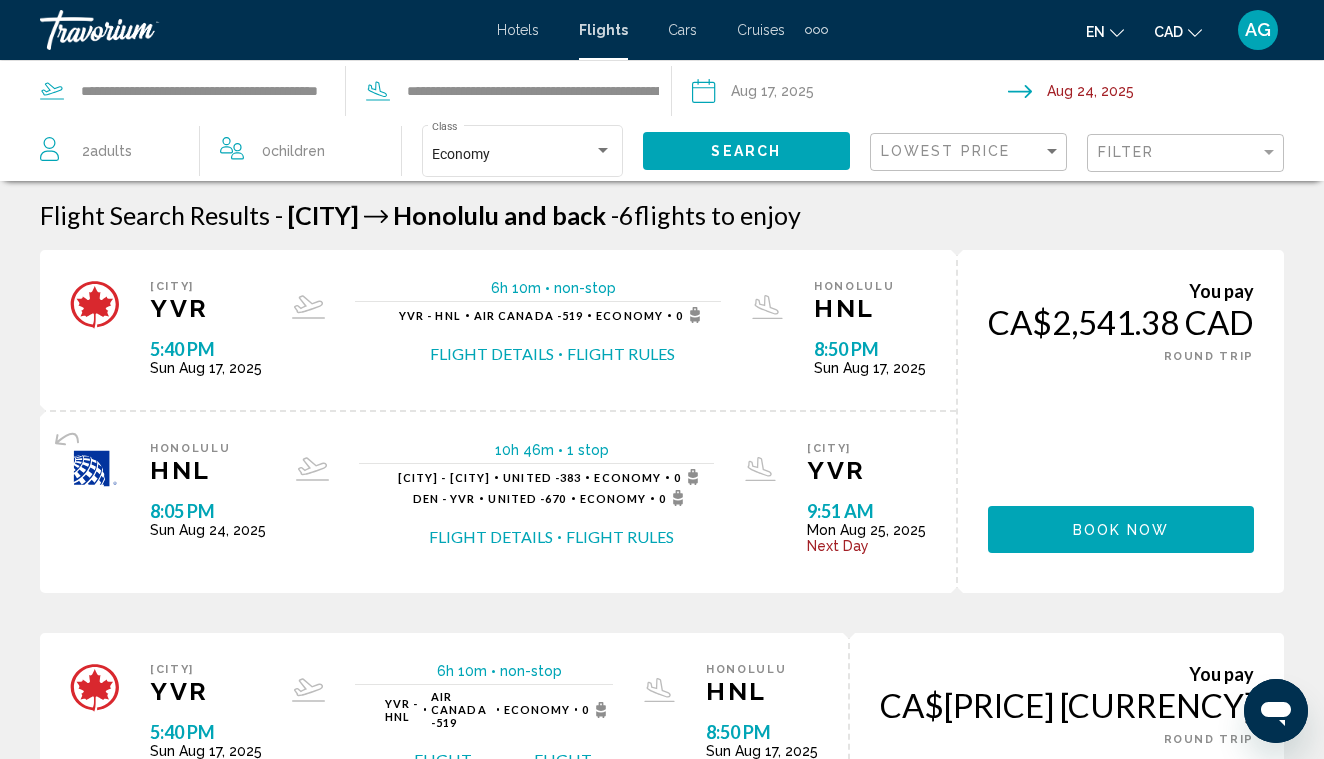 click on "Book now" at bounding box center [1121, 530] 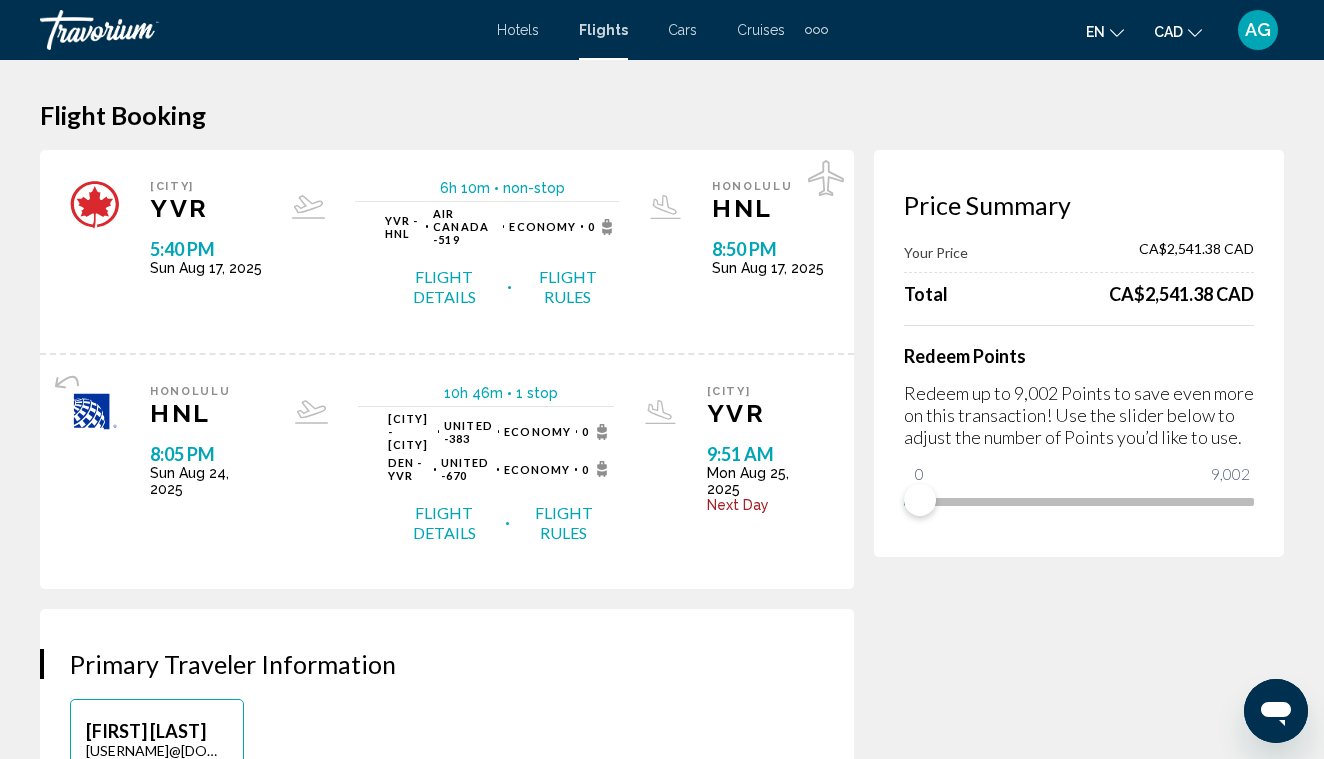 scroll, scrollTop: 0, scrollLeft: 0, axis: both 